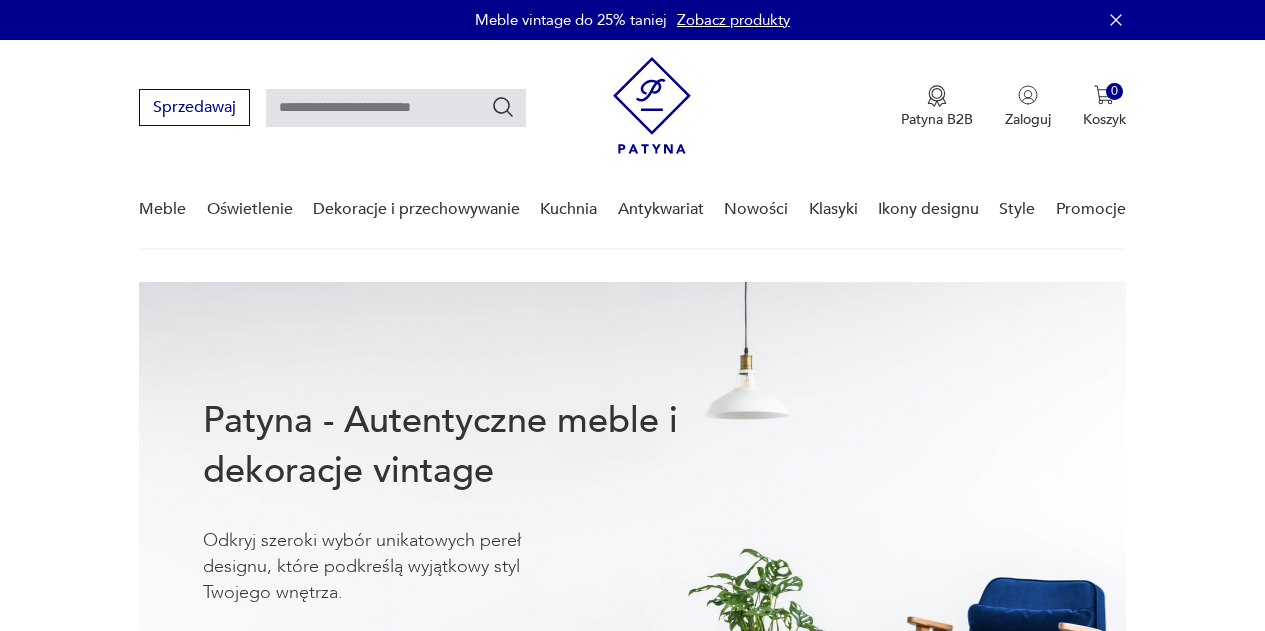 scroll, scrollTop: 0, scrollLeft: 0, axis: both 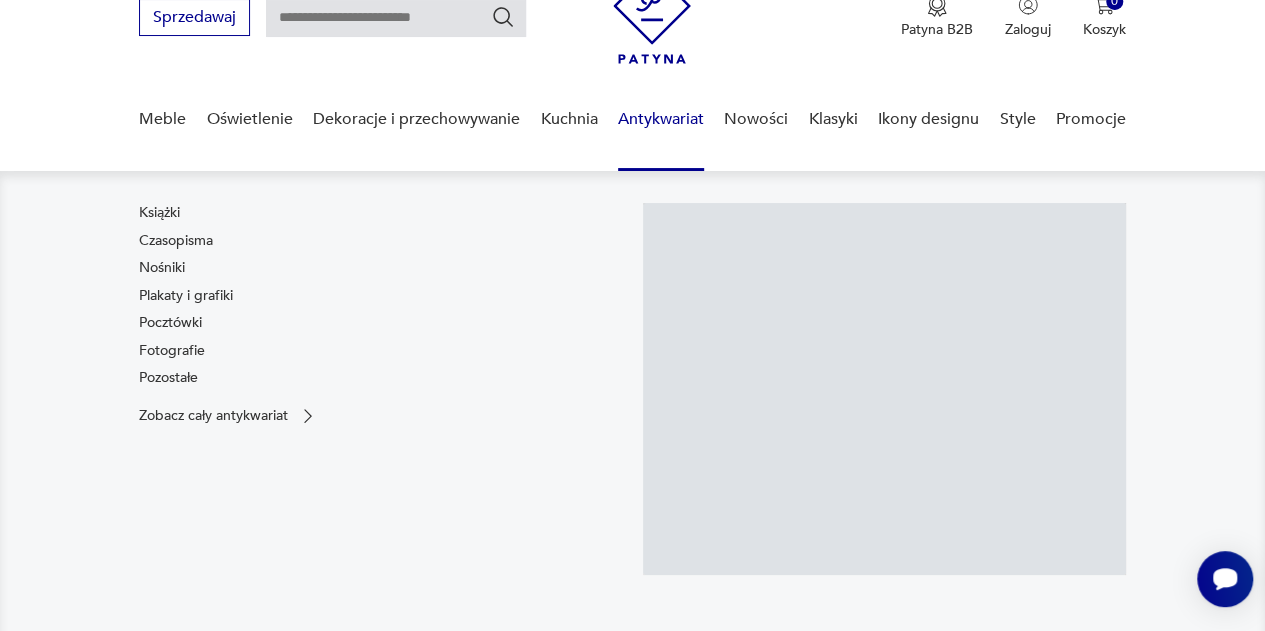 click on "Antykwariat" at bounding box center (661, 119) 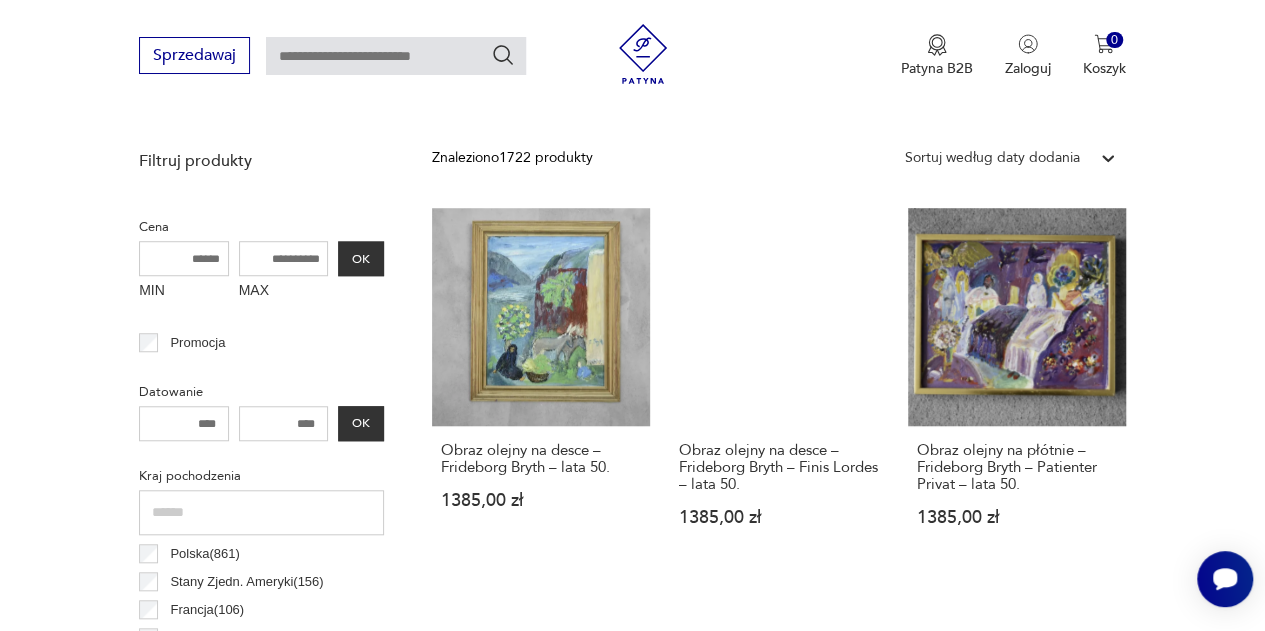 scroll, scrollTop: 633, scrollLeft: 0, axis: vertical 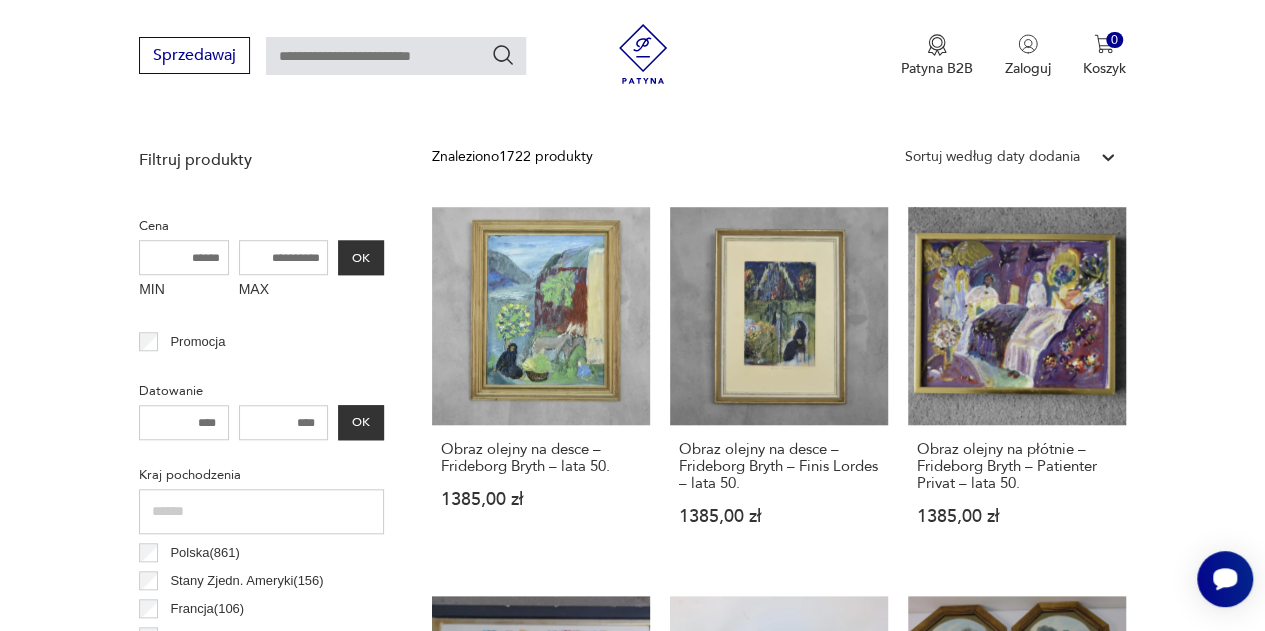 click on "Sortuj według daty dodania" at bounding box center [992, 157] 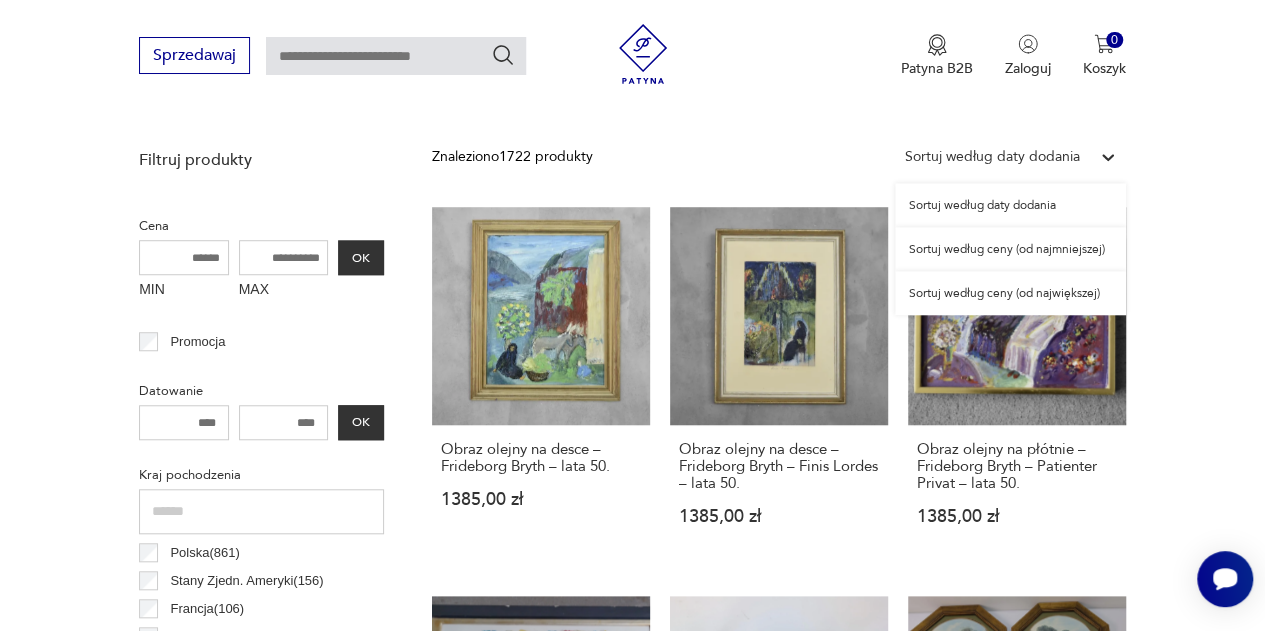 click on "Sortuj według ceny (od najmniejszej)" at bounding box center (1010, 249) 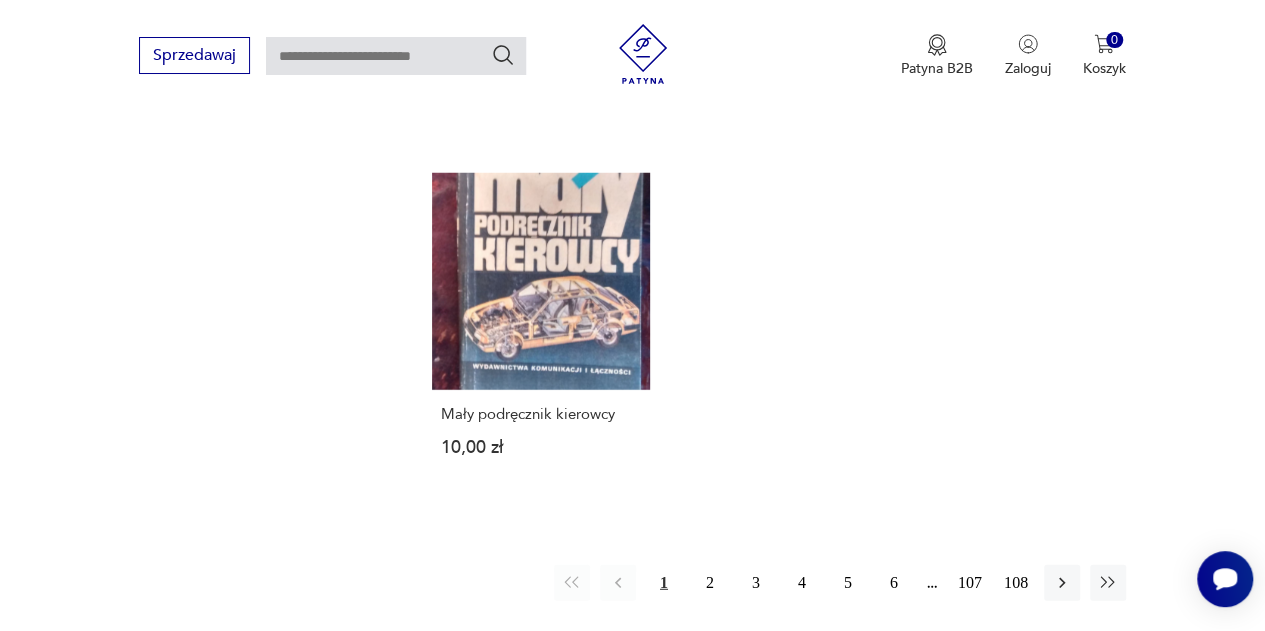 scroll, scrollTop: 2477, scrollLeft: 0, axis: vertical 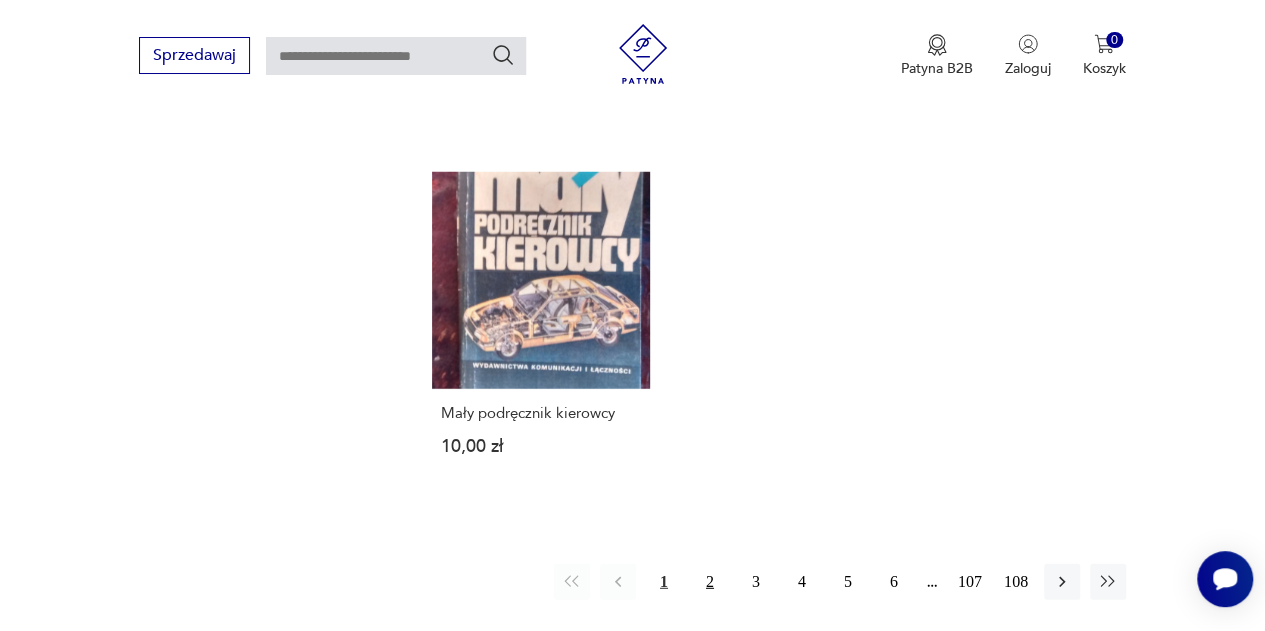 click on "2" at bounding box center [710, 582] 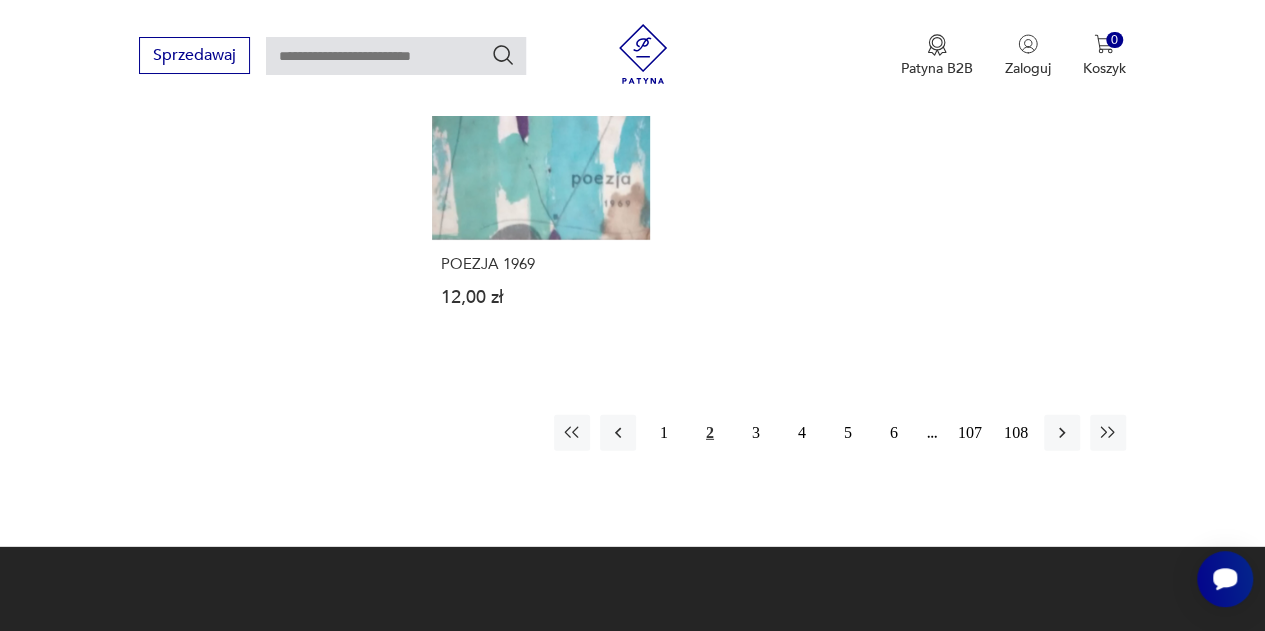 scroll, scrollTop: 2664, scrollLeft: 0, axis: vertical 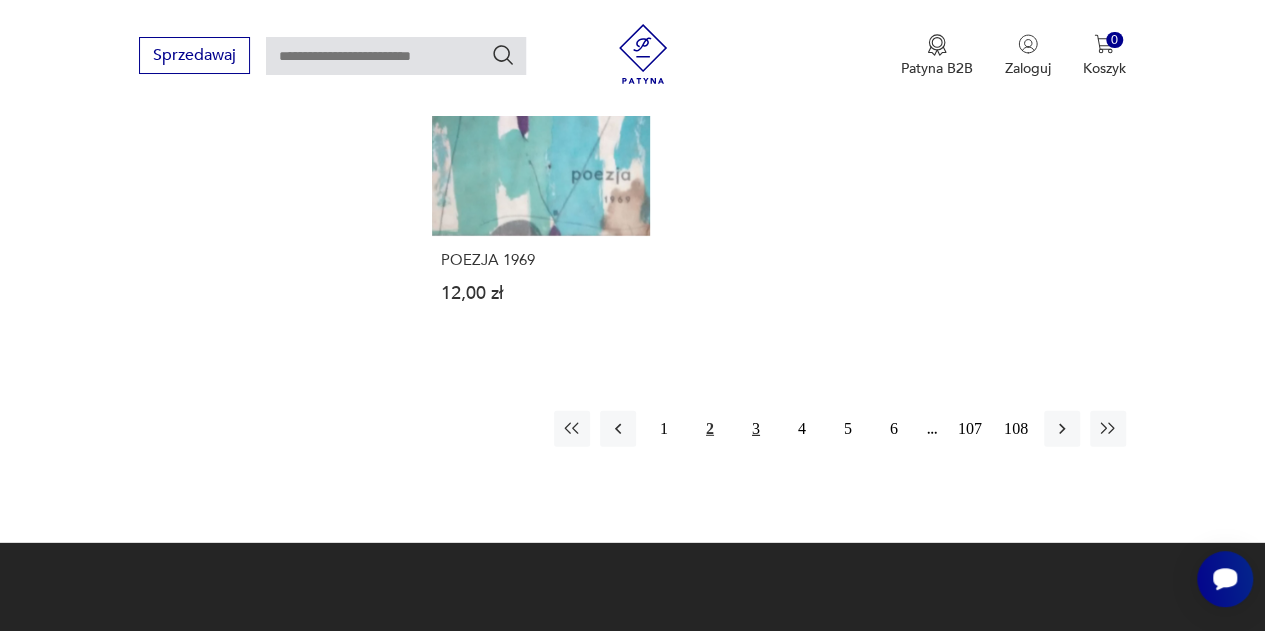 click on "3" at bounding box center [756, 429] 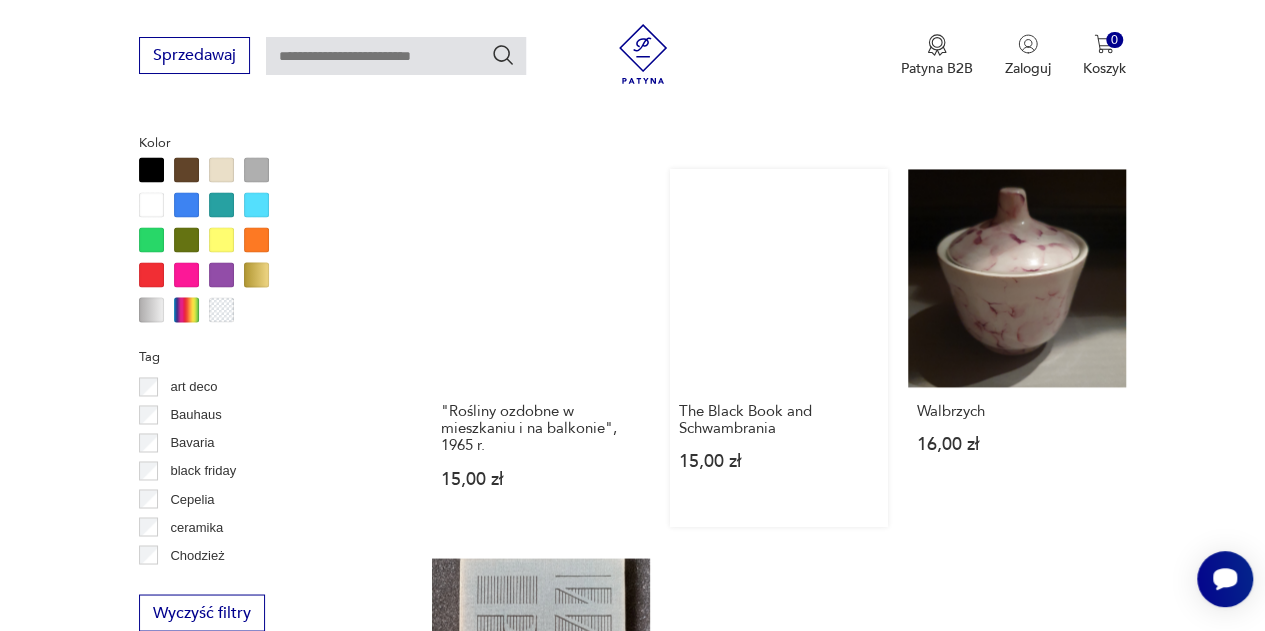 scroll, scrollTop: 1416, scrollLeft: 0, axis: vertical 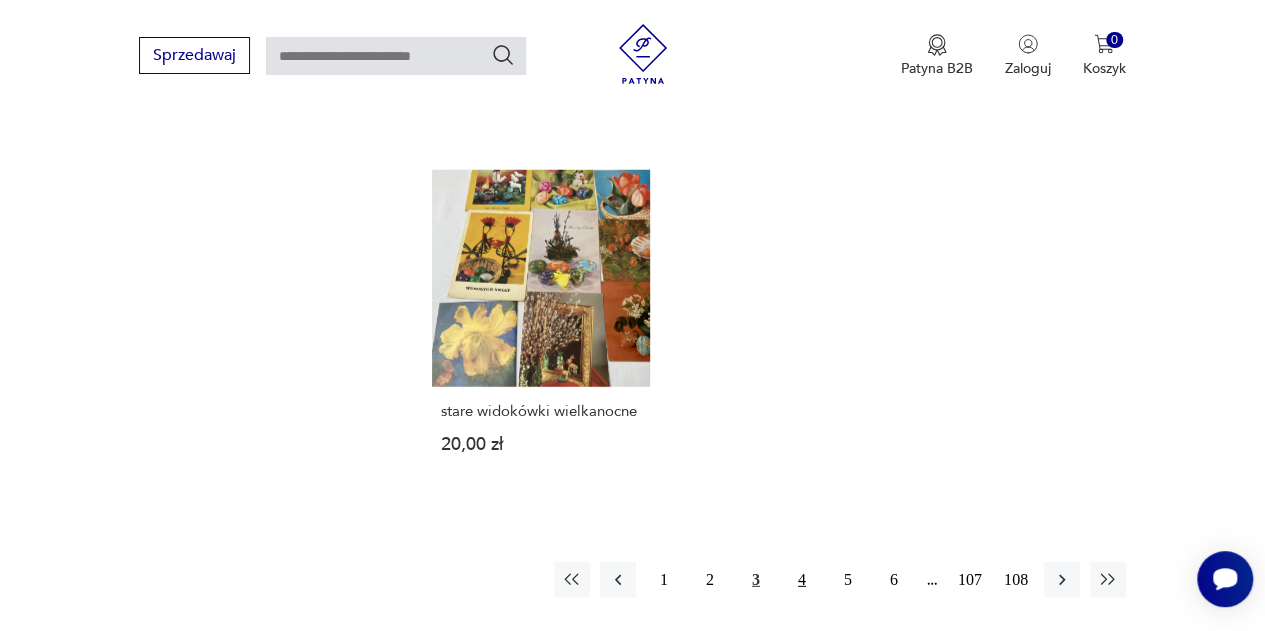 click on "4" at bounding box center [802, 580] 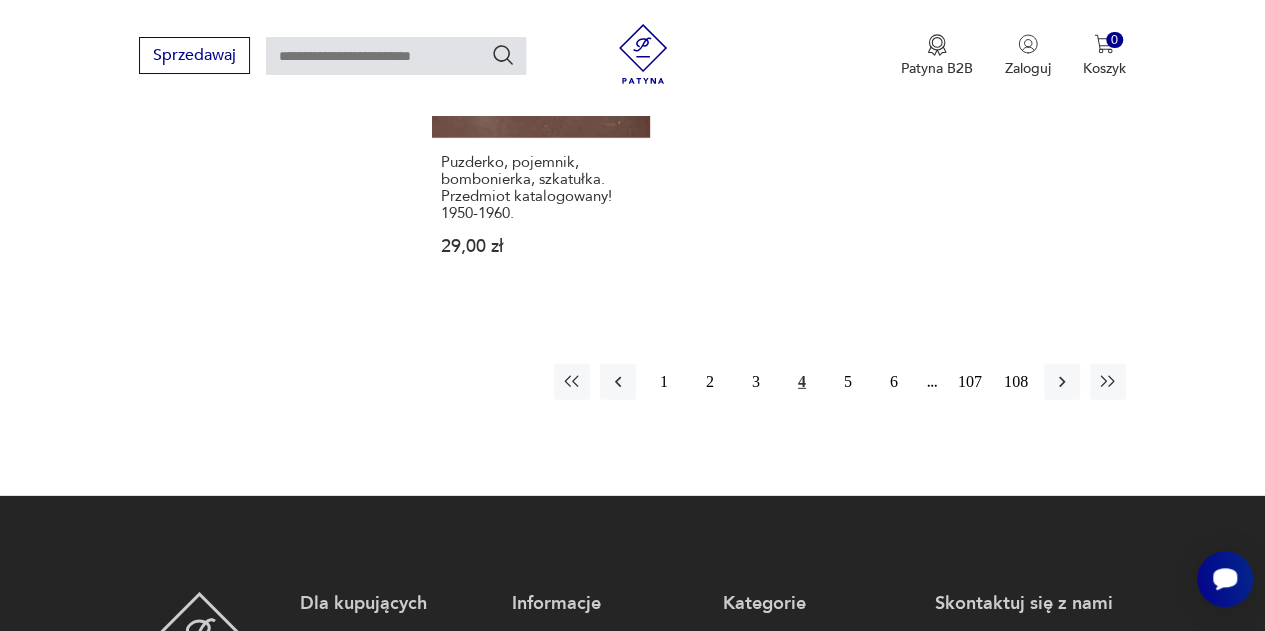 scroll, scrollTop: 2821, scrollLeft: 0, axis: vertical 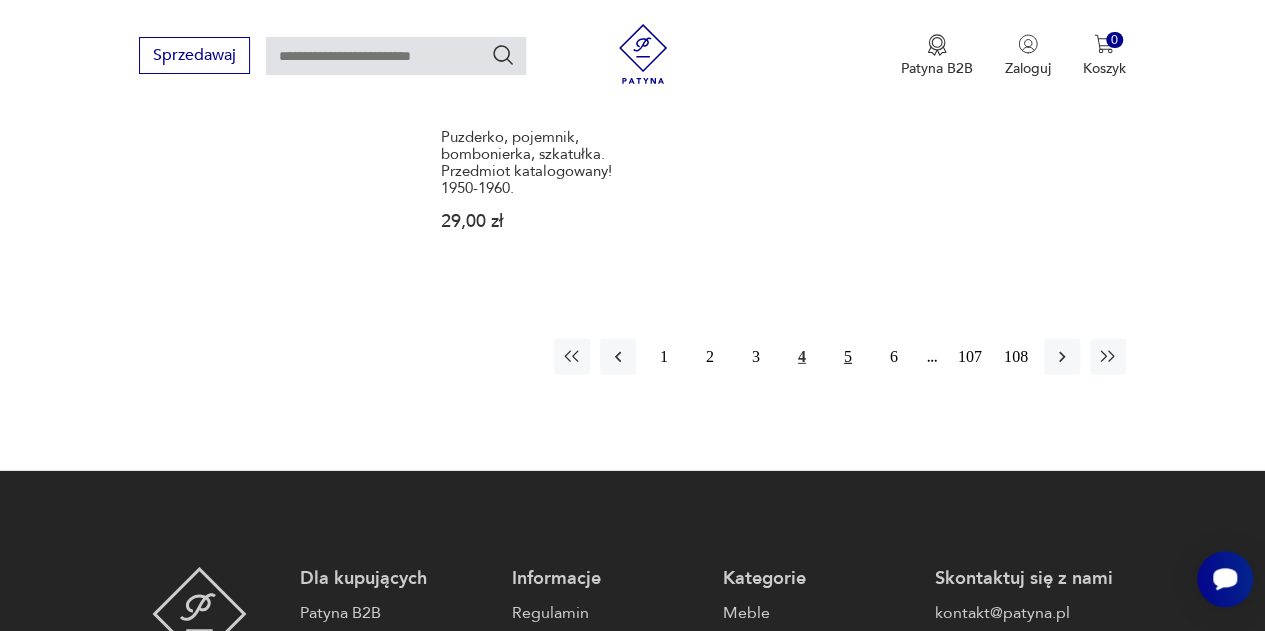 click on "5" at bounding box center [848, 357] 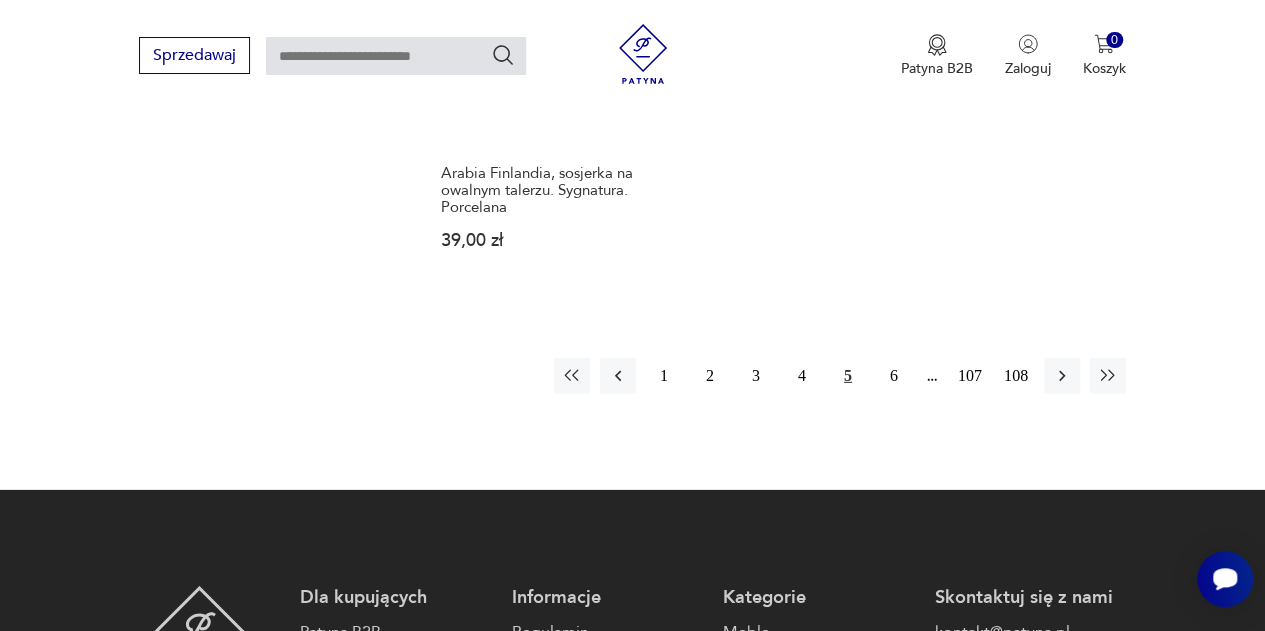 scroll, scrollTop: 2883, scrollLeft: 0, axis: vertical 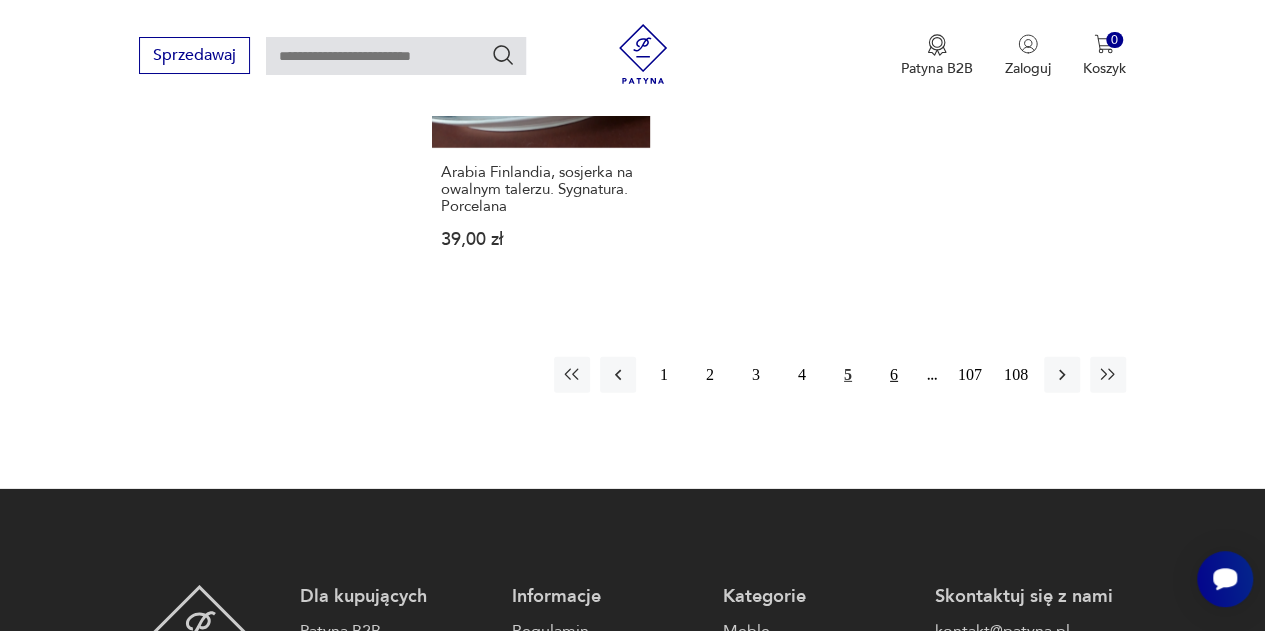 click on "6" at bounding box center (894, 375) 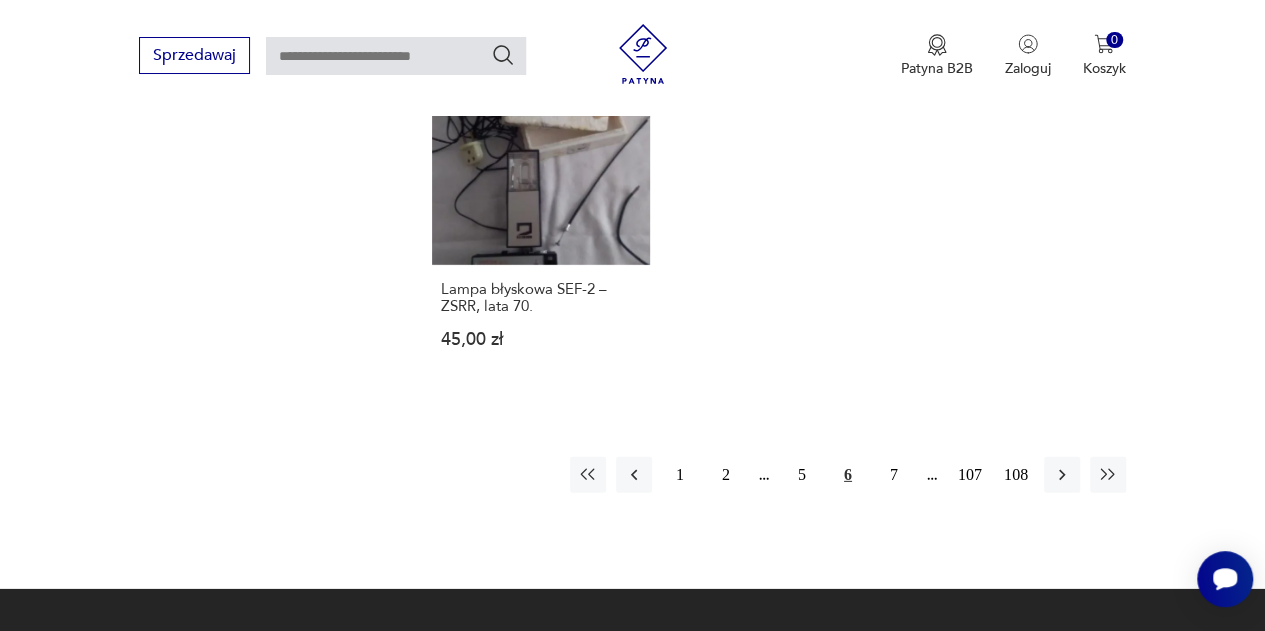 scroll, scrollTop: 2813, scrollLeft: 0, axis: vertical 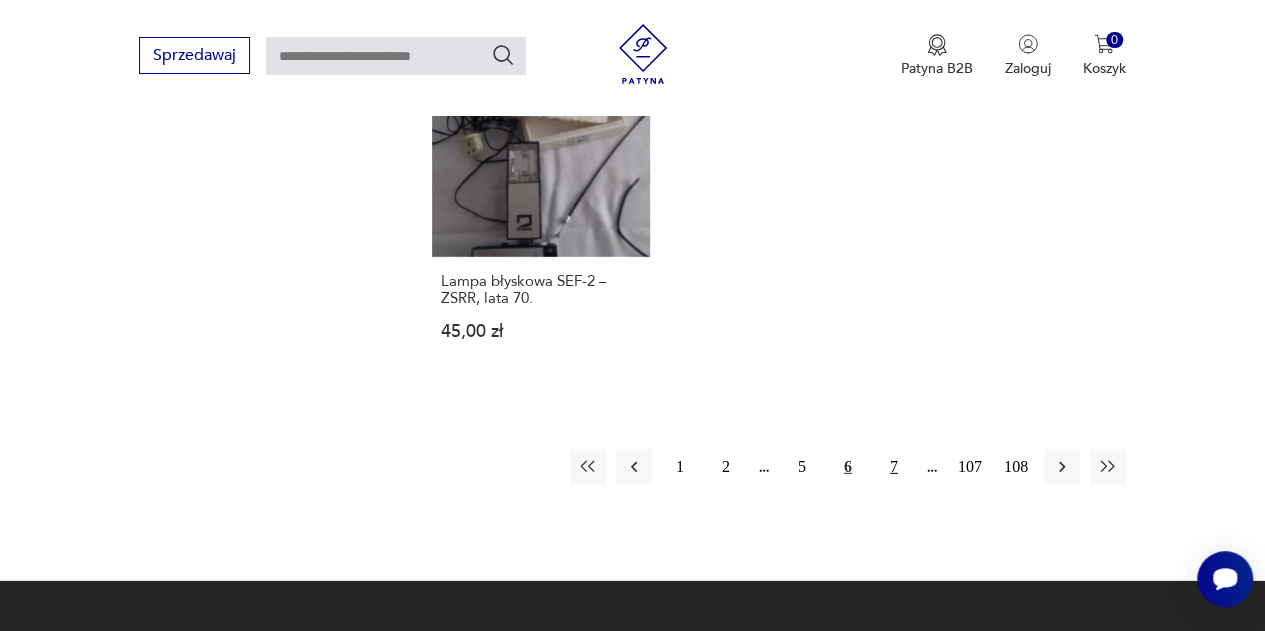 click on "7" at bounding box center [894, 467] 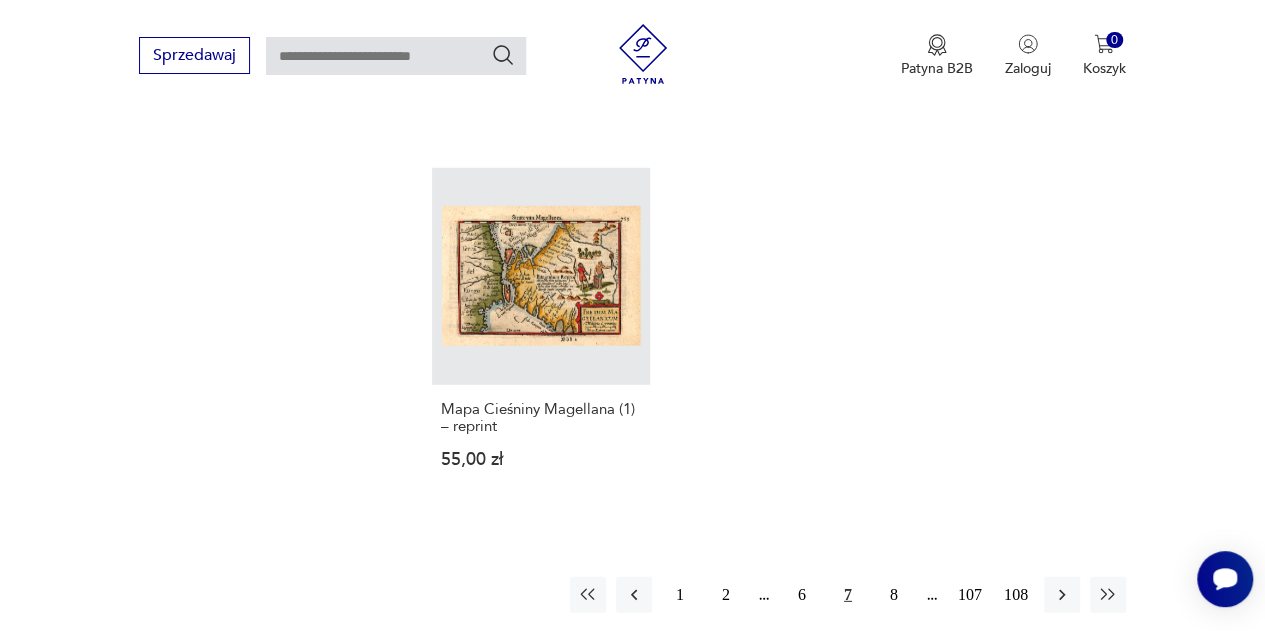 scroll, scrollTop: 2718, scrollLeft: 0, axis: vertical 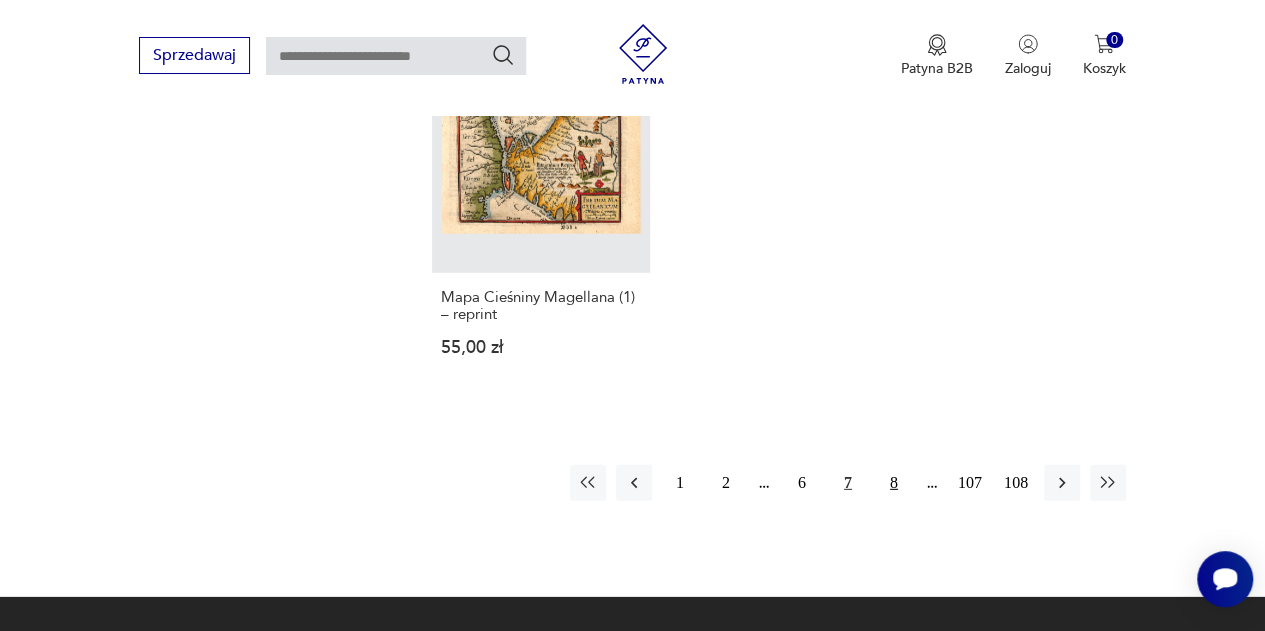 click on "8" at bounding box center [894, 483] 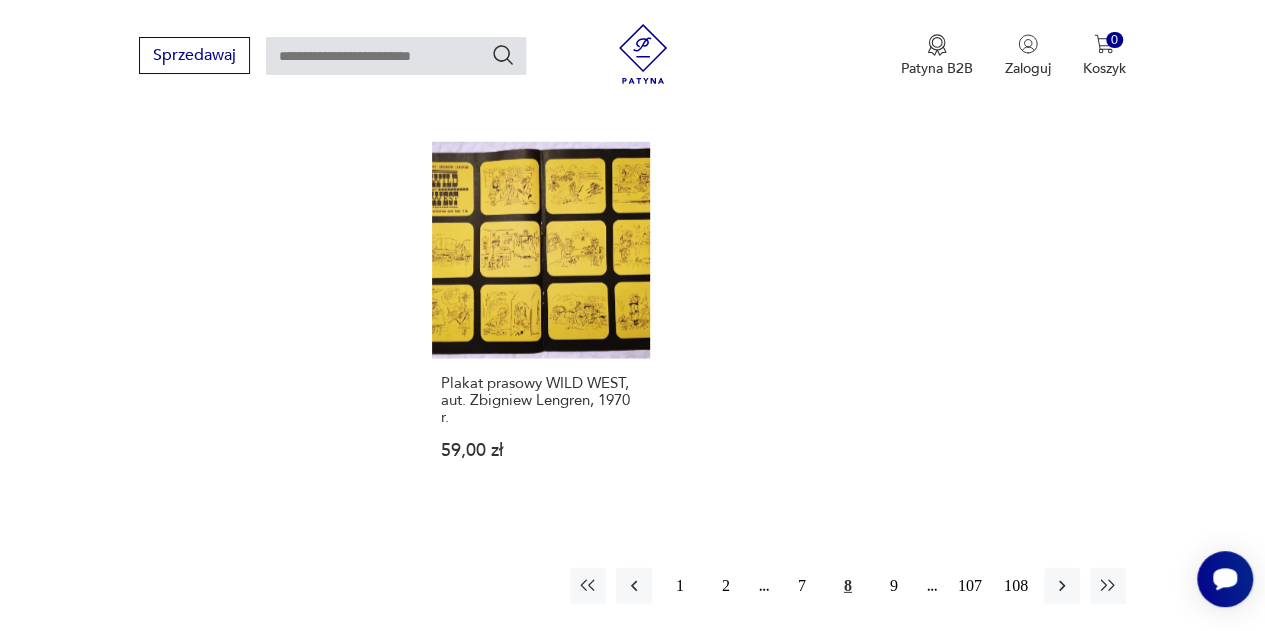 scroll, scrollTop: 2771, scrollLeft: 0, axis: vertical 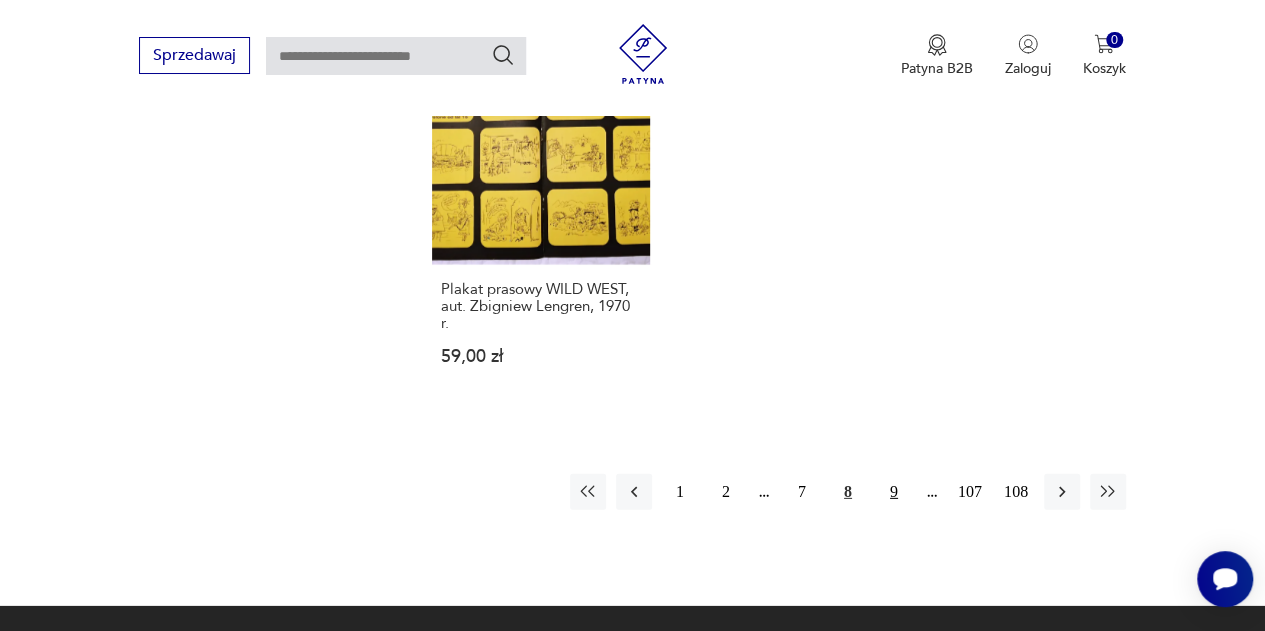 click on "9" at bounding box center [894, 492] 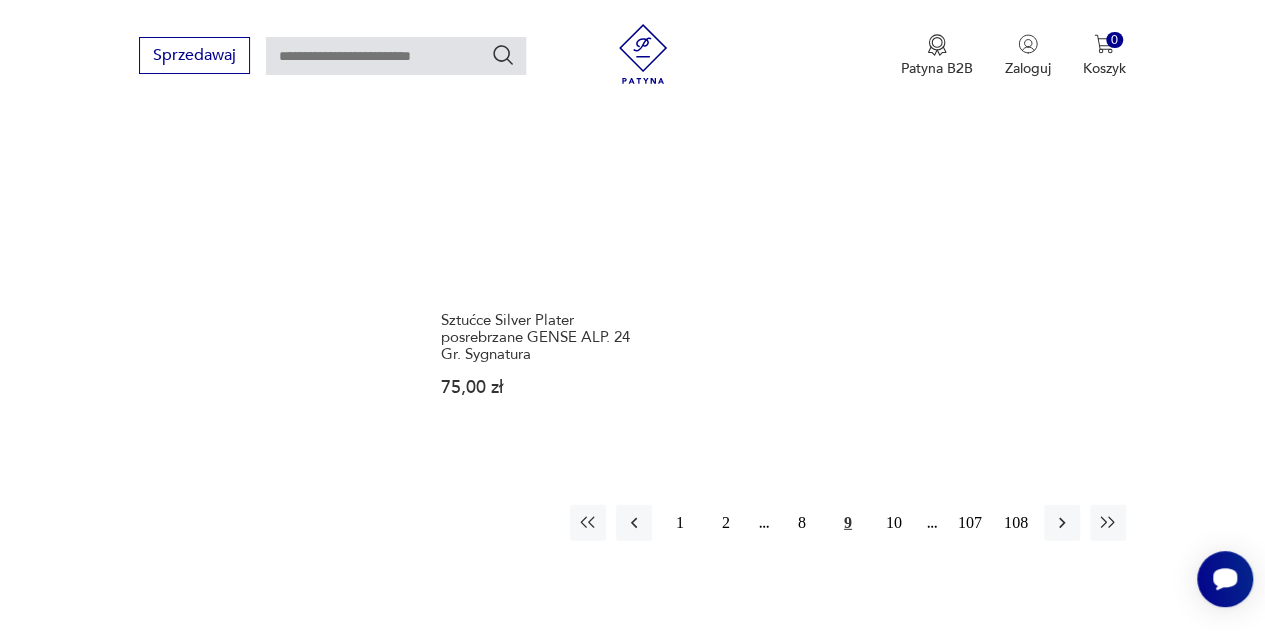 scroll, scrollTop: 2673, scrollLeft: 0, axis: vertical 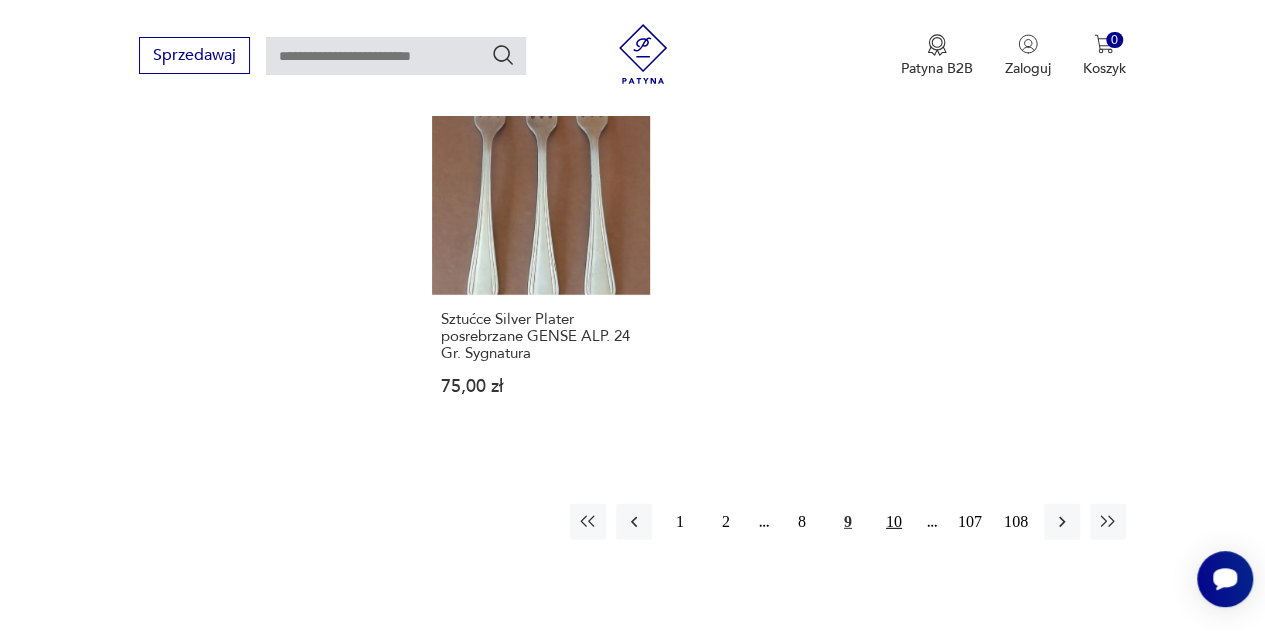 click on "10" at bounding box center [894, 522] 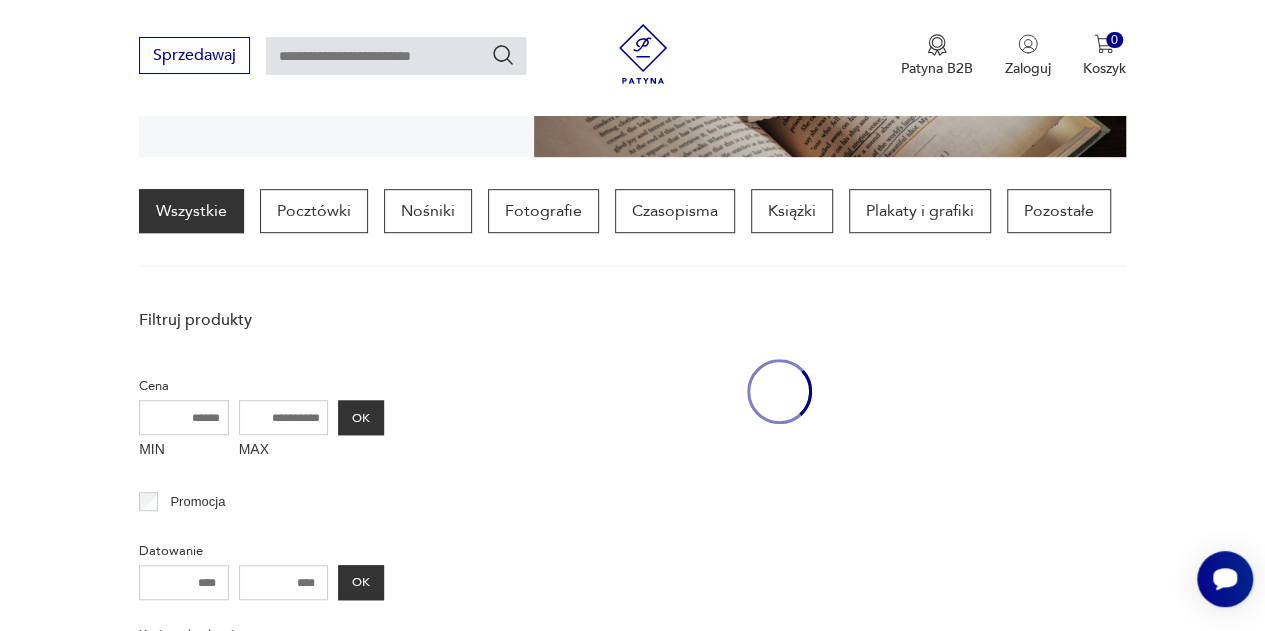 scroll, scrollTop: 471, scrollLeft: 0, axis: vertical 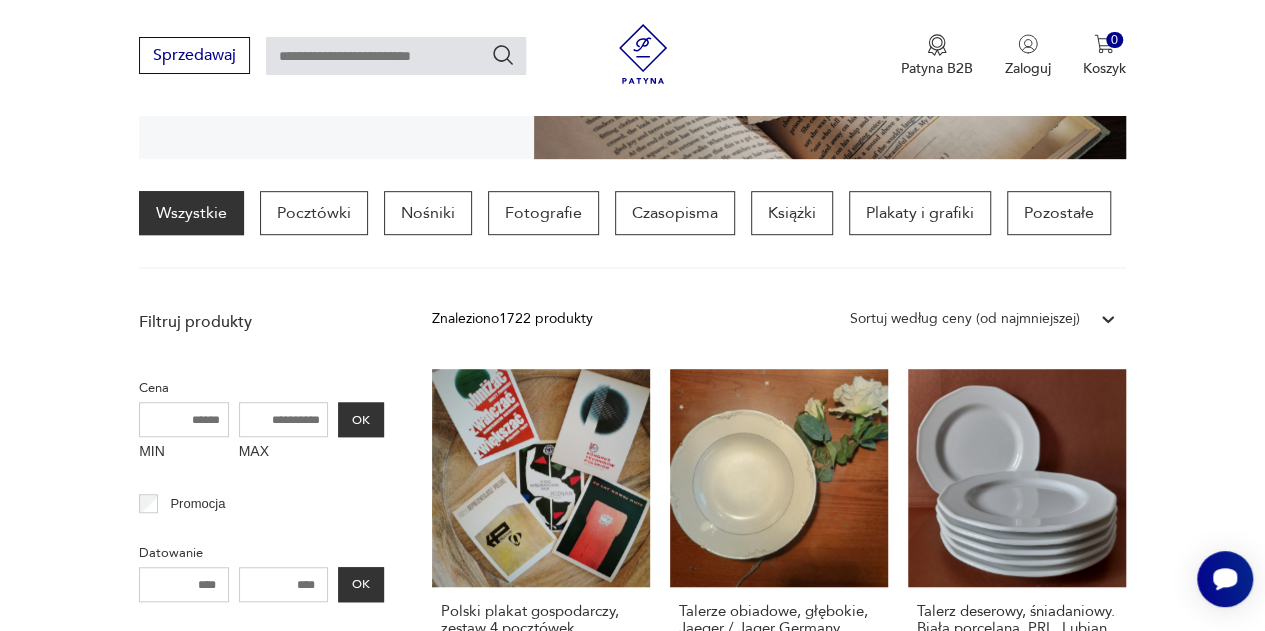 click on "Polski plakat gospodarczy, zestaw 4 pocztówek 75,00 zł Talerze obiadowe, głębokie, Jaeger / Jager Germany, Niemcy, 1925 - 1945, 2 sztuki 78,00 zł Talerz deserowy, śniadaniowy. Biała porcelana, PRL, Lubian. Zestaw 6 sztuk. Sygnatura. 79,00 zł Talerze kolekcjonerskie, GUSTAVSBERG, Szwecja. 21,5 cm, 2 sztuki 79,00 zł Przekrój, 1981 rok, Pablo Picasso 80,00 zł 2 mapy Cieśniny Magellana (reprinty) 80,00 zł Sale Obraz glina ceramiczna "Góralska chata" retro, PRL 80,00 zł 90,00 zł Japońska mozaika kobiety 80,00 zł Plakat - kolaż okładek magazynu Life 85,00 zł Plakat Japońskie kurtyzany drzeworyt (reprint) 85,00 zł Plakat - kolaż okładek magazynu Life 85,00 zł Plakat Wielka Fala (reprint japońskiego drzeworytu) 85,00 zł 2 plakaty – ilustracje z lat 20. 85,00 zł Ilustracja mody vintage 85,00 zł Plakat vintage fashion Cameo 89,00 zł Plakat modowy vintage "Nowa Biżuteria", rys. Philip Castle, 1969 r. 89,00 zł" at bounding box center [779, 1505] 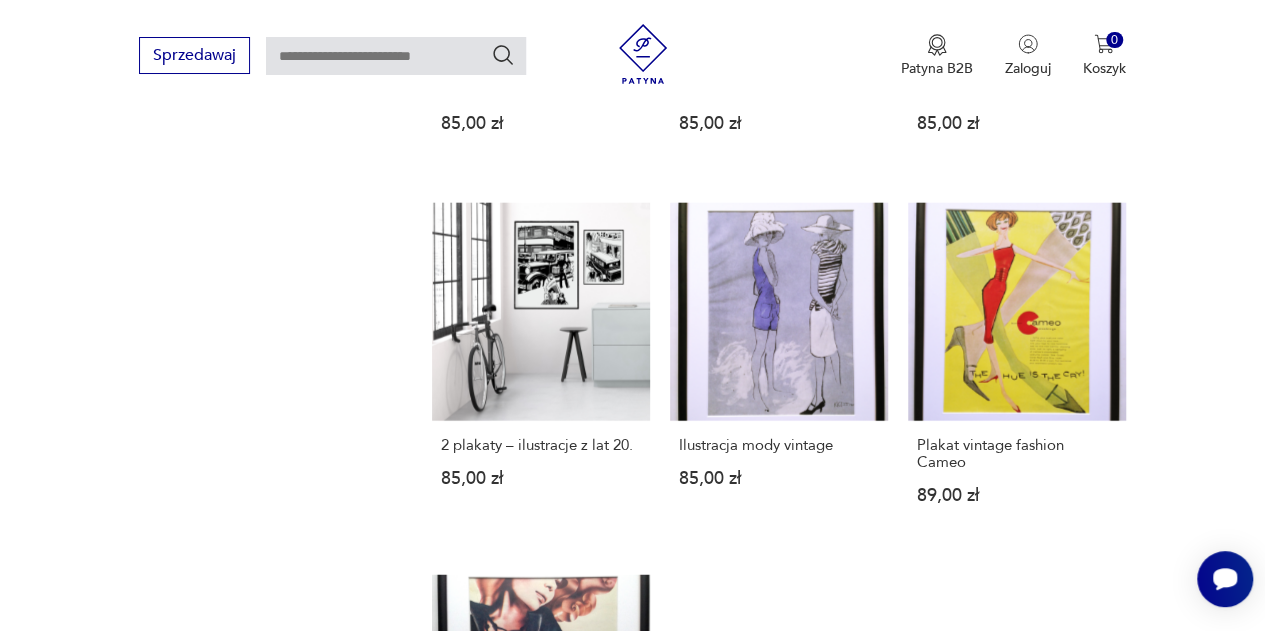 scroll, scrollTop: 2183, scrollLeft: 0, axis: vertical 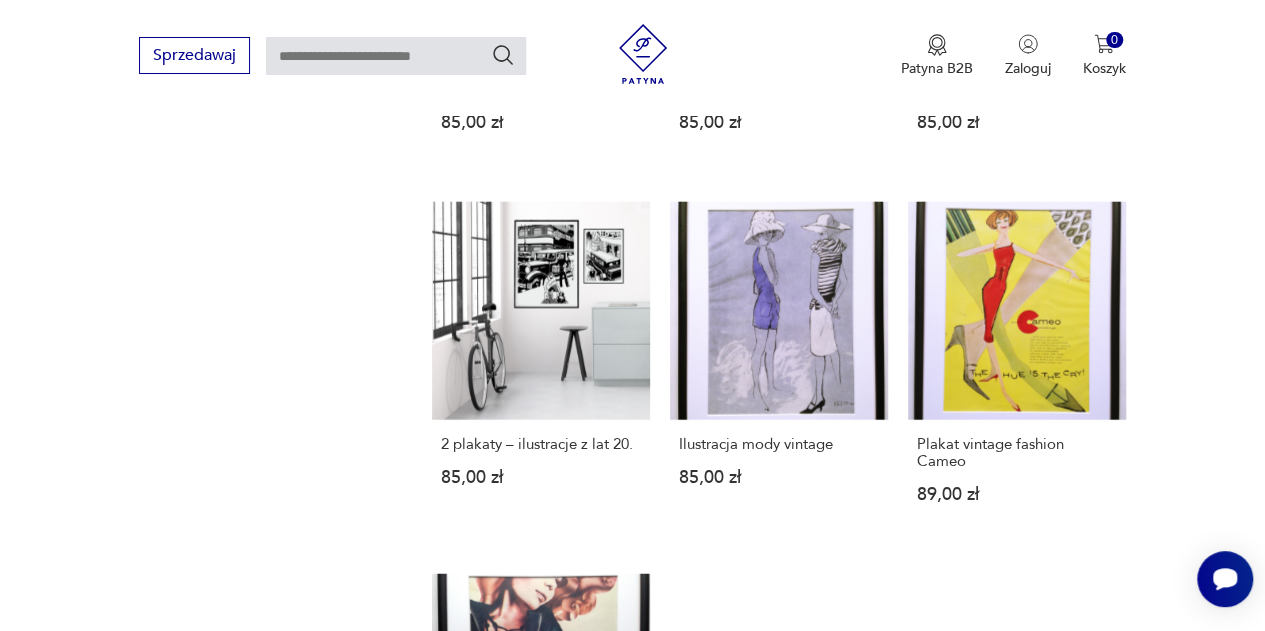 click on "Ilustracja mody vintage 85,00 zł" at bounding box center (779, 372) 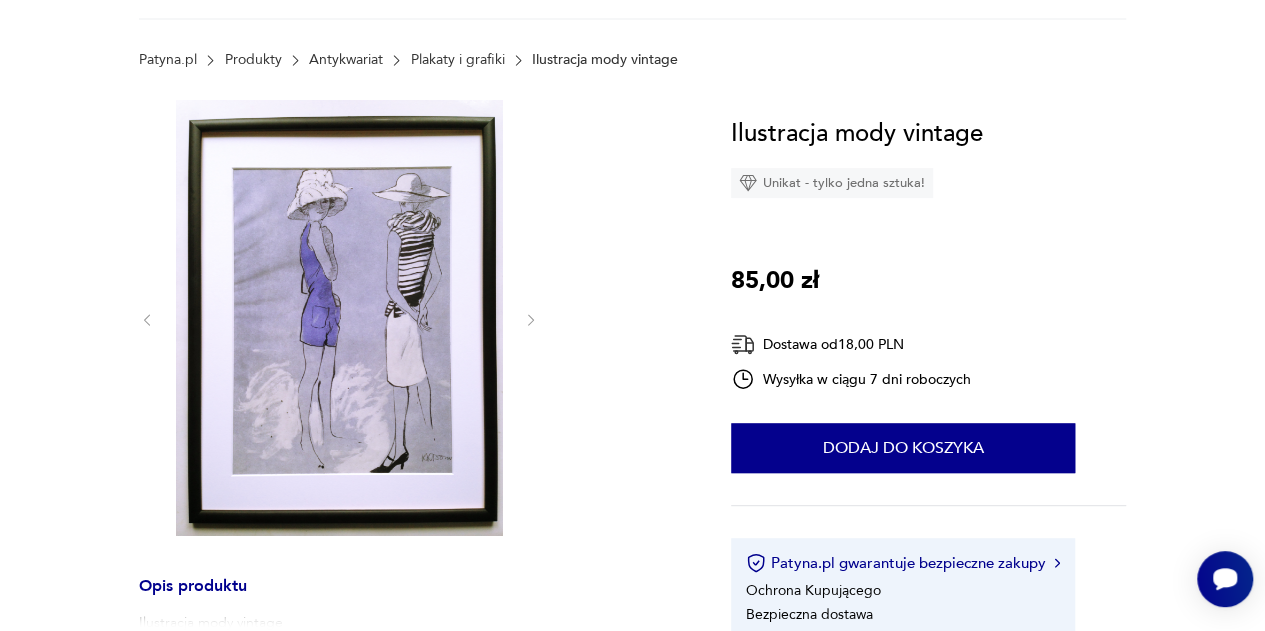 scroll, scrollTop: 233, scrollLeft: 0, axis: vertical 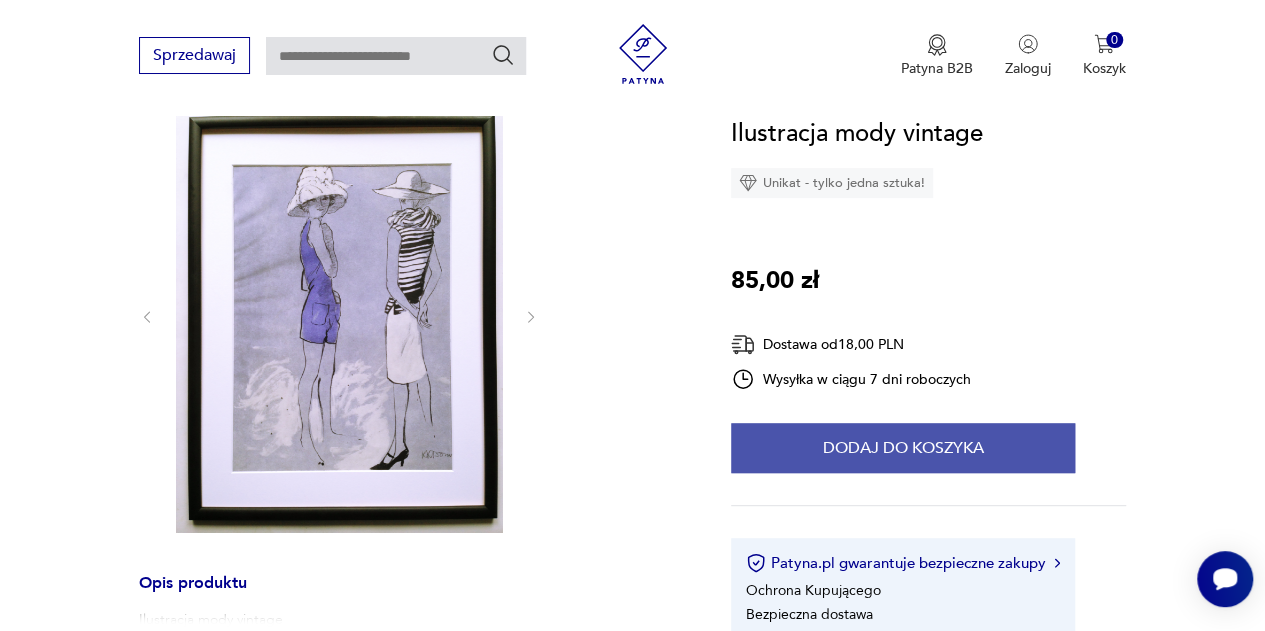 click on "Dodaj do koszyka" at bounding box center (903, 448) 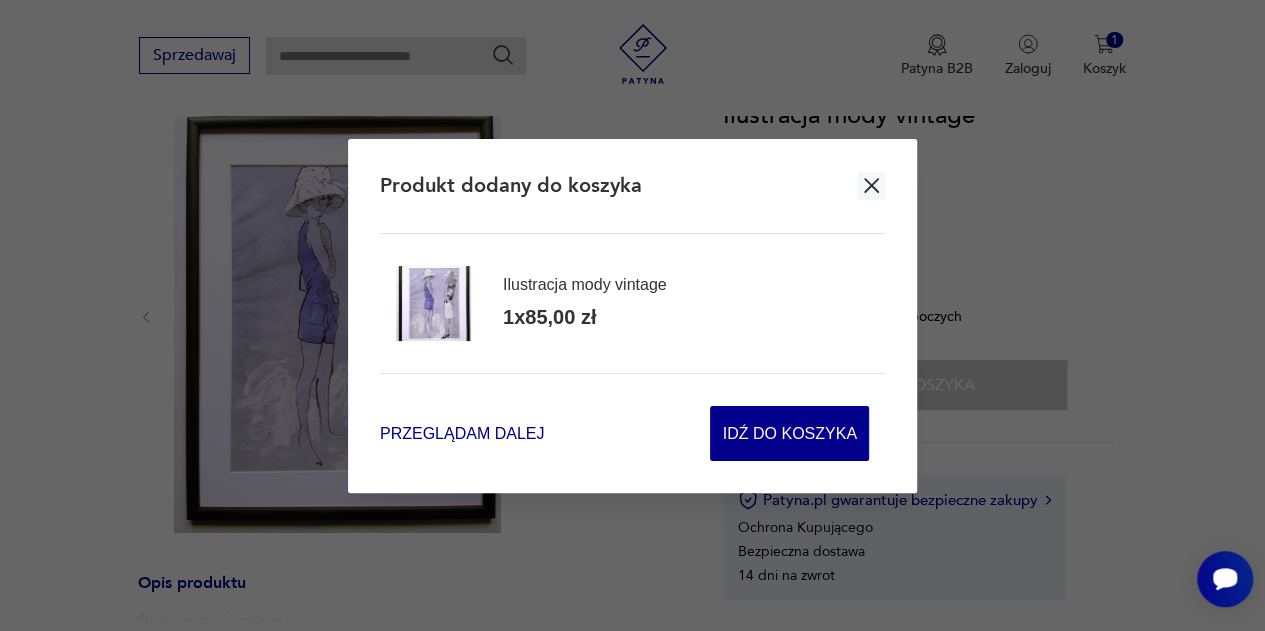 click on "Przeglądam dalej" at bounding box center [462, 433] 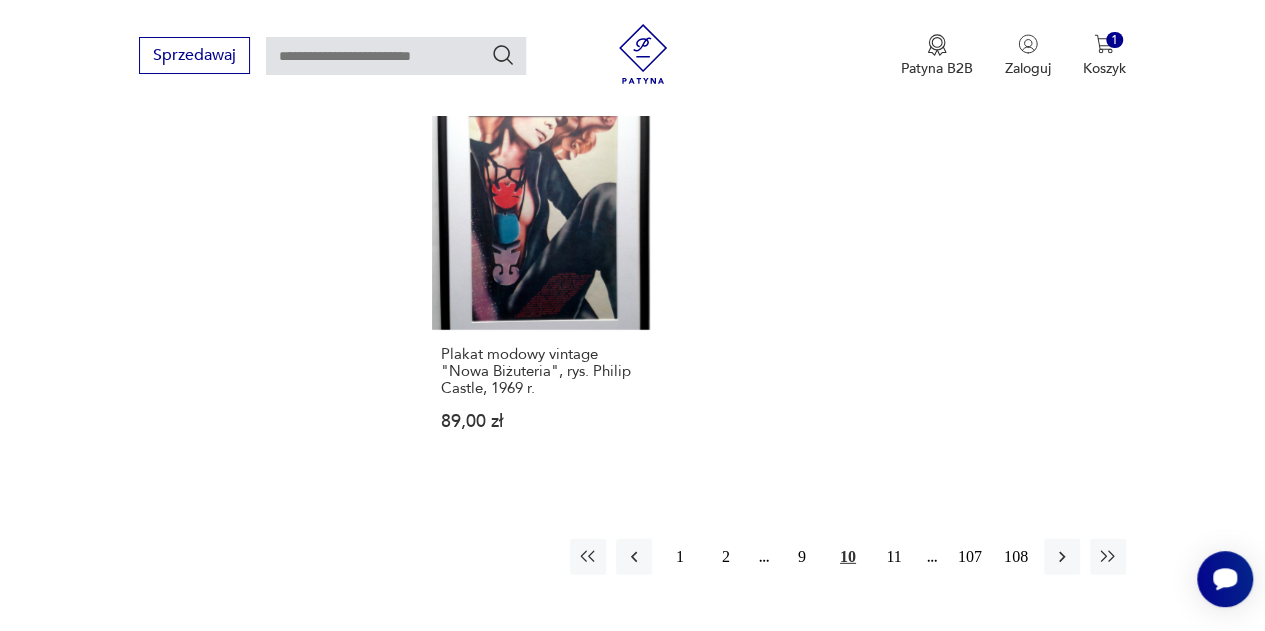 scroll, scrollTop: 2680, scrollLeft: 0, axis: vertical 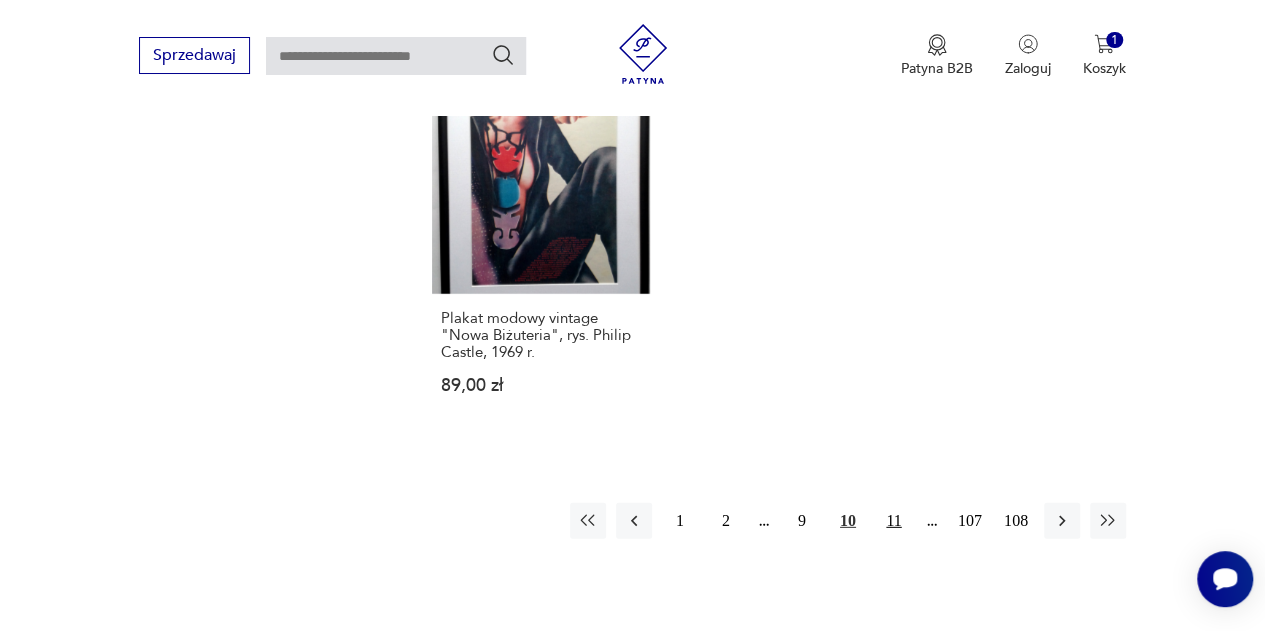 click on "11" at bounding box center (894, 521) 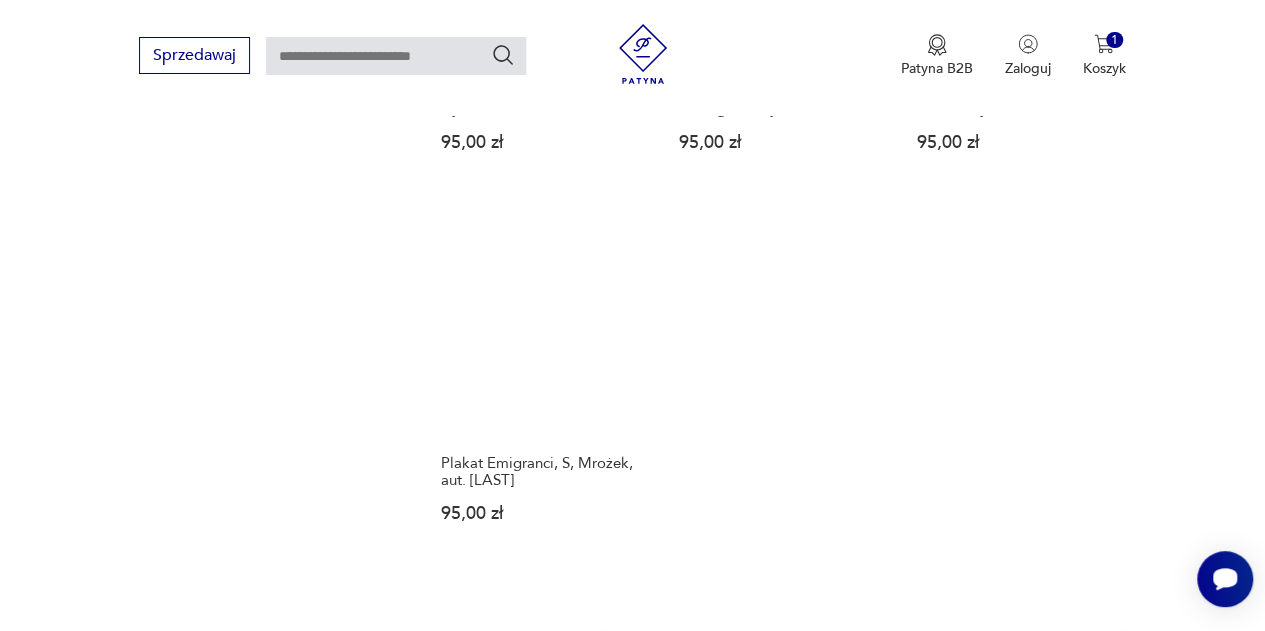 scroll, scrollTop: 2748, scrollLeft: 0, axis: vertical 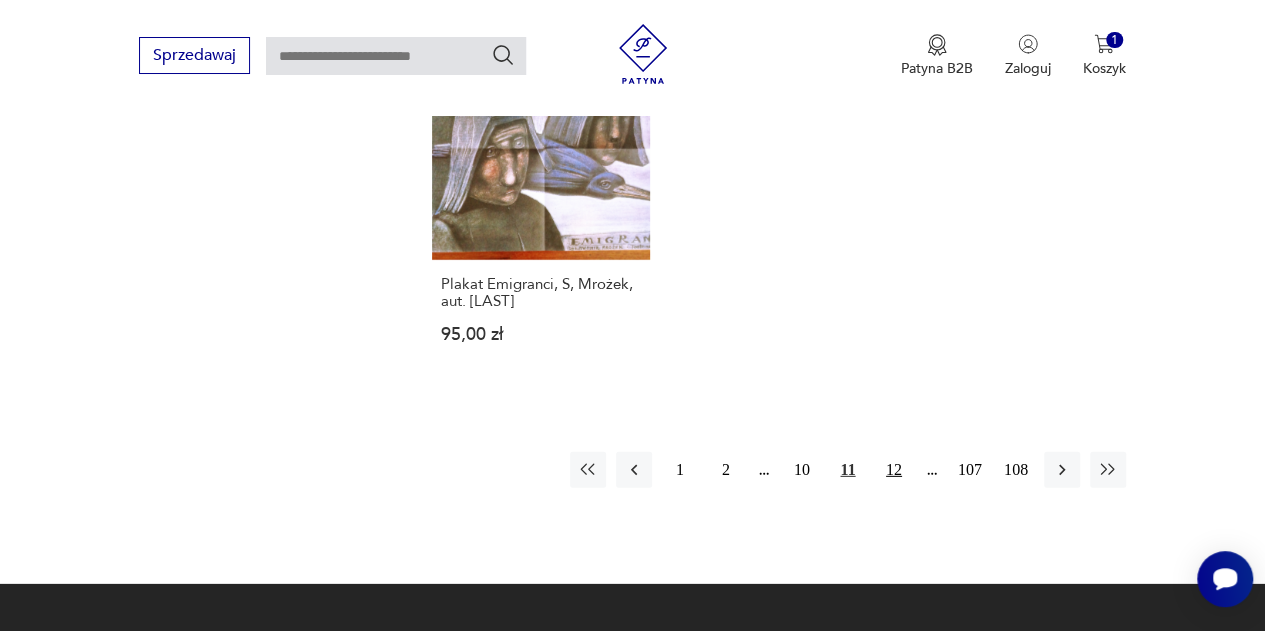 click on "12" at bounding box center (894, 470) 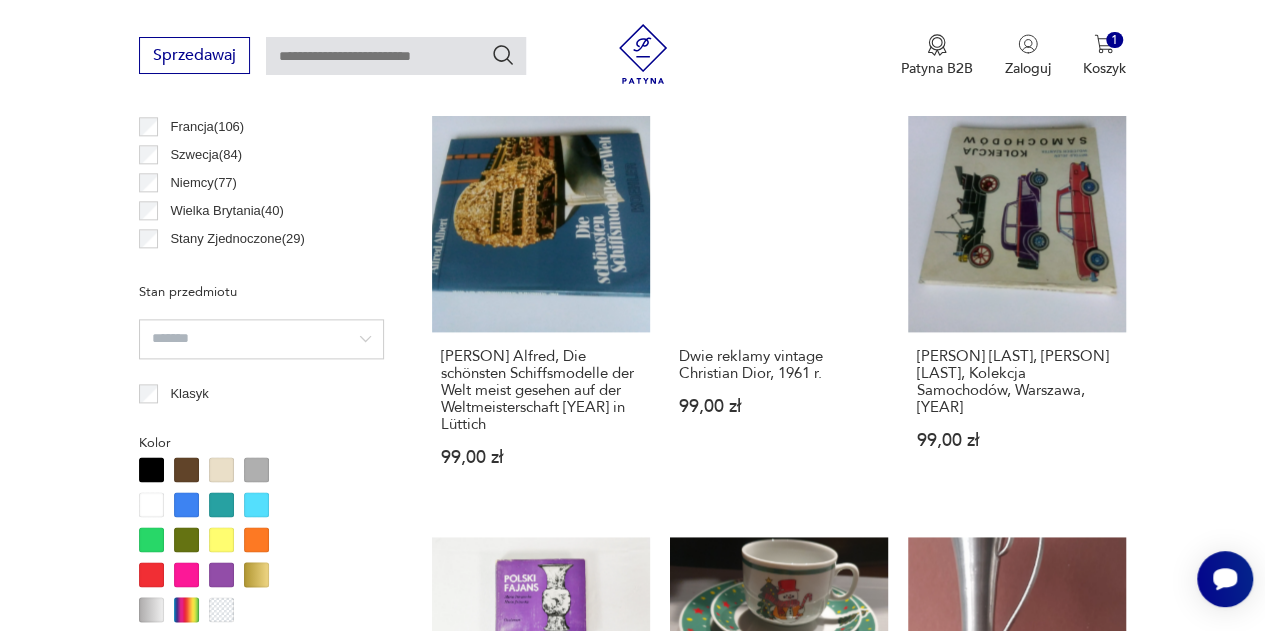 scroll, scrollTop: 1117, scrollLeft: 0, axis: vertical 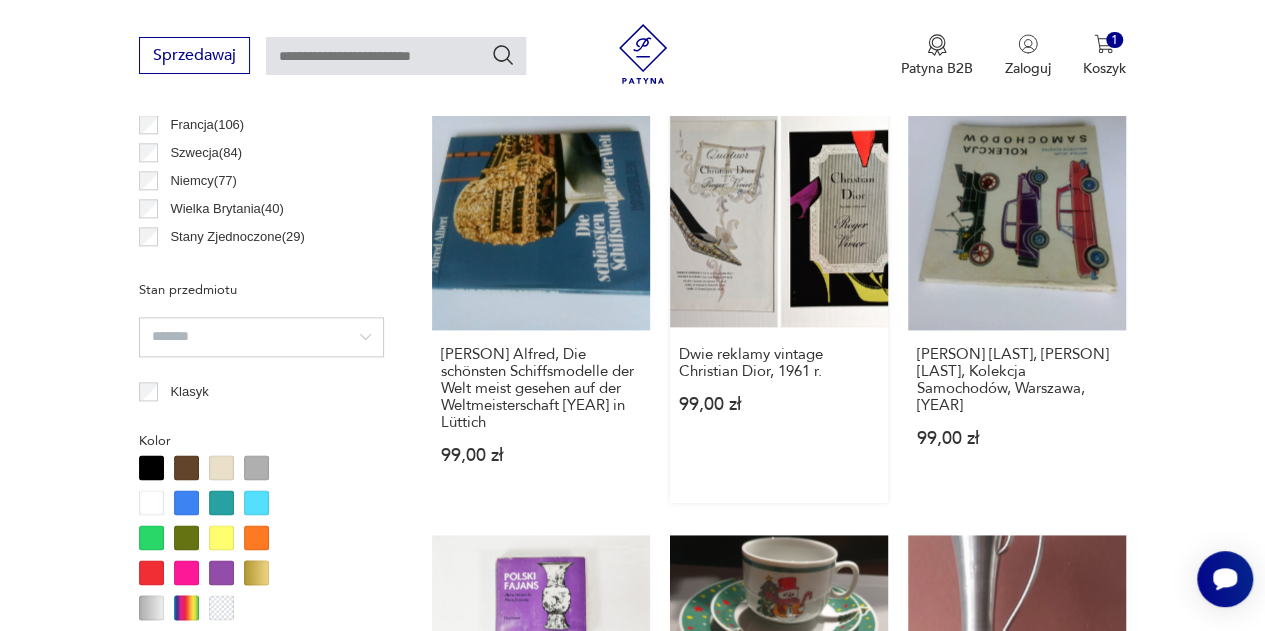 click on "Dwie reklamy vintage Christian Dior, 1961 r. 99,00 zł" at bounding box center (779, 307) 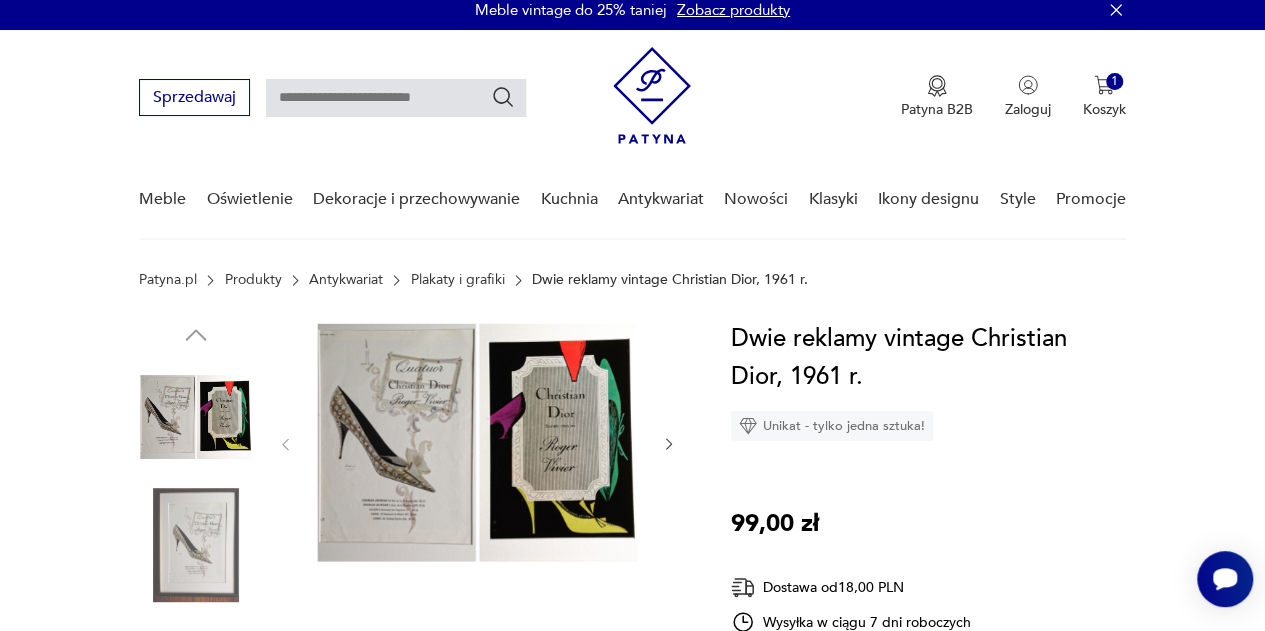 scroll, scrollTop: 0, scrollLeft: 0, axis: both 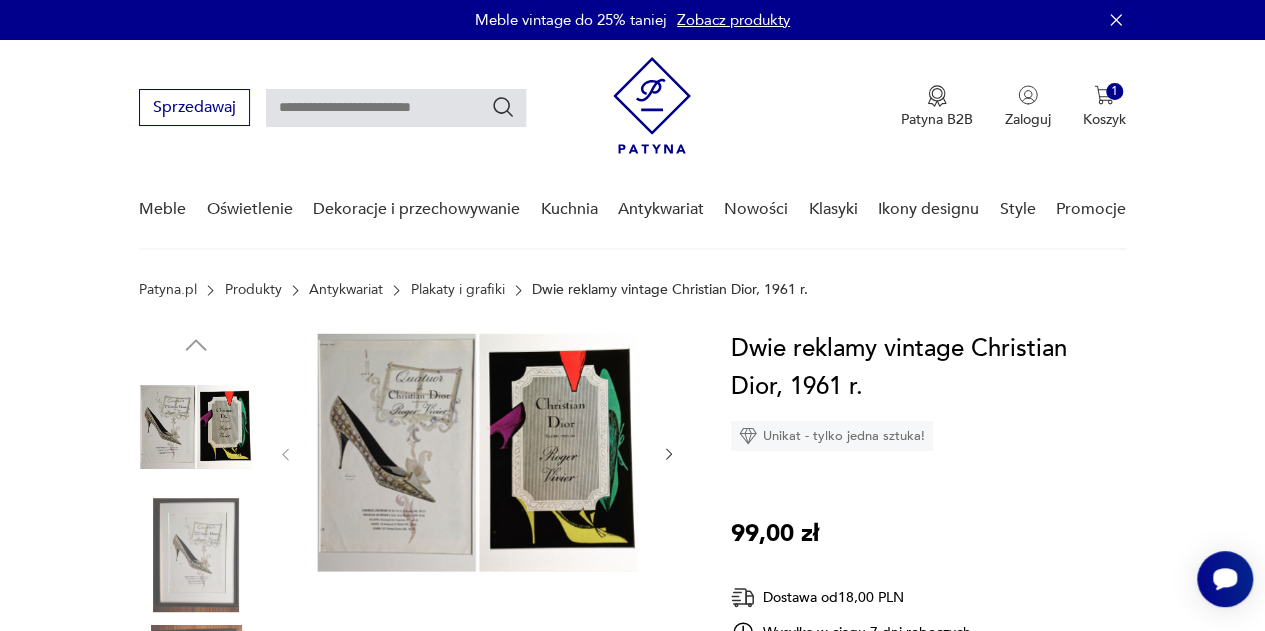 click 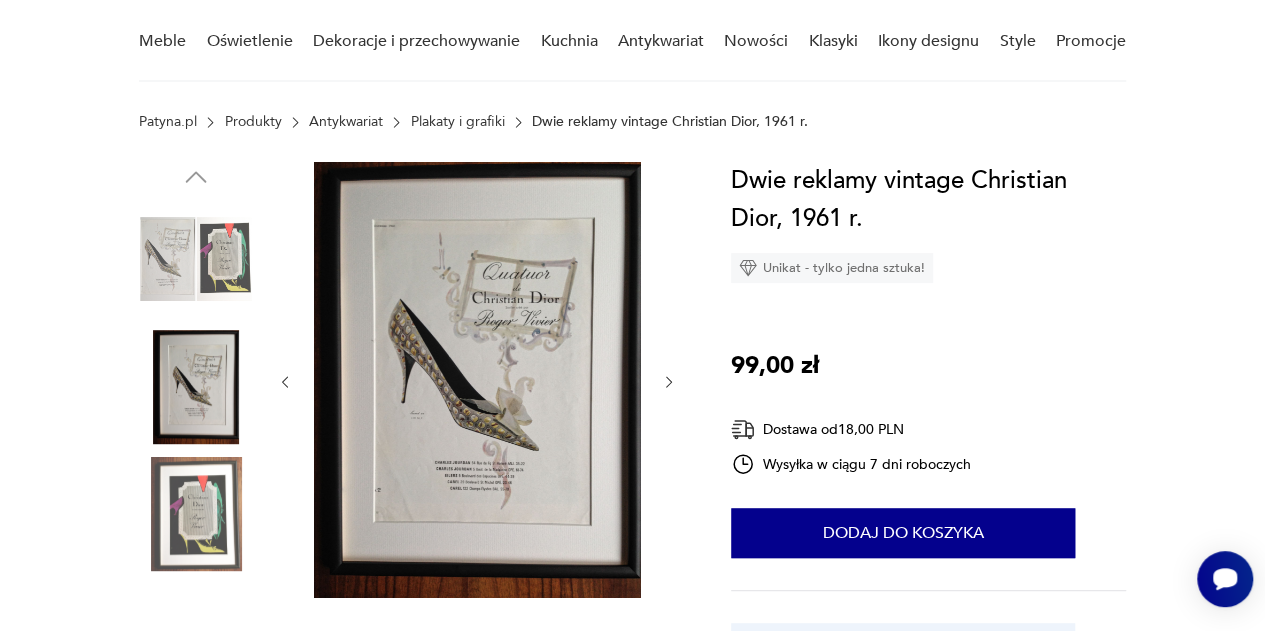 scroll, scrollTop: 177, scrollLeft: 0, axis: vertical 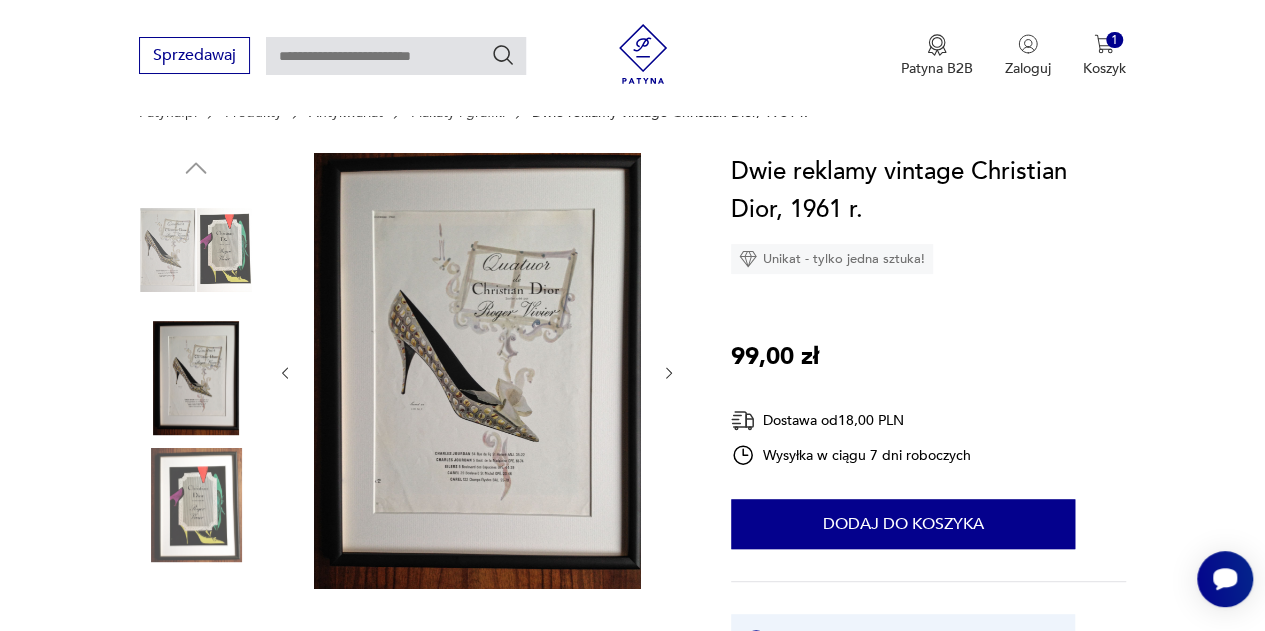 click at bounding box center (669, 373) 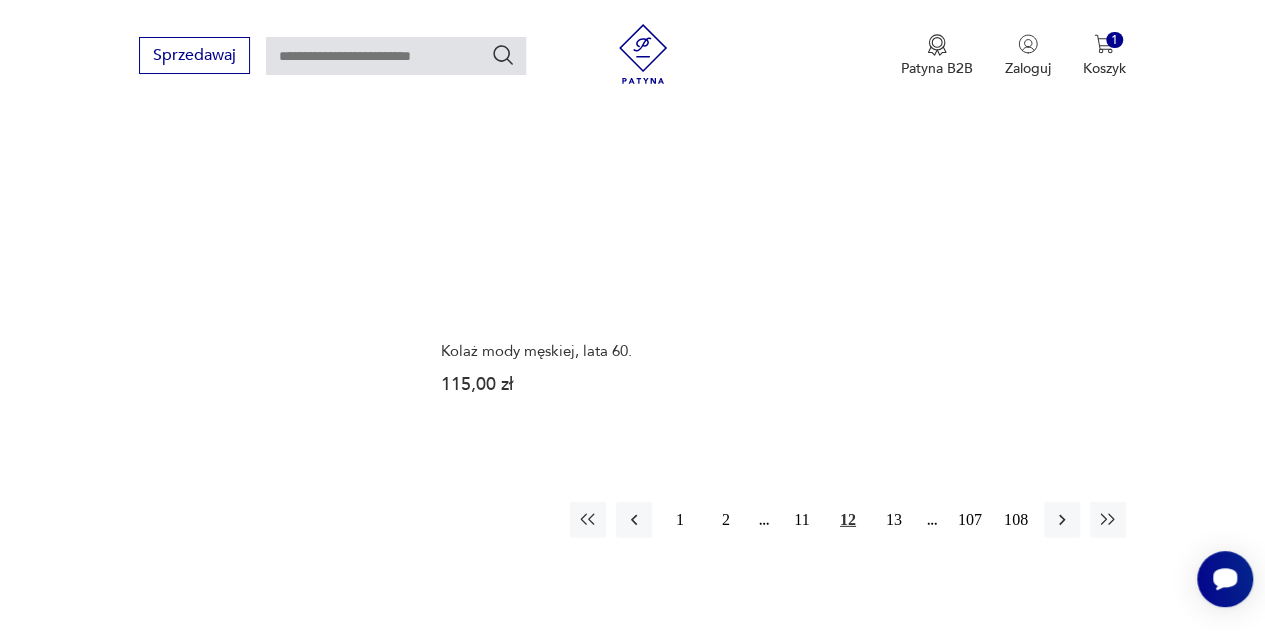 scroll, scrollTop: 2768, scrollLeft: 0, axis: vertical 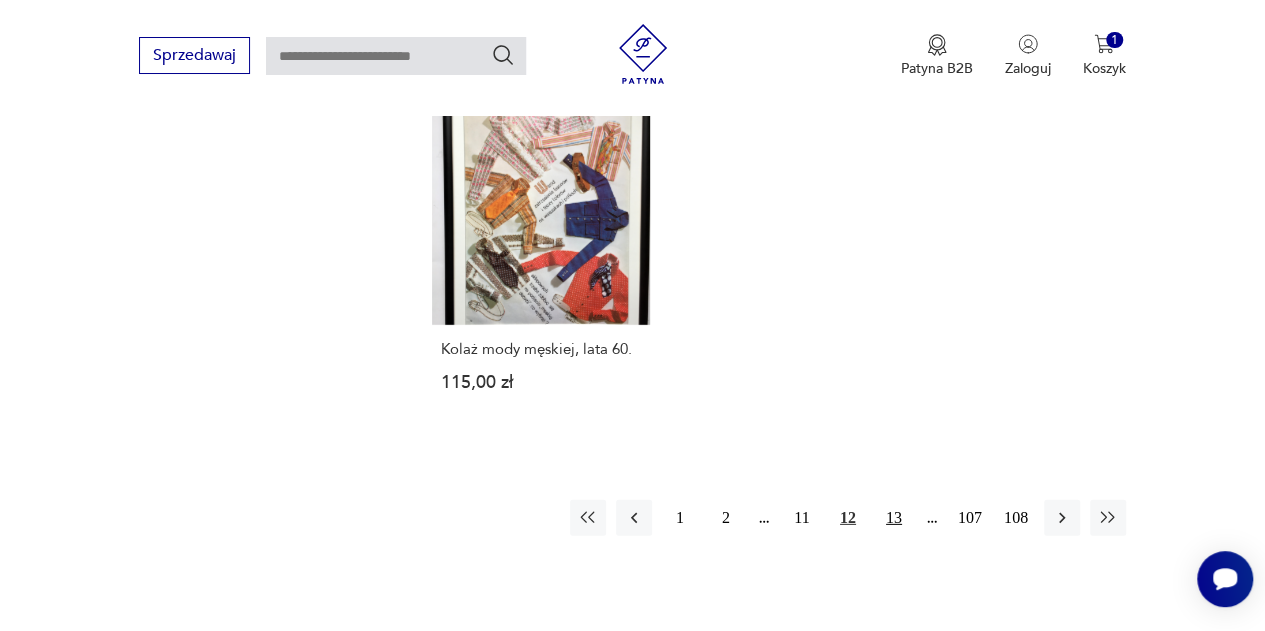 click on "13" at bounding box center (894, 518) 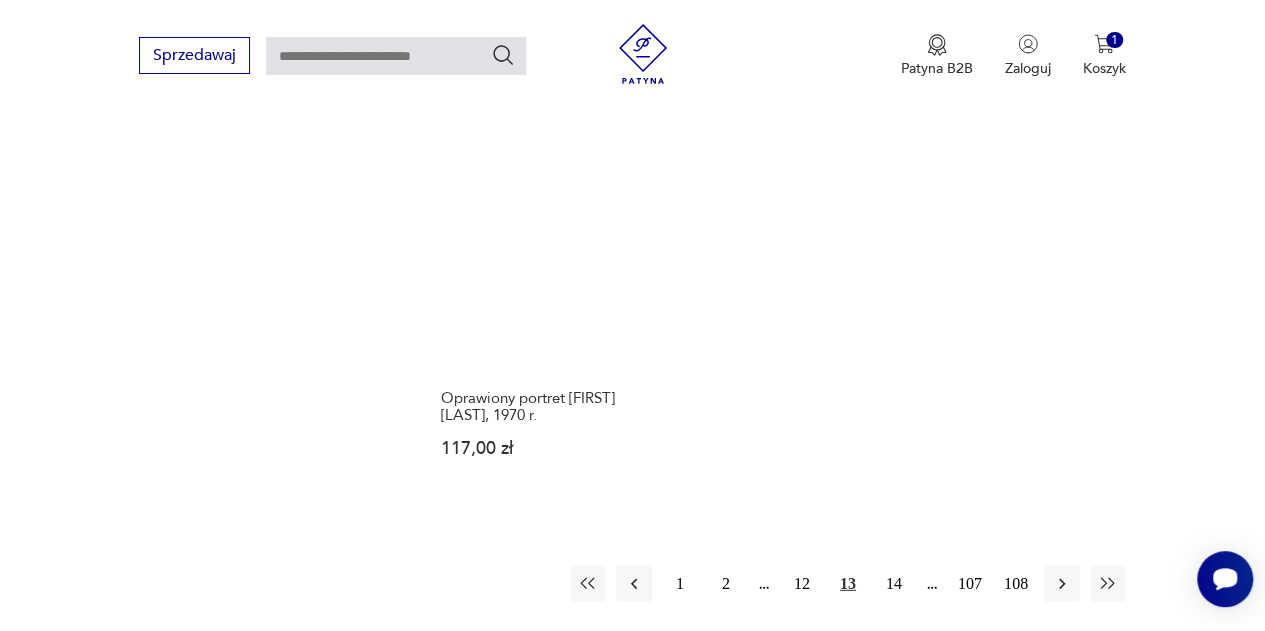 scroll, scrollTop: 2595, scrollLeft: 0, axis: vertical 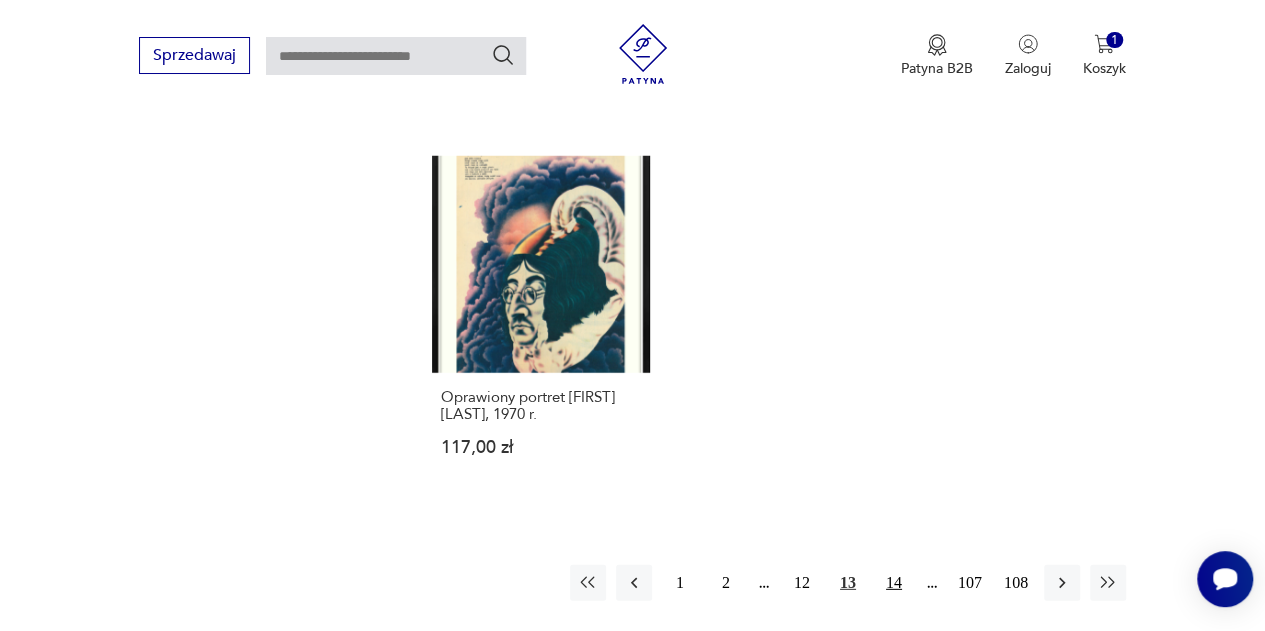 click on "14" at bounding box center (894, 583) 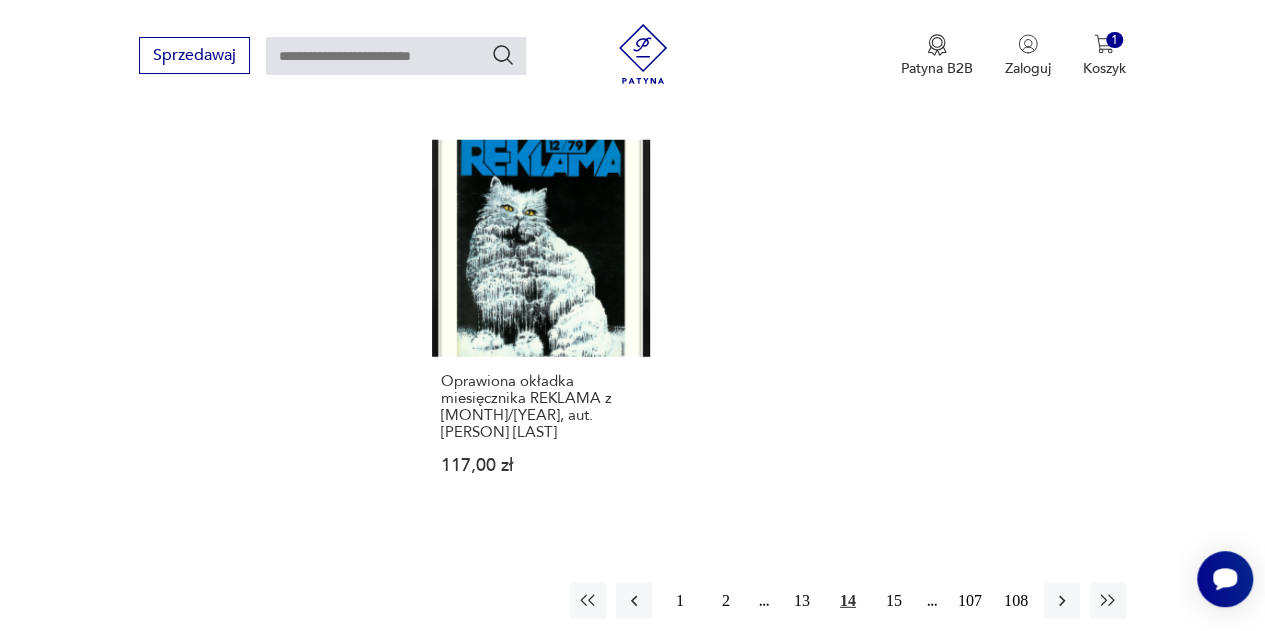 scroll, scrollTop: 2654, scrollLeft: 0, axis: vertical 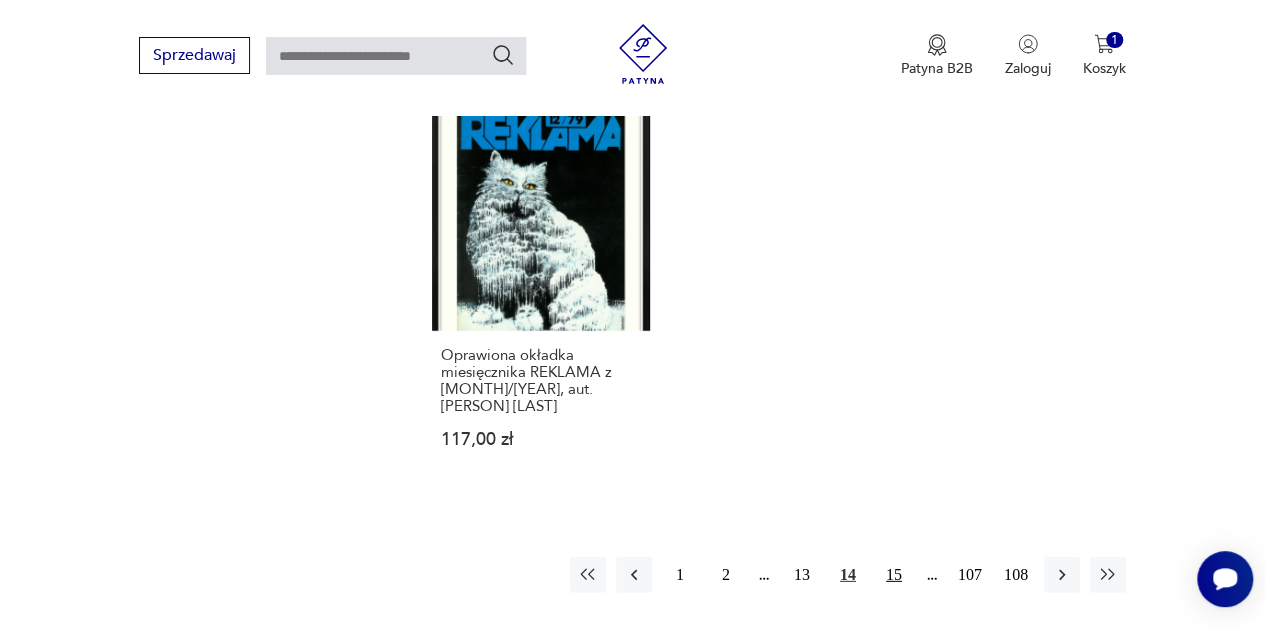 click on "15" at bounding box center (894, 575) 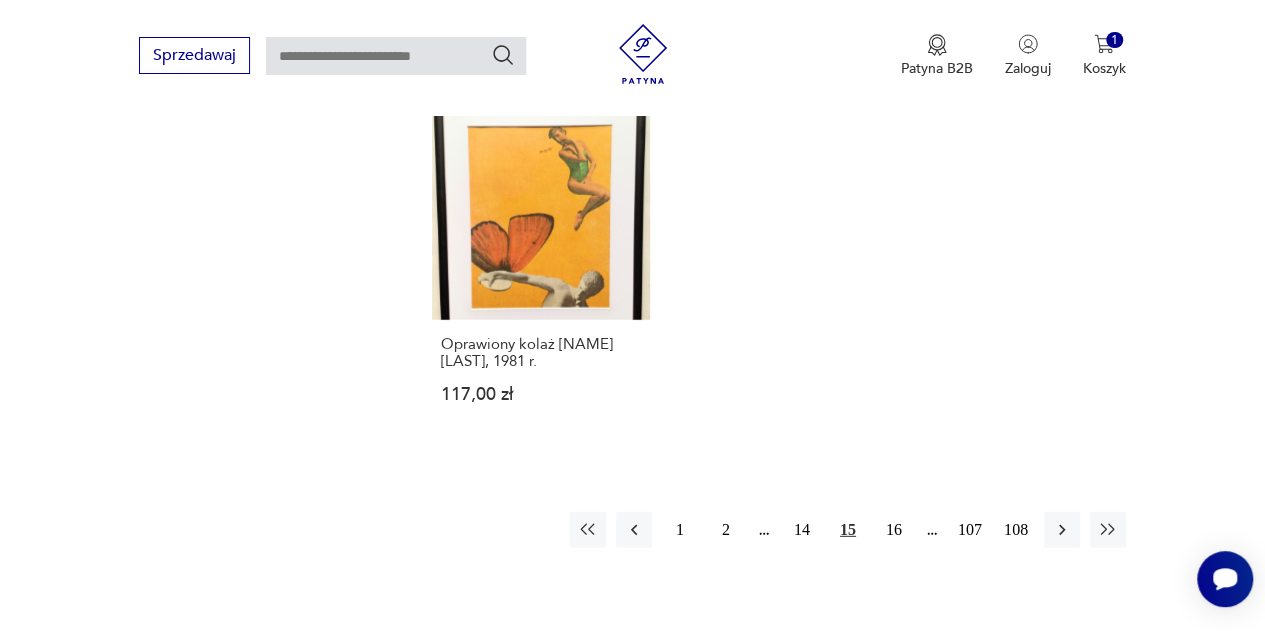 scroll, scrollTop: 2649, scrollLeft: 0, axis: vertical 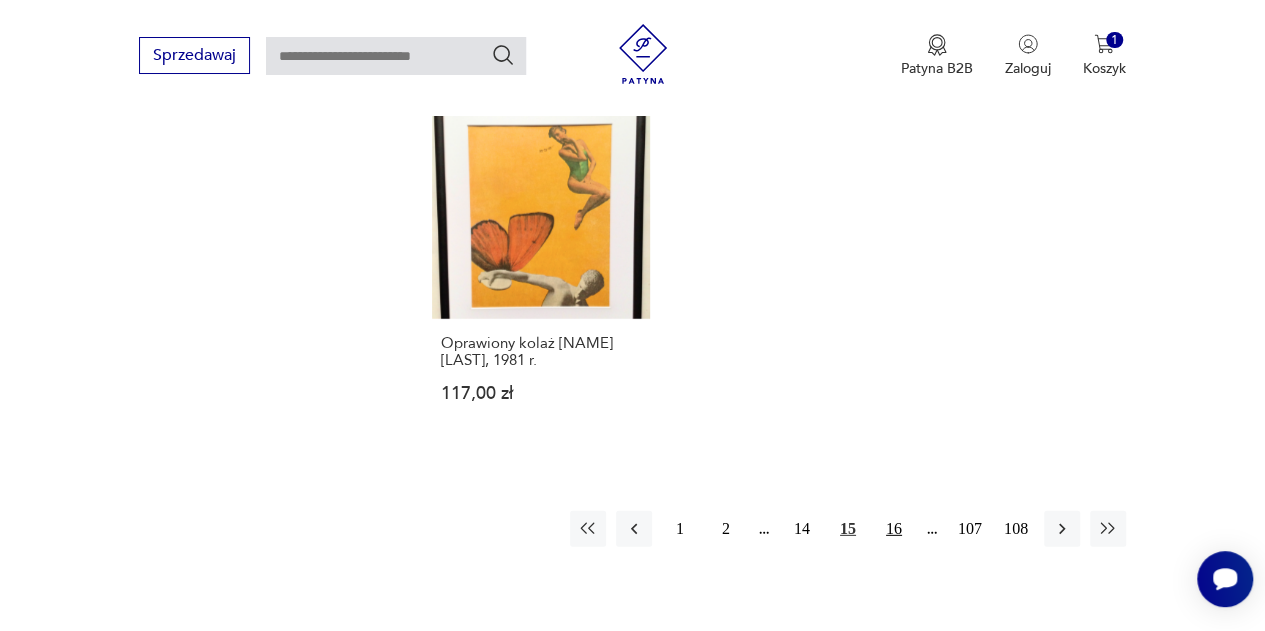 click on "16" at bounding box center (894, 529) 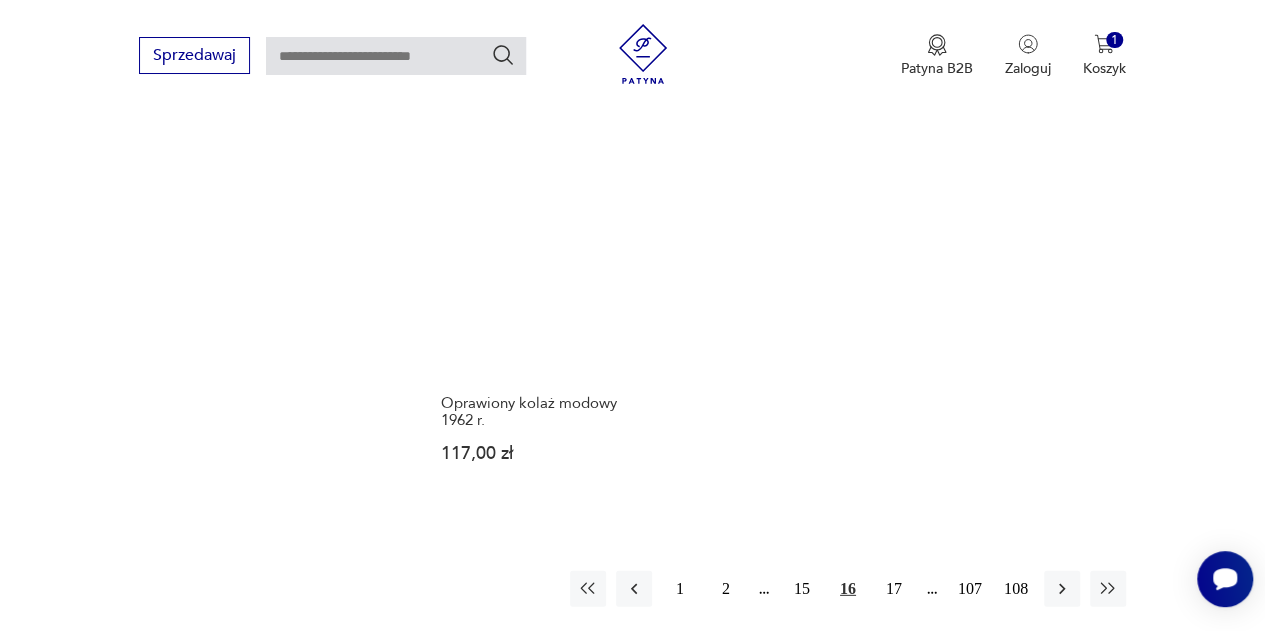 scroll, scrollTop: 2674, scrollLeft: 0, axis: vertical 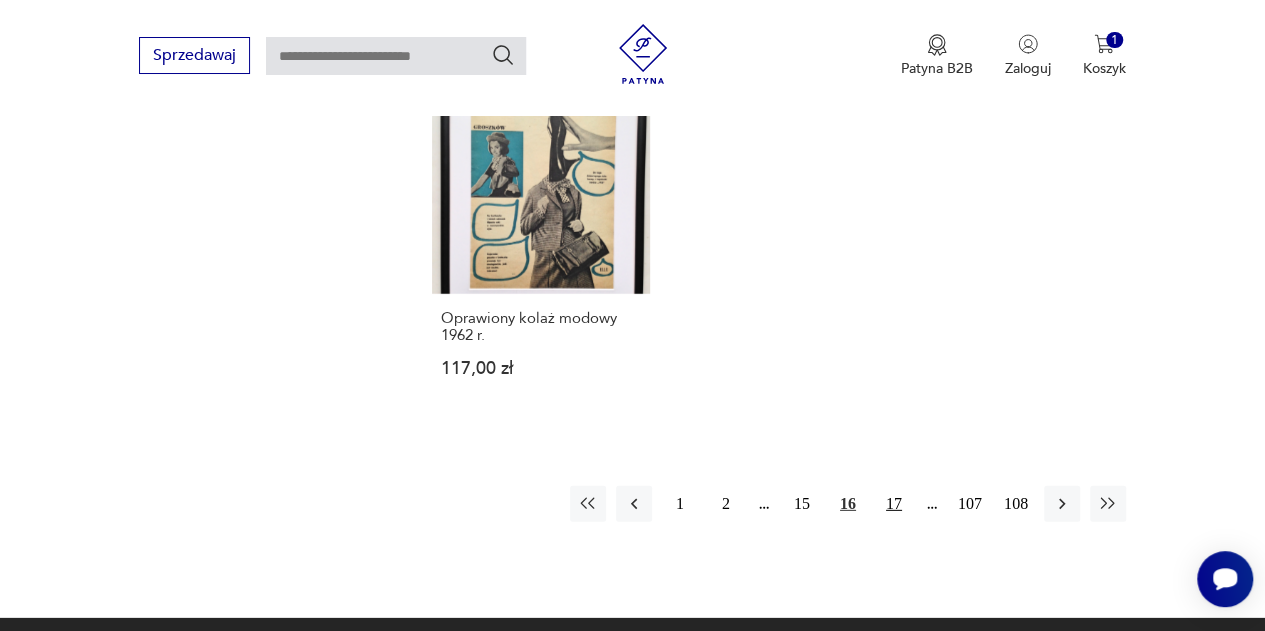 click on "17" at bounding box center (894, 504) 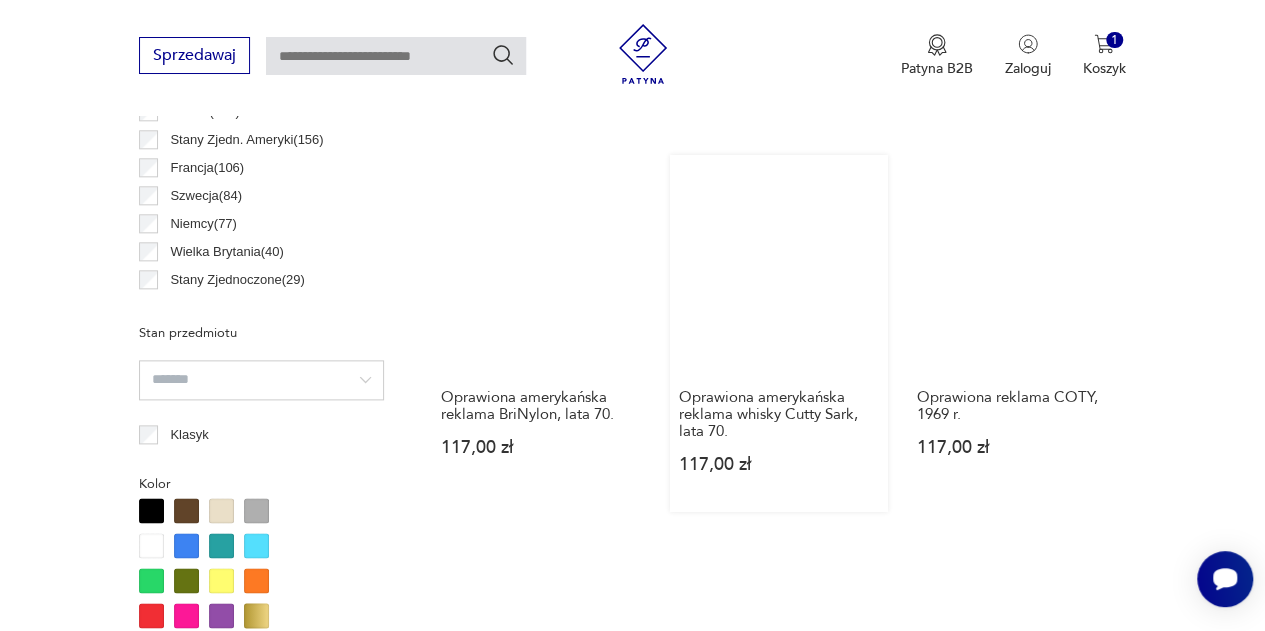 scroll, scrollTop: 1075, scrollLeft: 0, axis: vertical 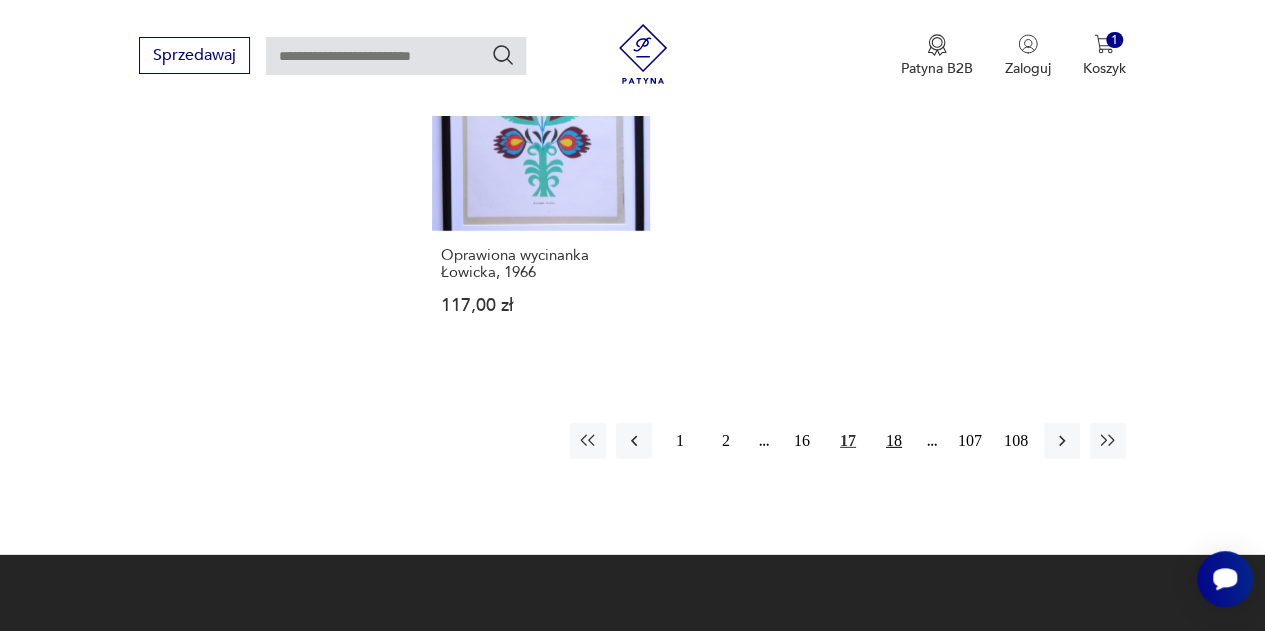 click on "18" at bounding box center (894, 441) 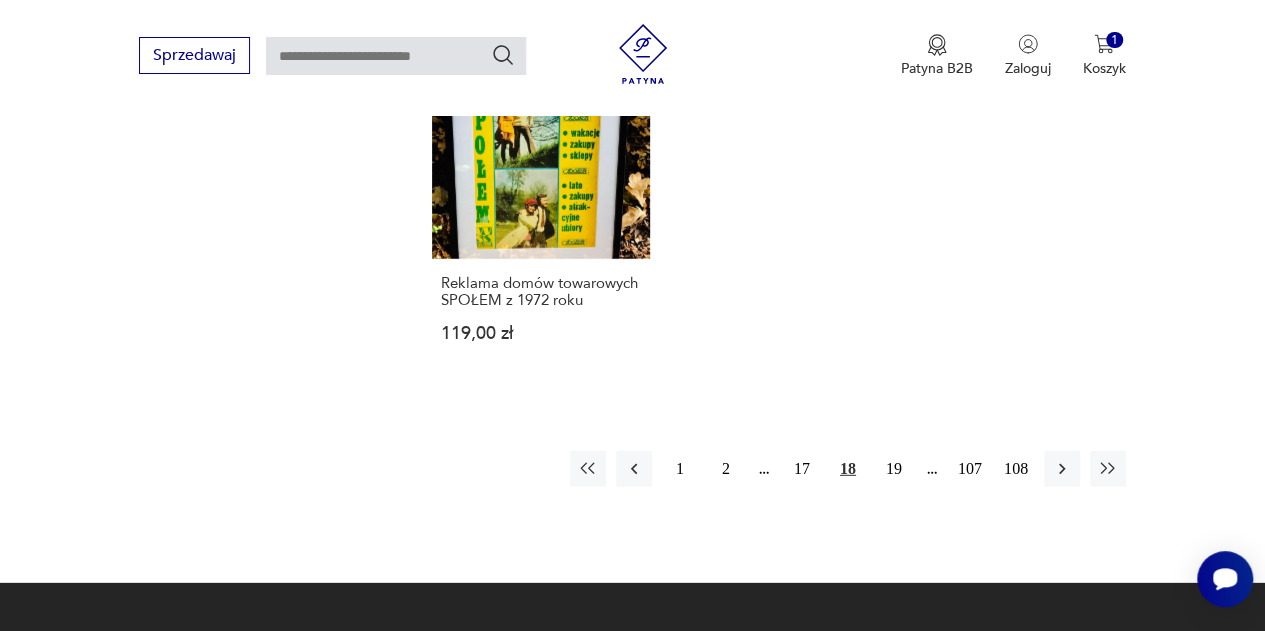 scroll, scrollTop: 2659, scrollLeft: 0, axis: vertical 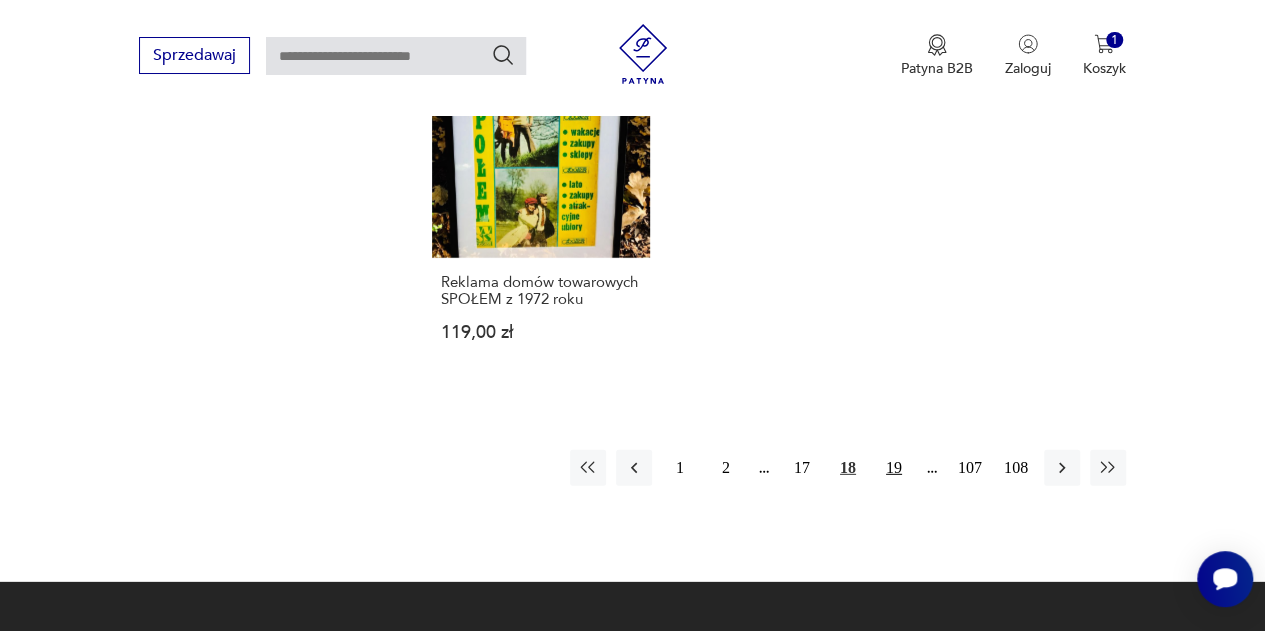 click on "19" at bounding box center (894, 468) 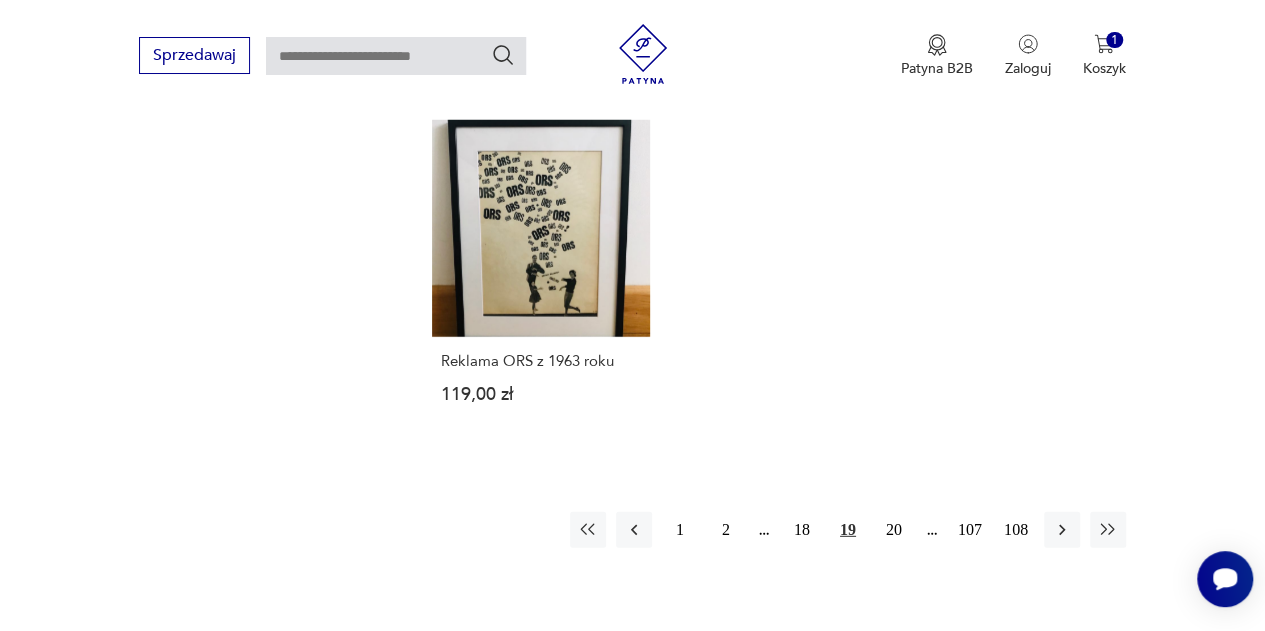 scroll, scrollTop: 2601, scrollLeft: 0, axis: vertical 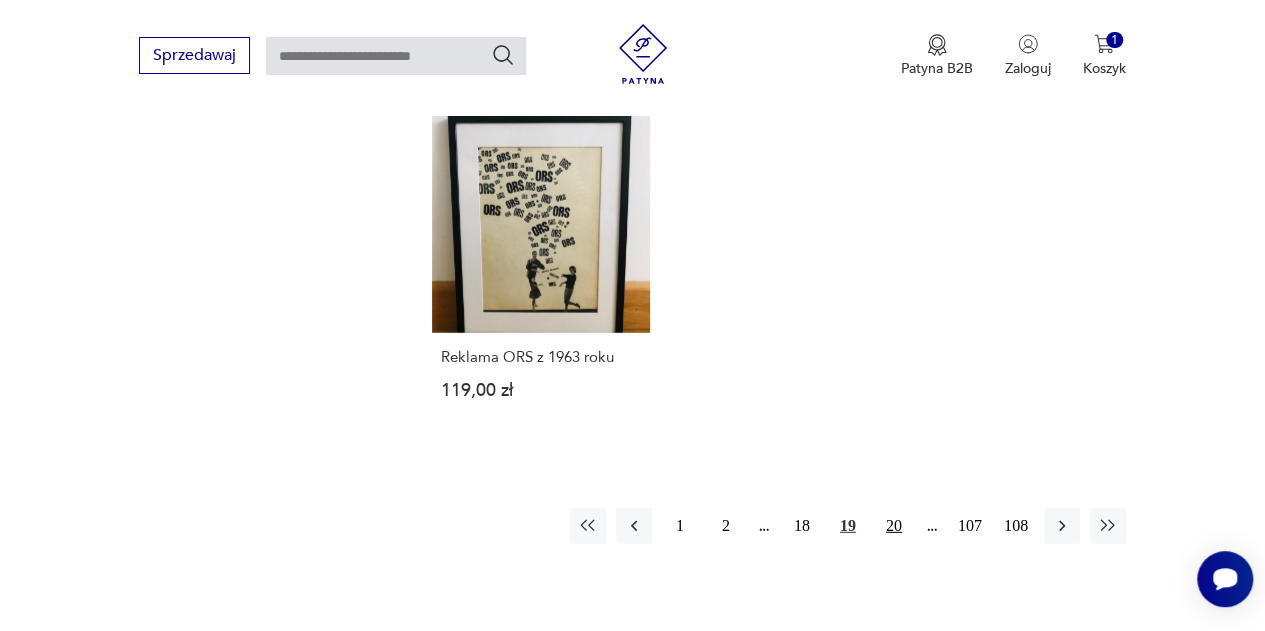 click on "20" at bounding box center [894, 526] 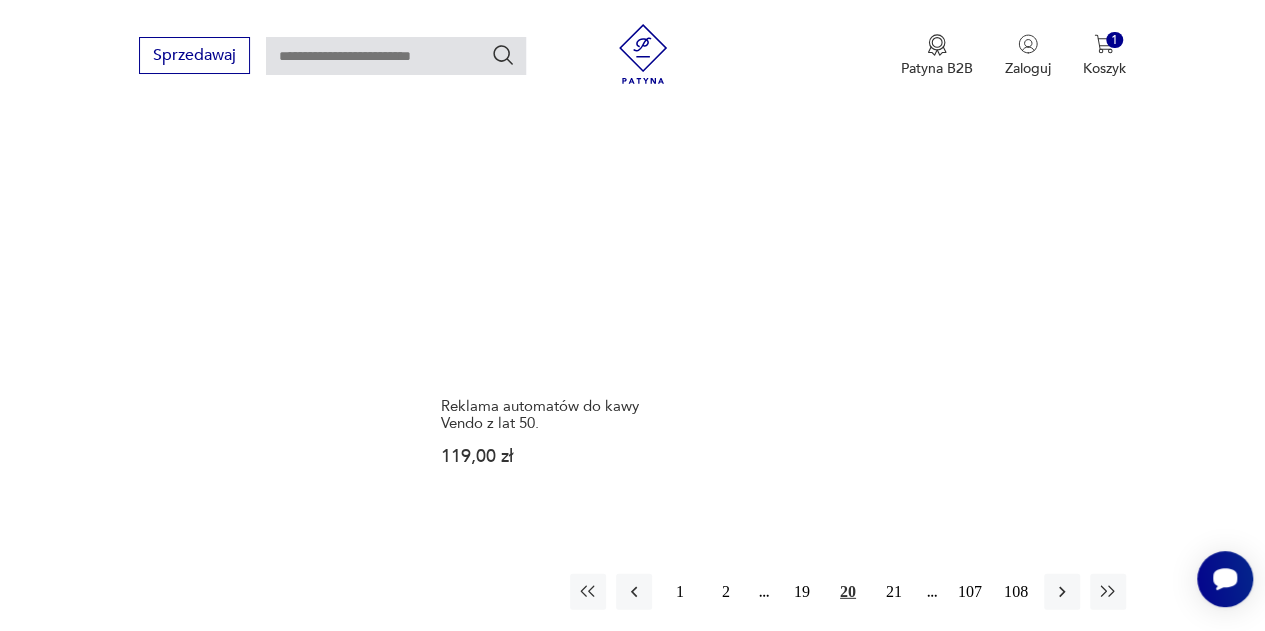 scroll, scrollTop: 2590, scrollLeft: 0, axis: vertical 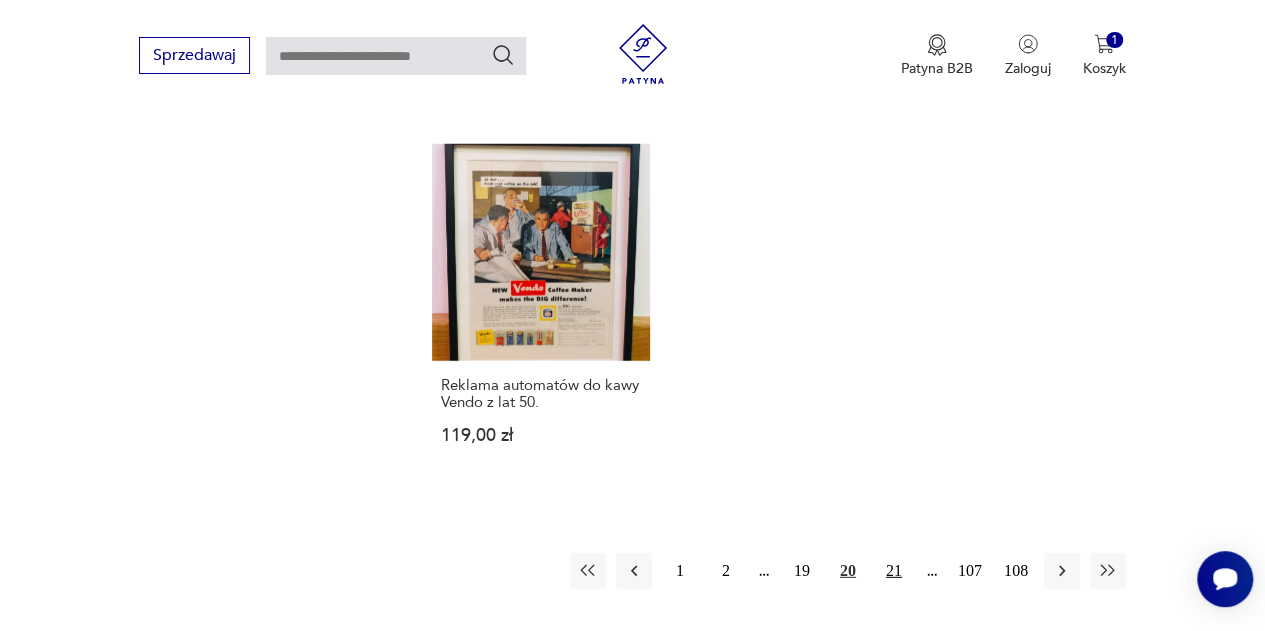 click on "21" at bounding box center [894, 571] 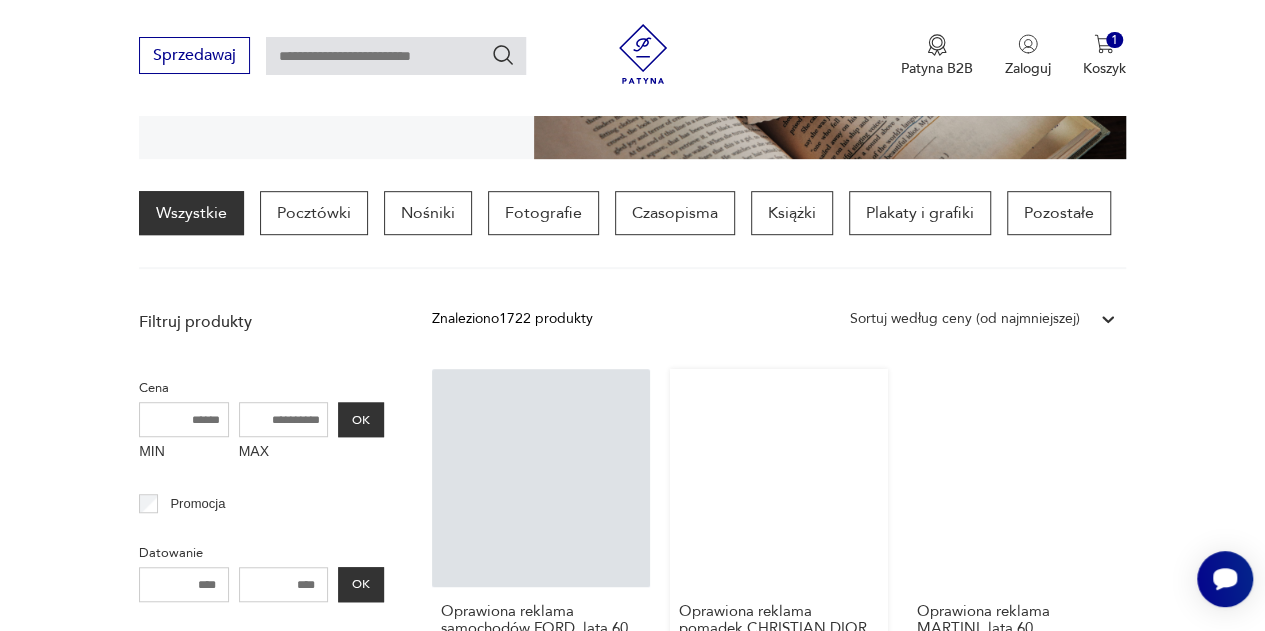 scroll, scrollTop: 559, scrollLeft: 0, axis: vertical 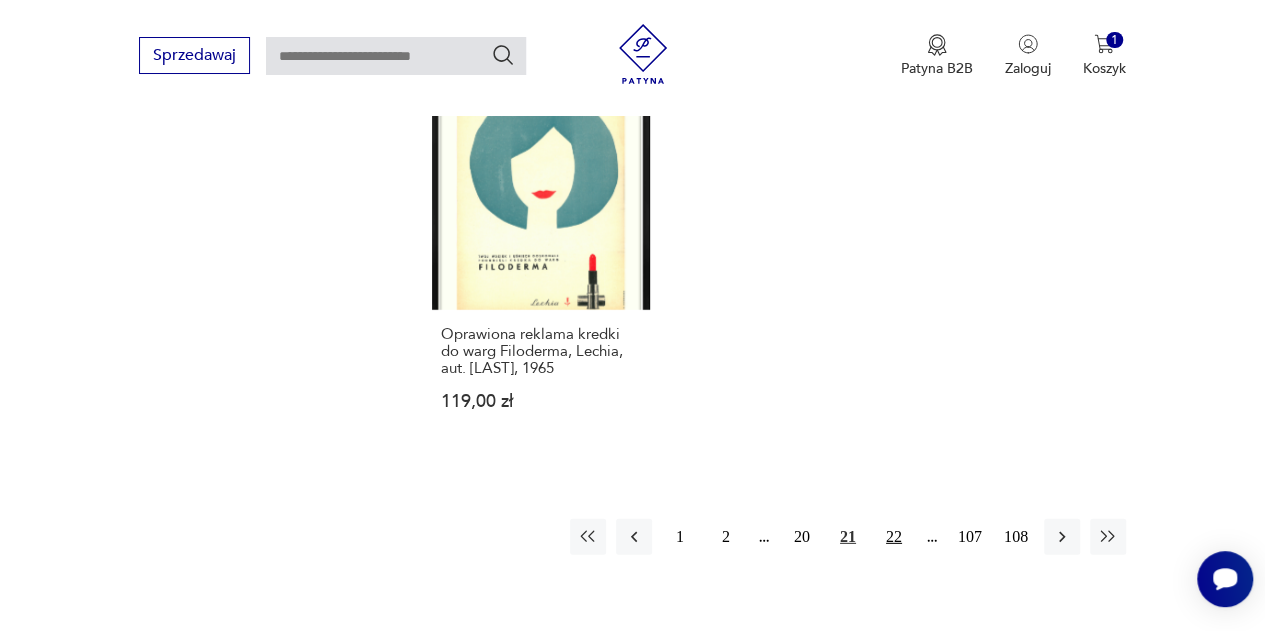click on "22" at bounding box center (894, 537) 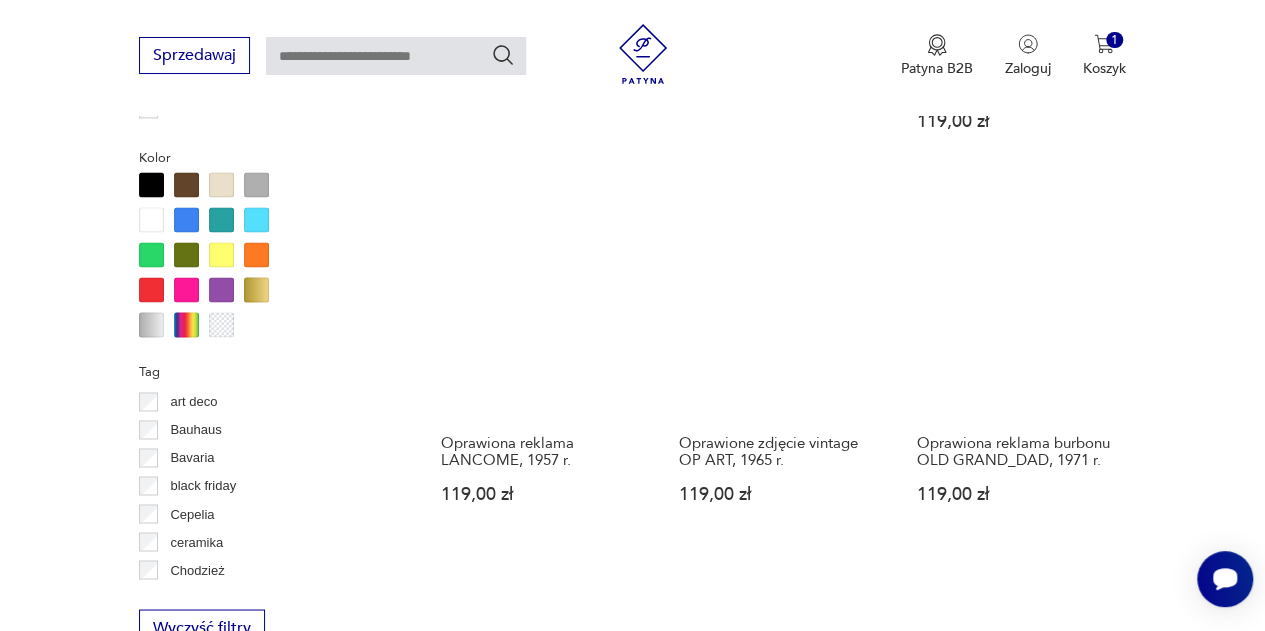 scroll, scrollTop: 1401, scrollLeft: 0, axis: vertical 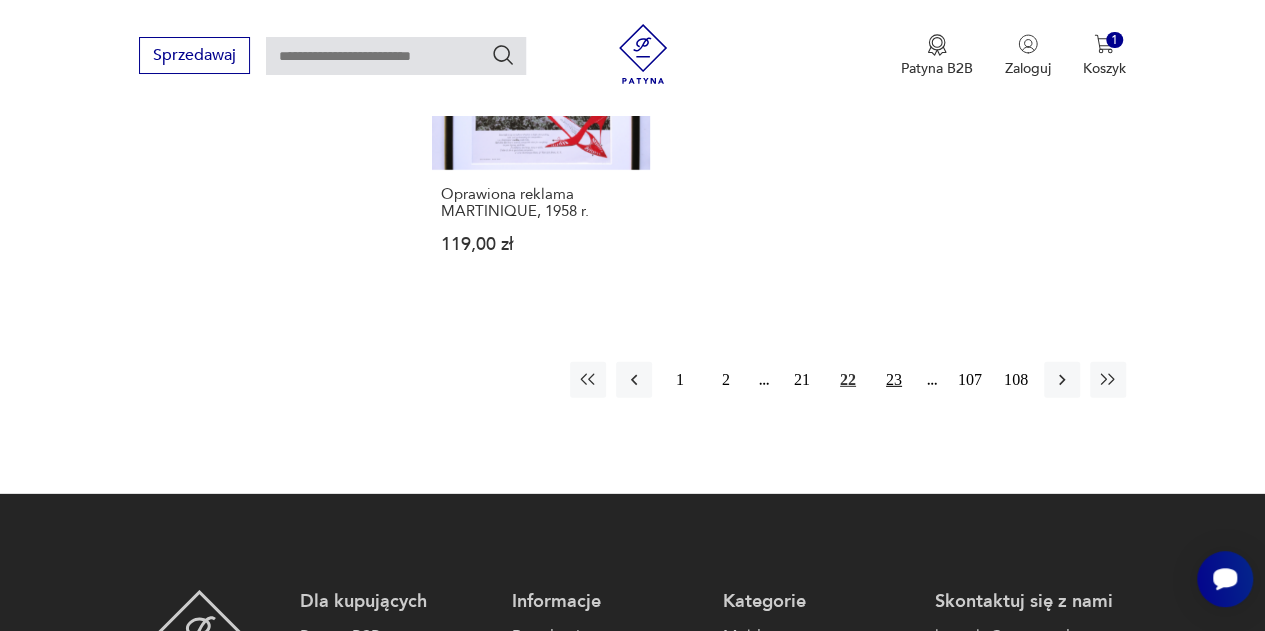 click on "23" at bounding box center [894, 380] 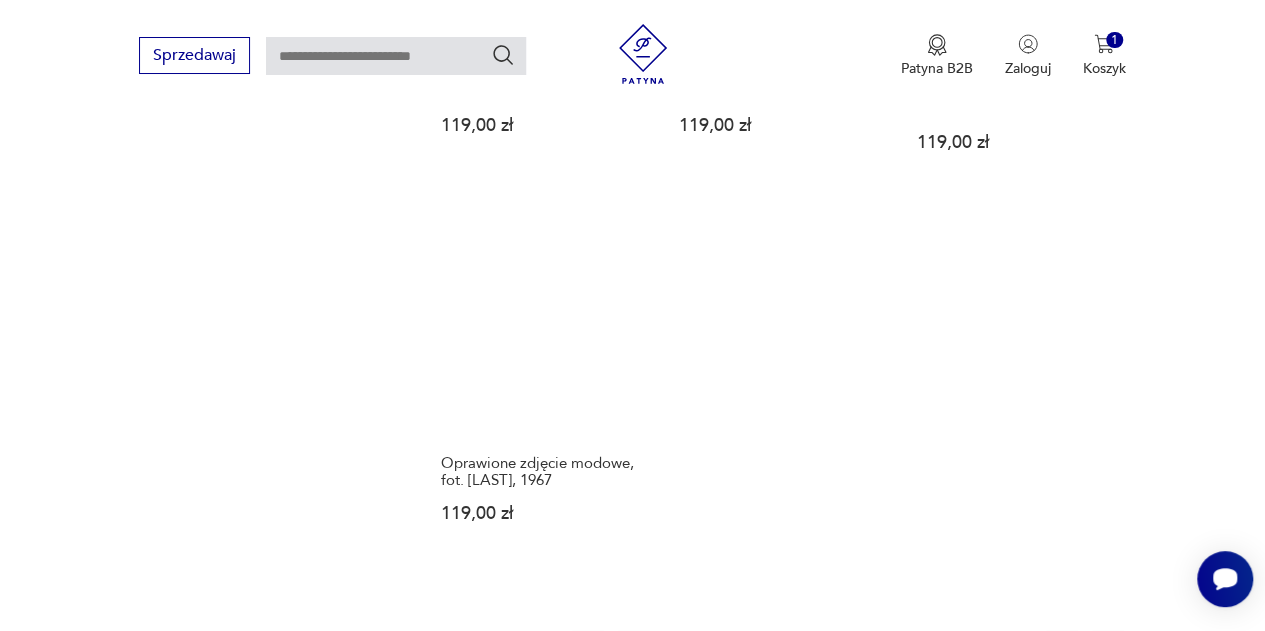 scroll, scrollTop: 2702, scrollLeft: 0, axis: vertical 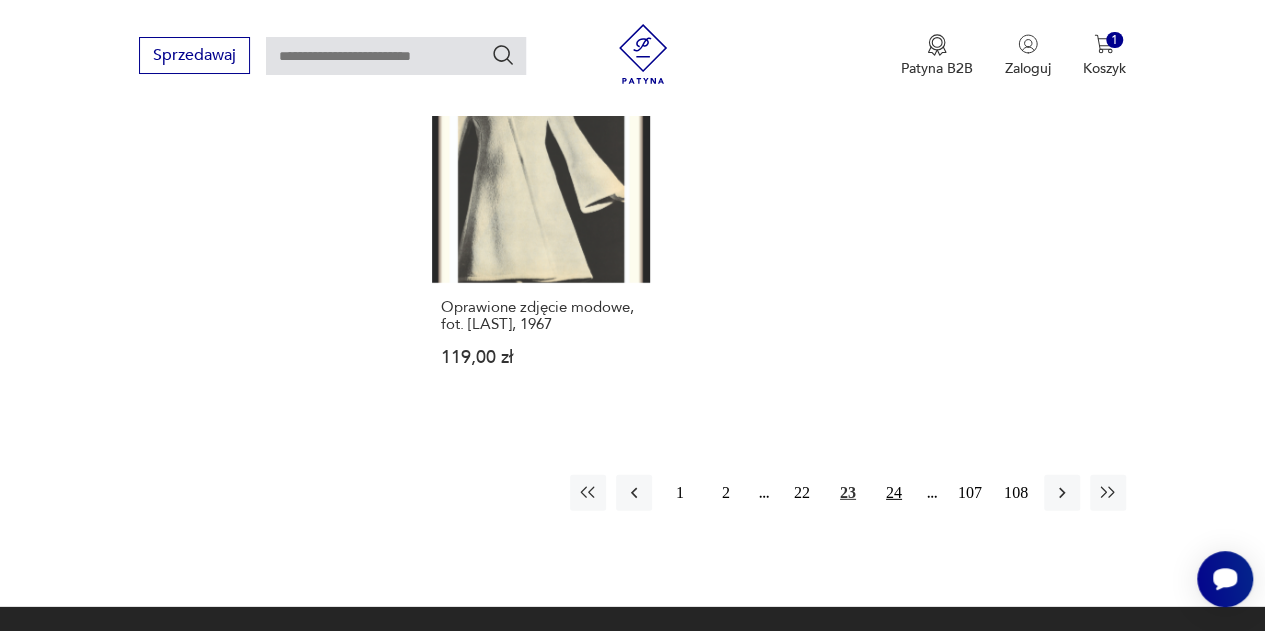 click on "24" at bounding box center (894, 493) 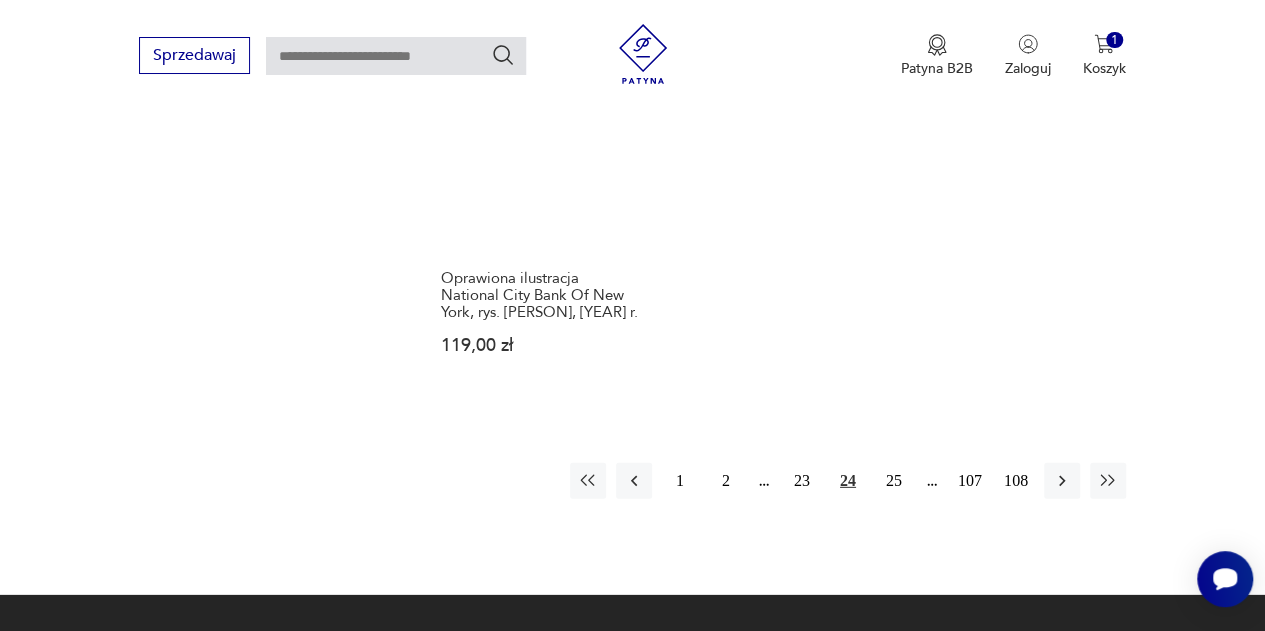 scroll, scrollTop: 2733, scrollLeft: 0, axis: vertical 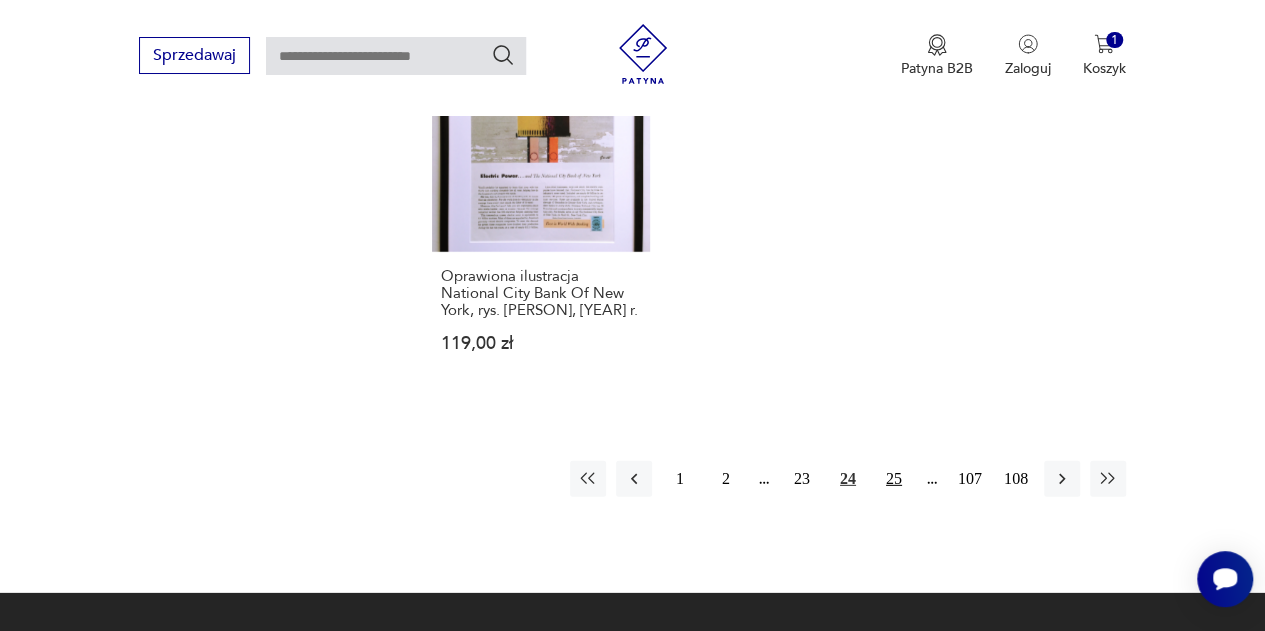 click on "25" at bounding box center [894, 479] 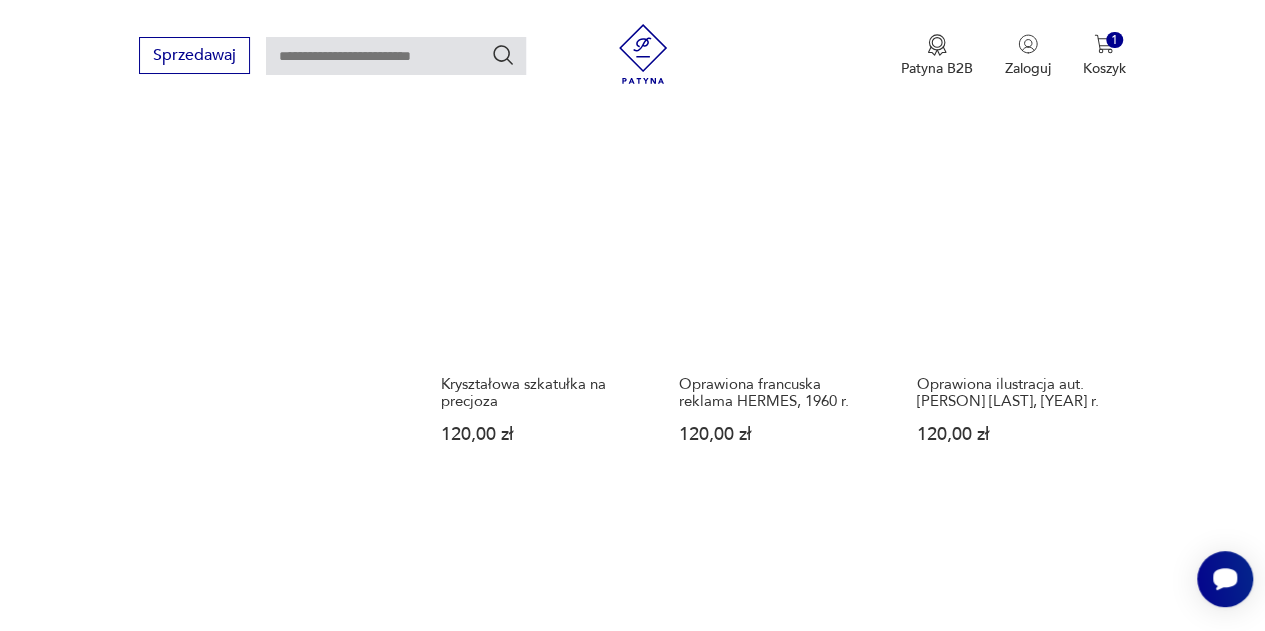 scroll, scrollTop: 2221, scrollLeft: 0, axis: vertical 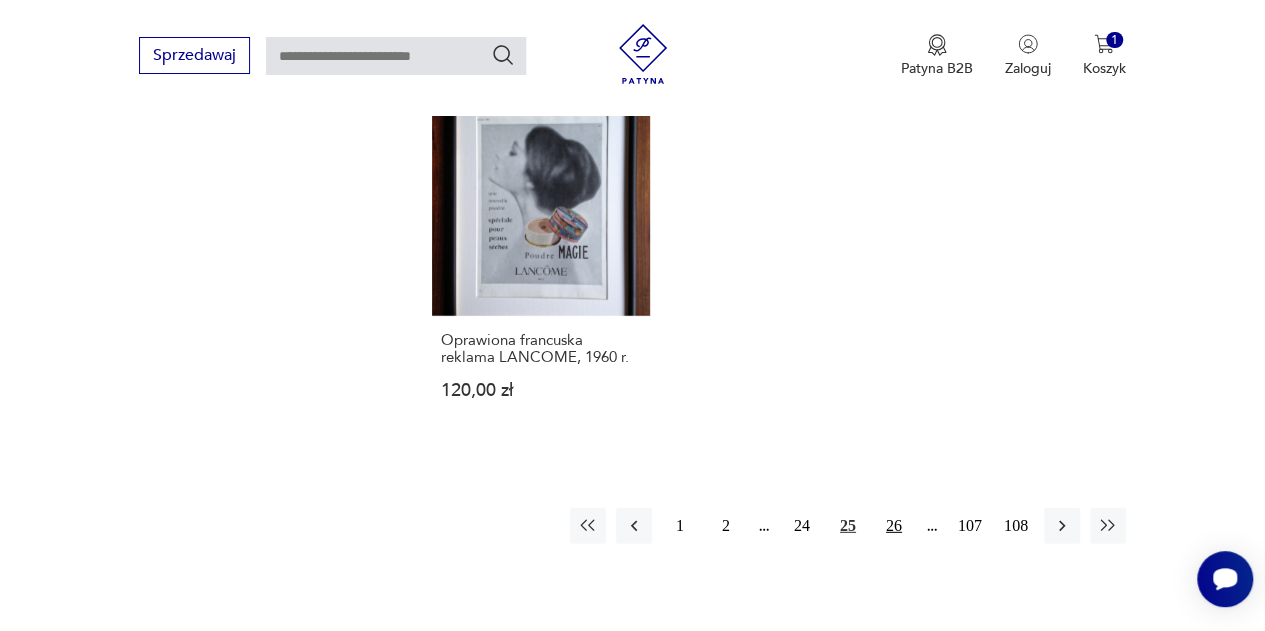 click on "26" at bounding box center [894, 526] 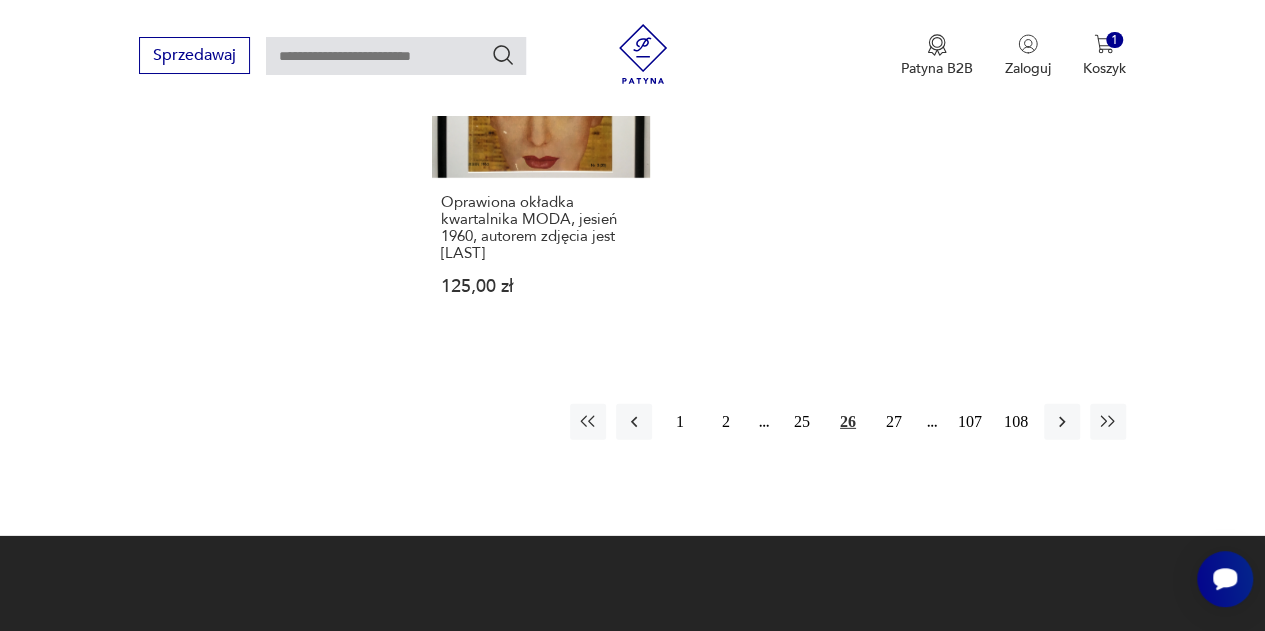 scroll, scrollTop: 2825, scrollLeft: 0, axis: vertical 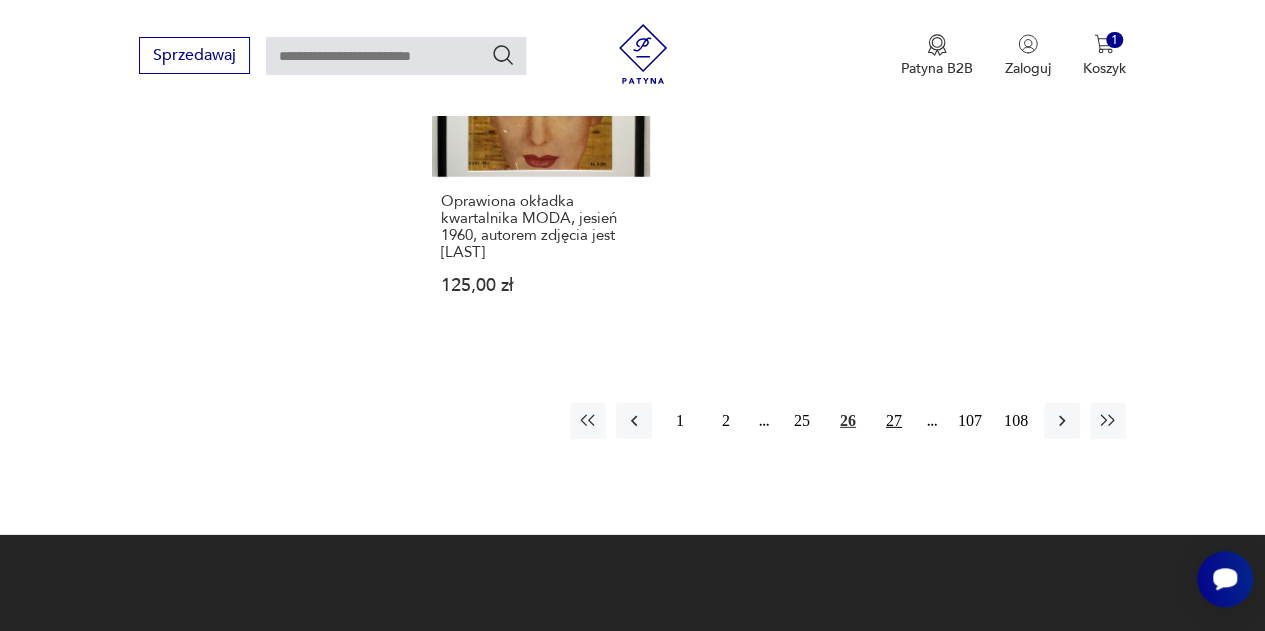 click on "27" at bounding box center (894, 421) 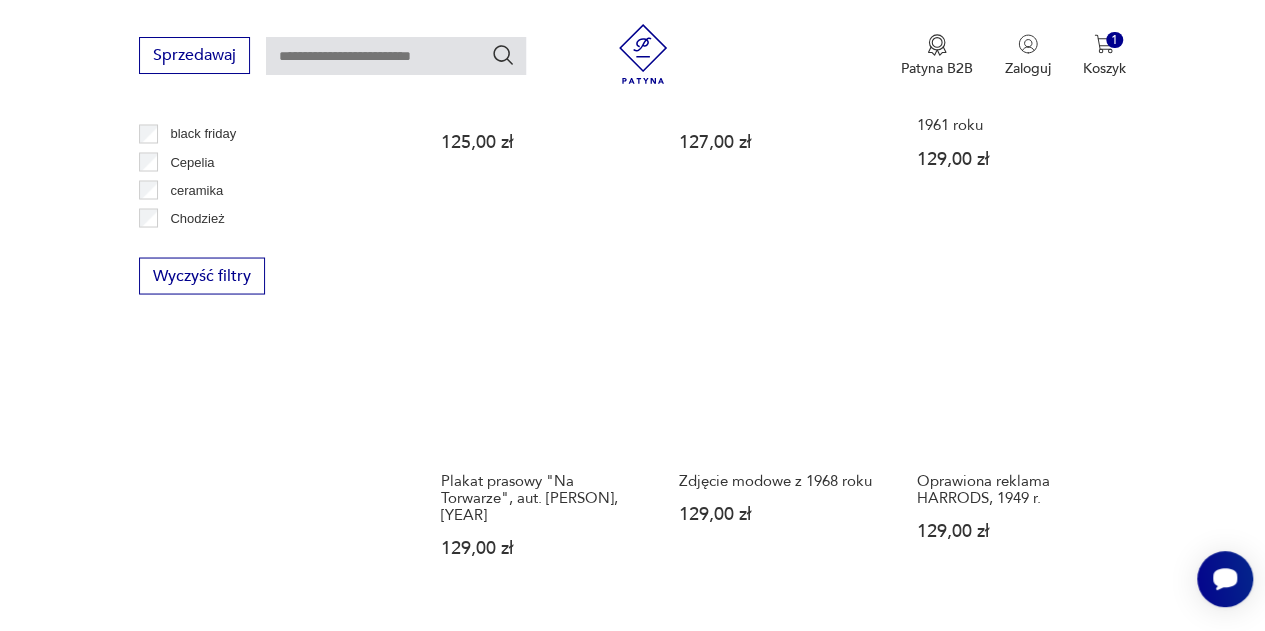 scroll, scrollTop: 1755, scrollLeft: 0, axis: vertical 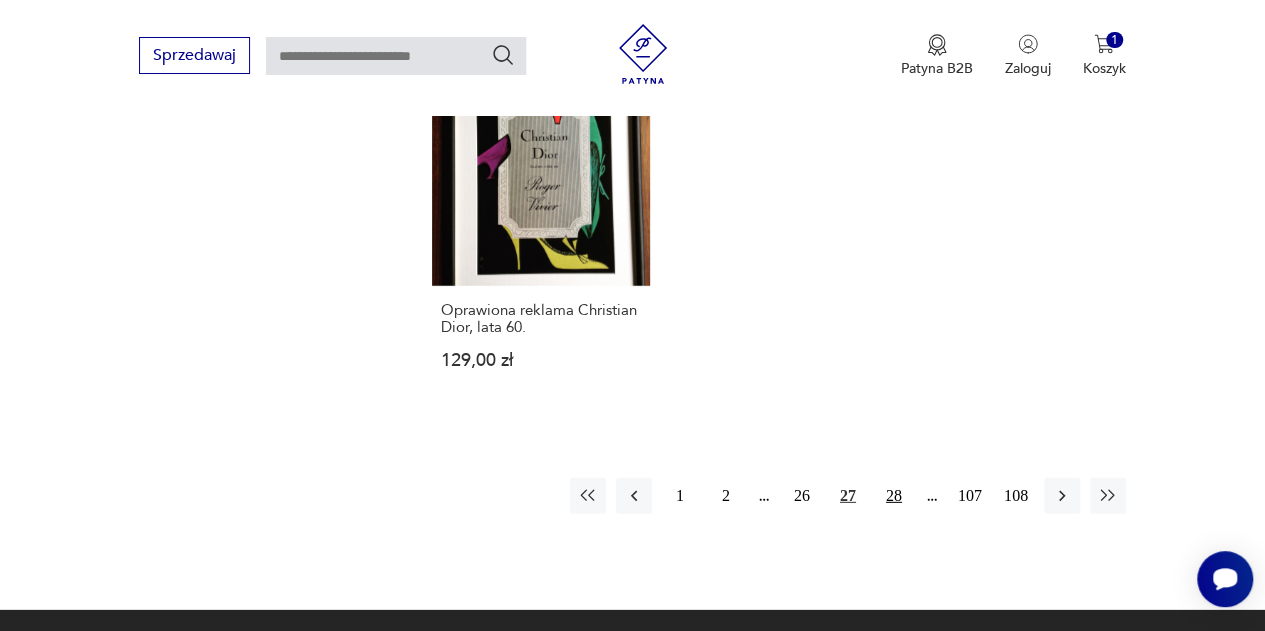 click on "28" at bounding box center [894, 496] 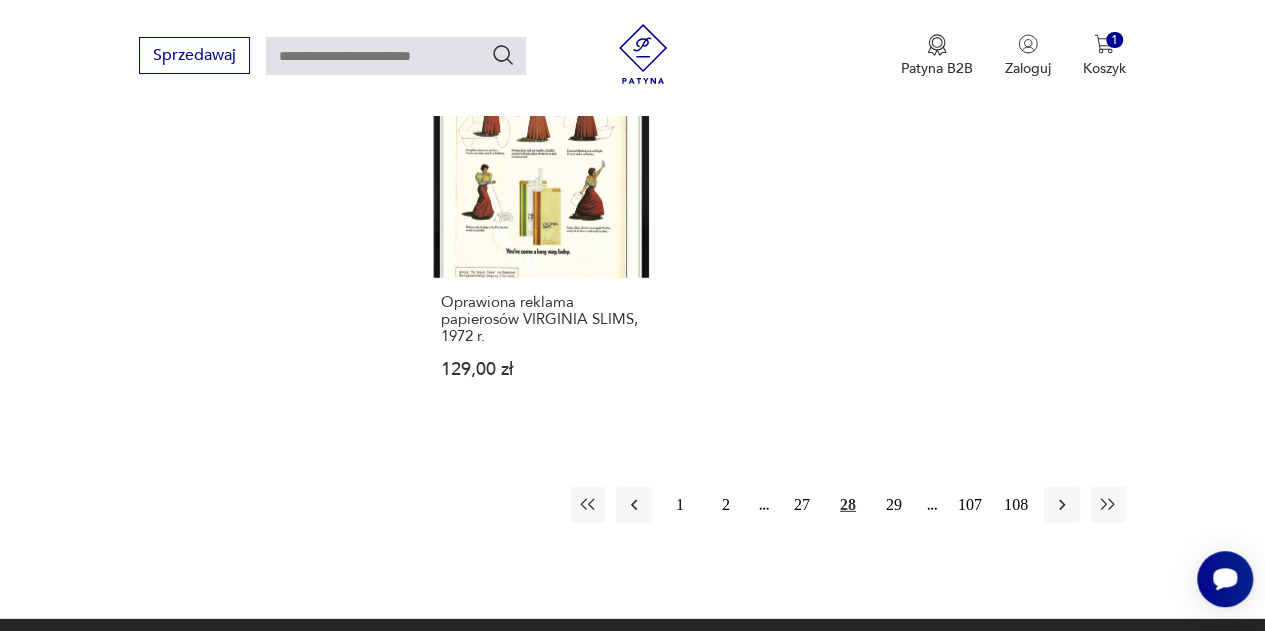 scroll, scrollTop: 2708, scrollLeft: 0, axis: vertical 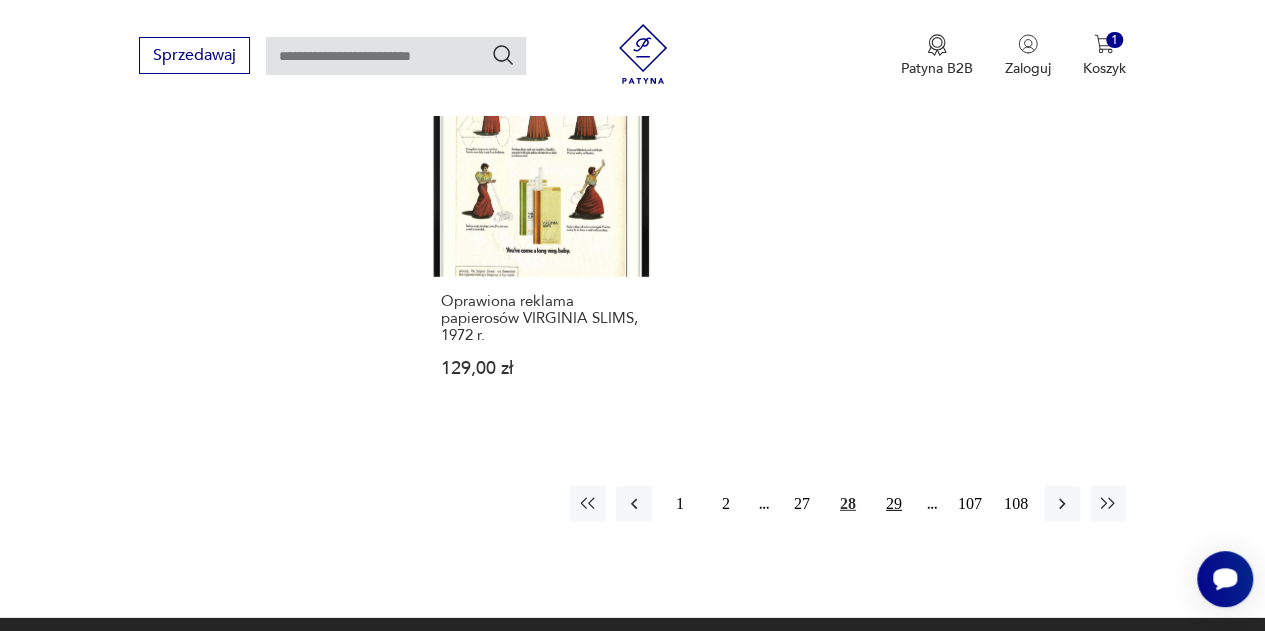 click on "29" at bounding box center (894, 504) 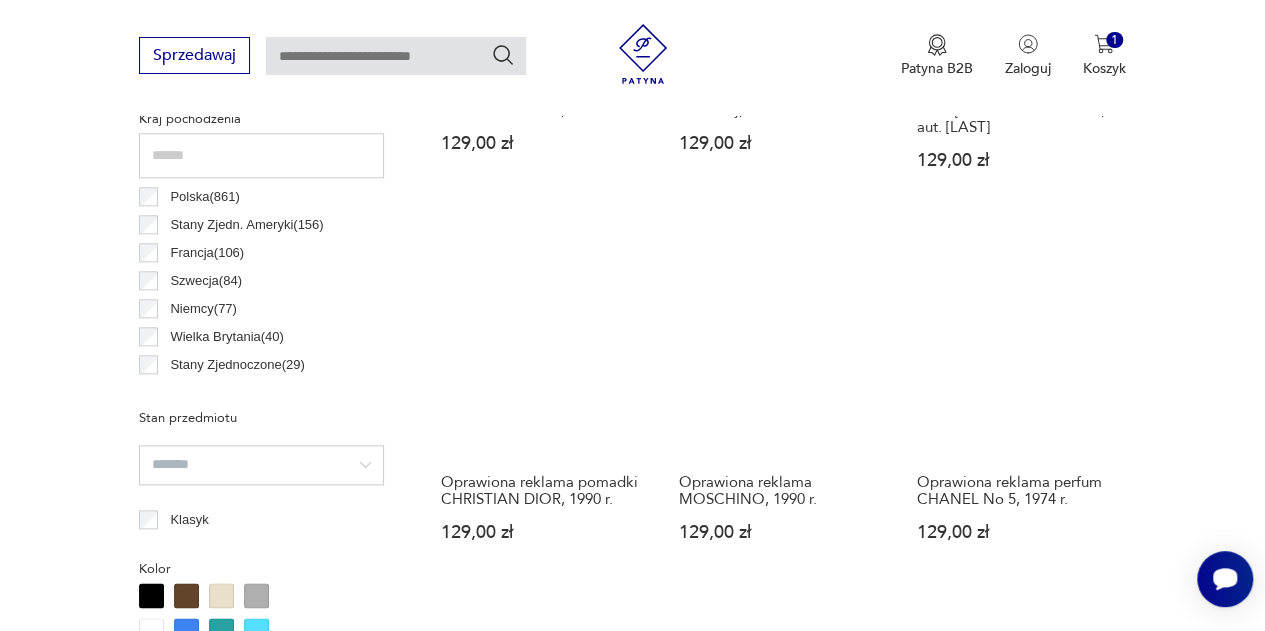 scroll, scrollTop: 990, scrollLeft: 0, axis: vertical 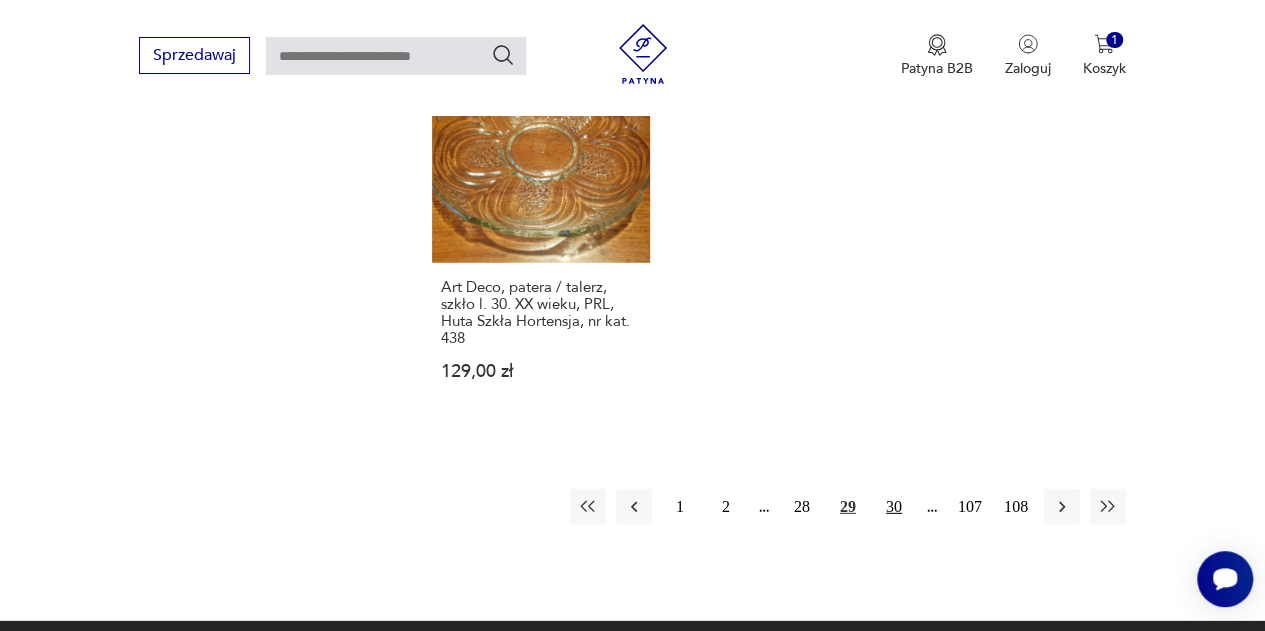 click on "30" at bounding box center [894, 507] 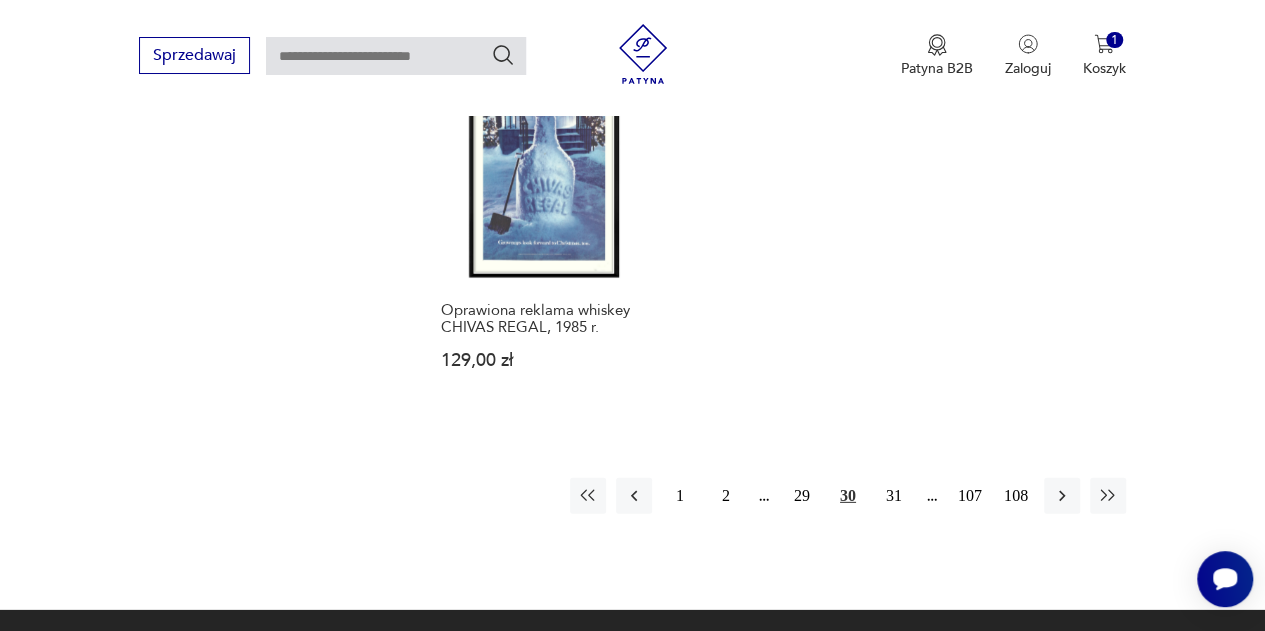 scroll, scrollTop: 2734, scrollLeft: 0, axis: vertical 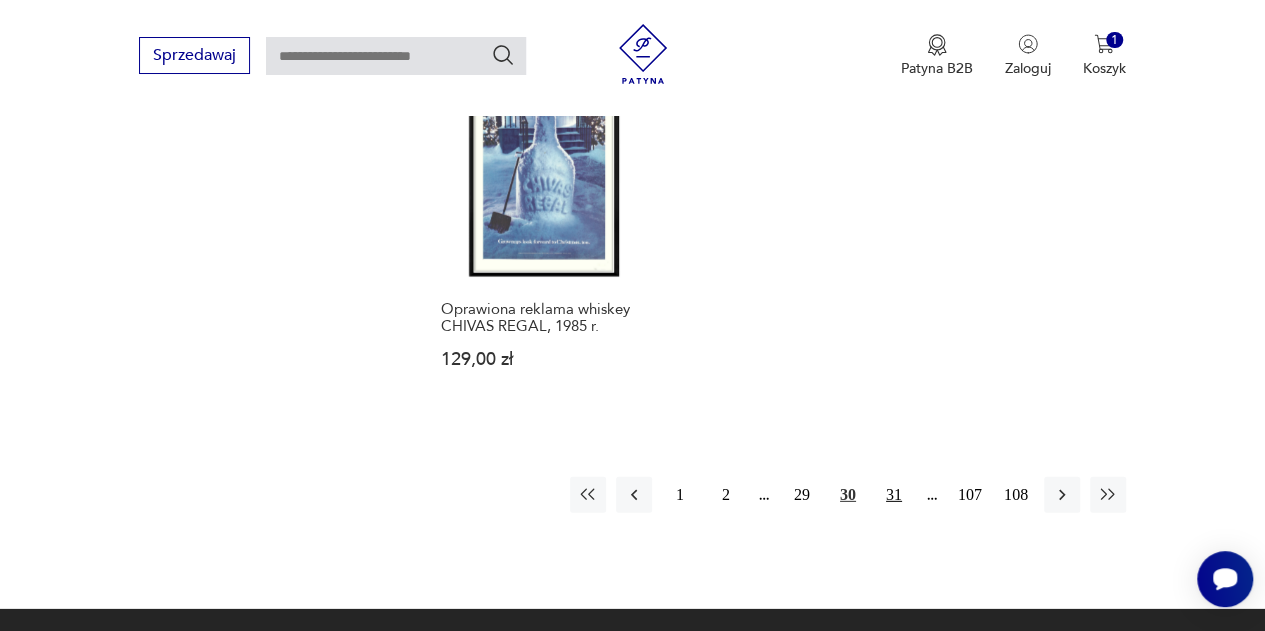 click on "31" at bounding box center [894, 495] 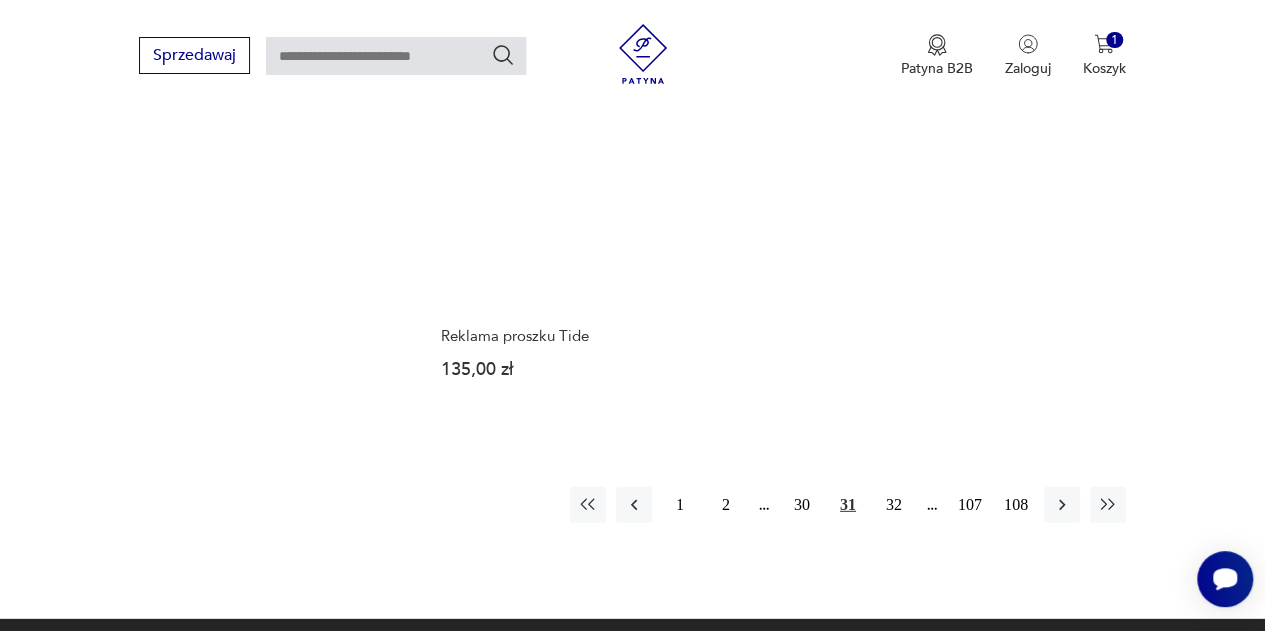 scroll, scrollTop: 2624, scrollLeft: 0, axis: vertical 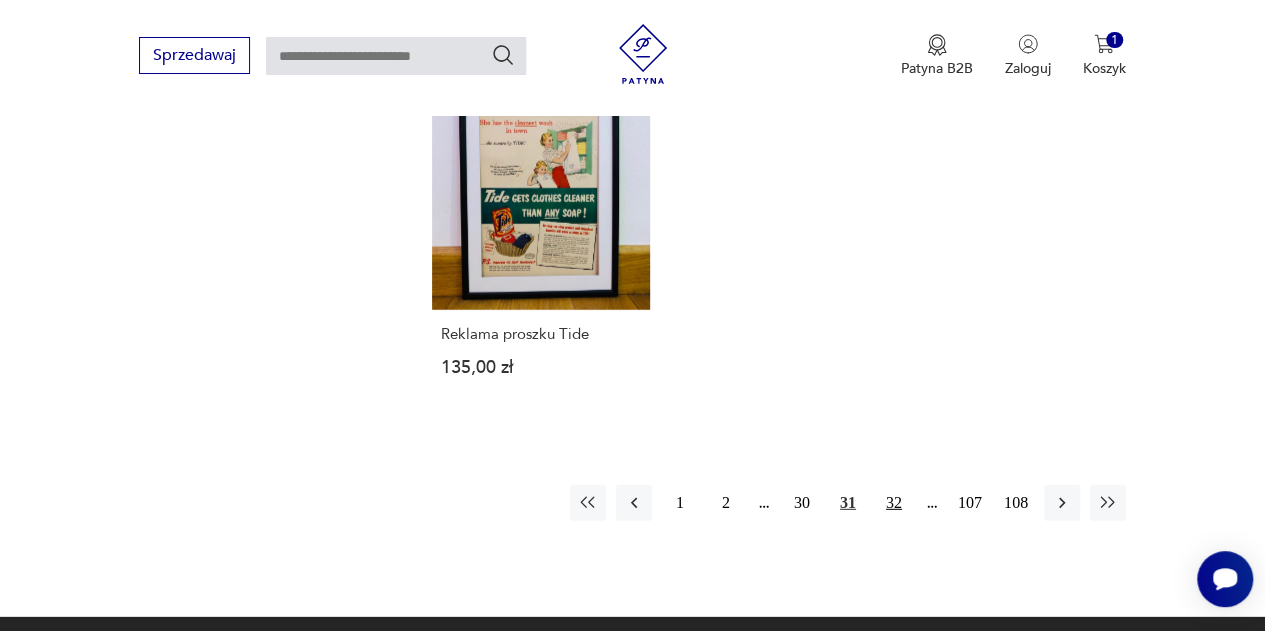 click on "32" at bounding box center [894, 503] 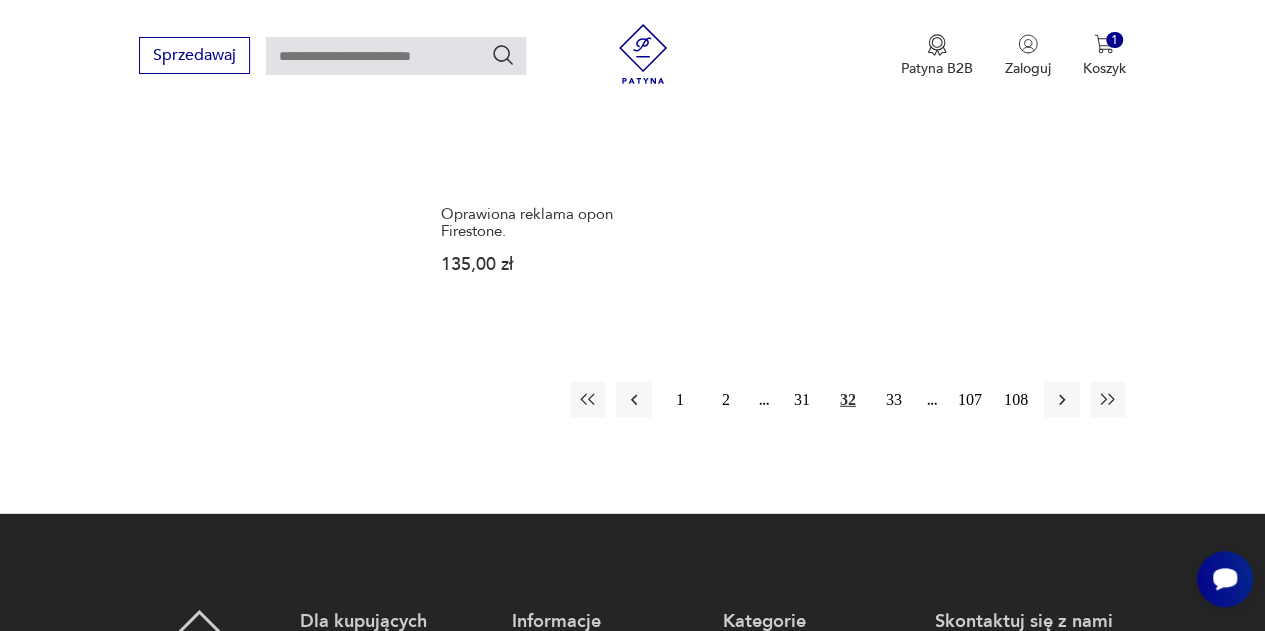 scroll, scrollTop: 2729, scrollLeft: 0, axis: vertical 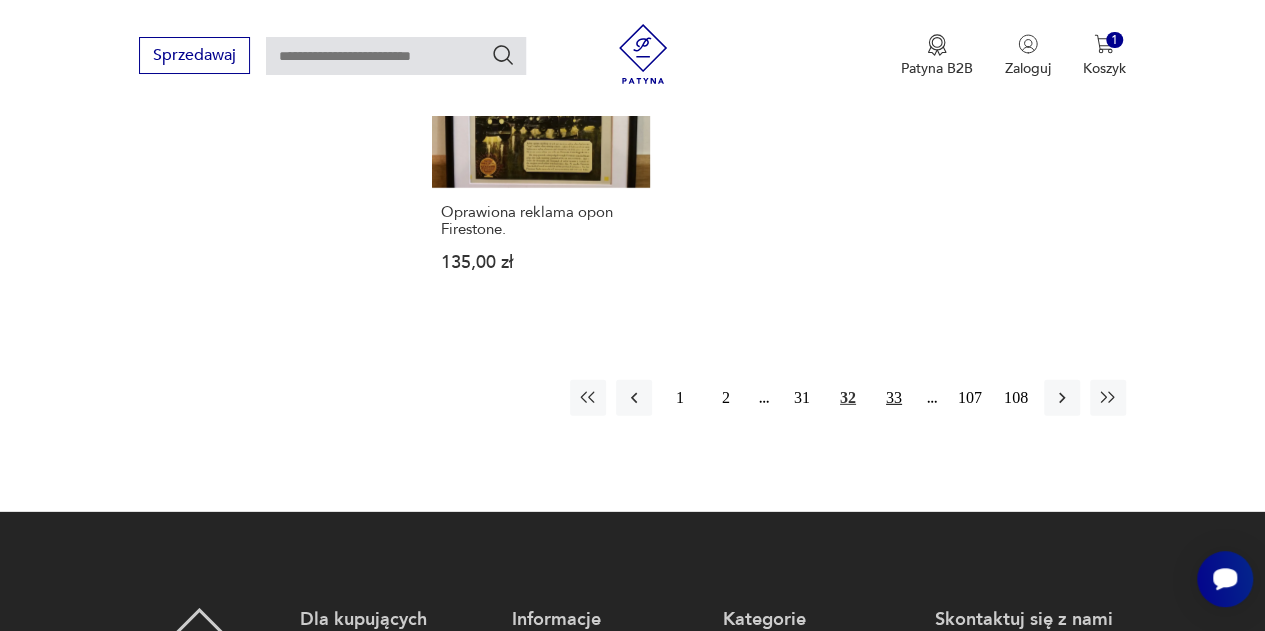 click on "33" at bounding box center [894, 398] 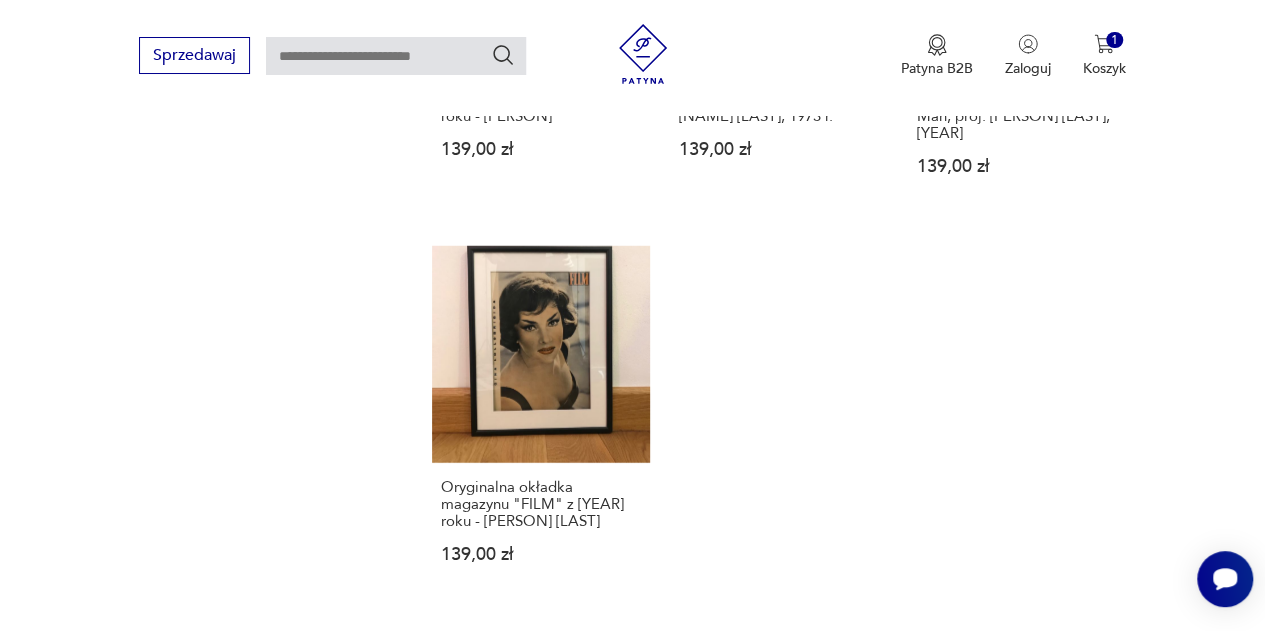 scroll, scrollTop: 2593, scrollLeft: 0, axis: vertical 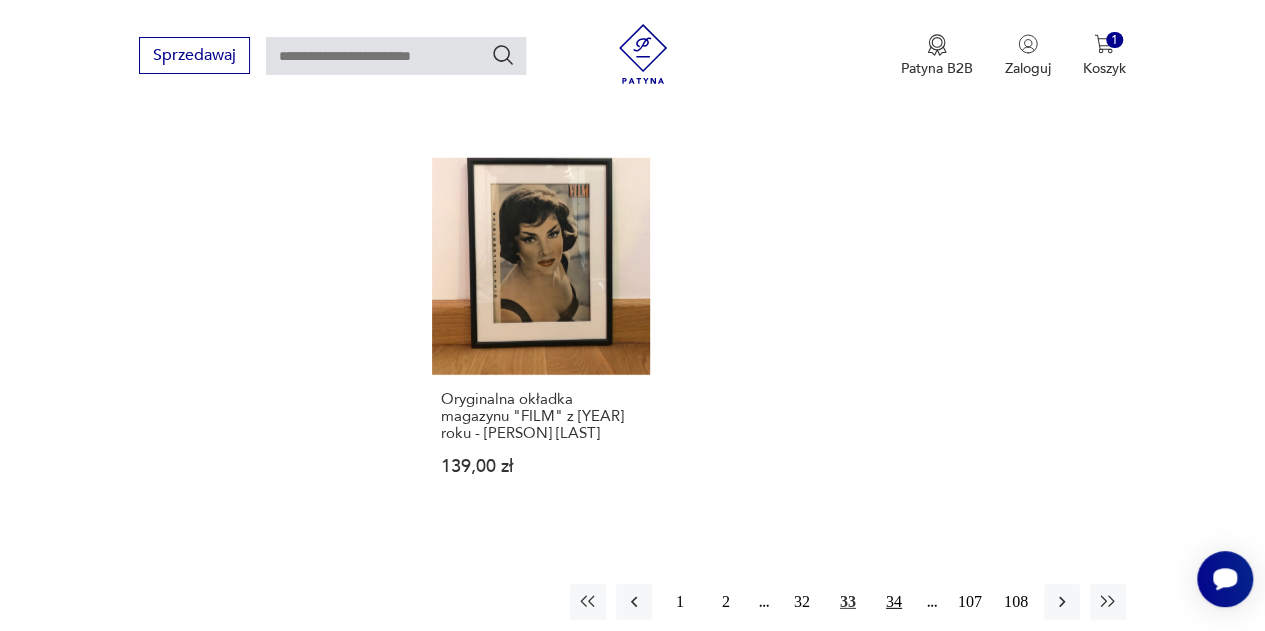 click on "34" at bounding box center (894, 602) 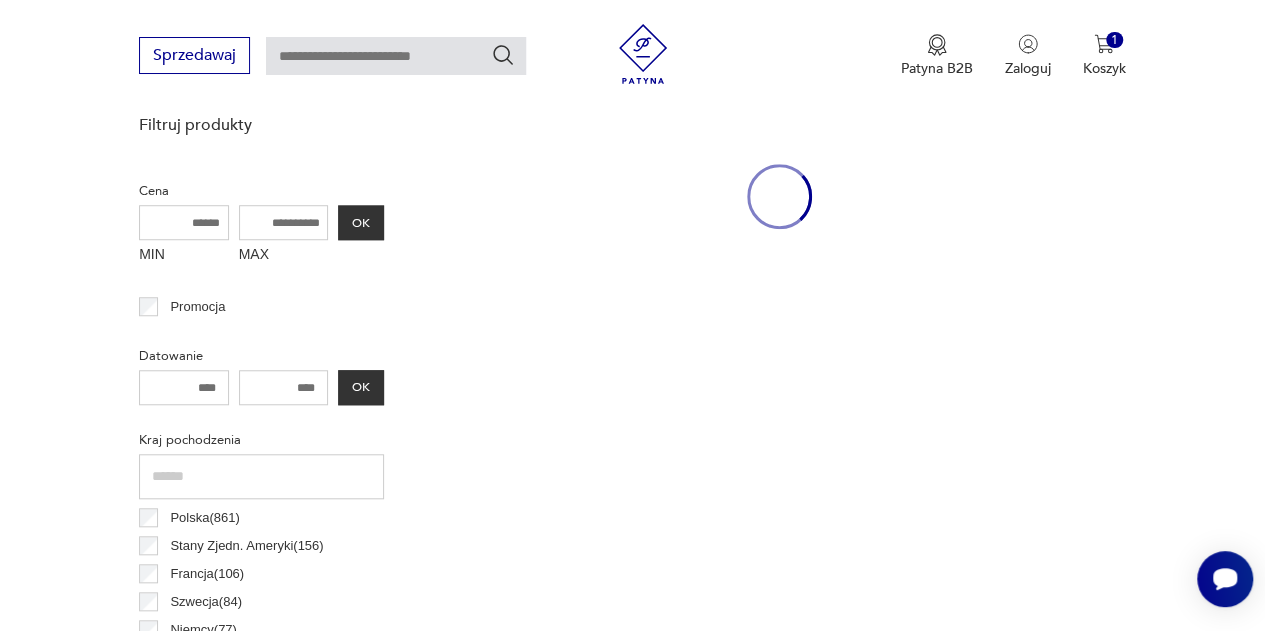 scroll, scrollTop: 471, scrollLeft: 0, axis: vertical 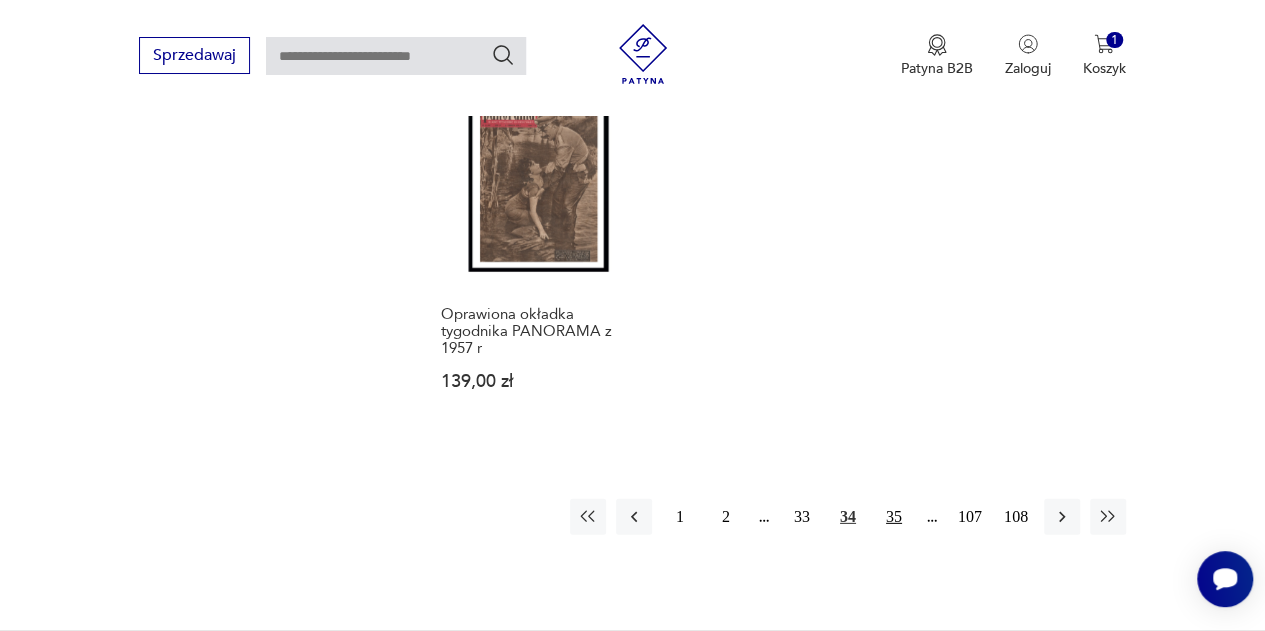 click on "35" at bounding box center (894, 517) 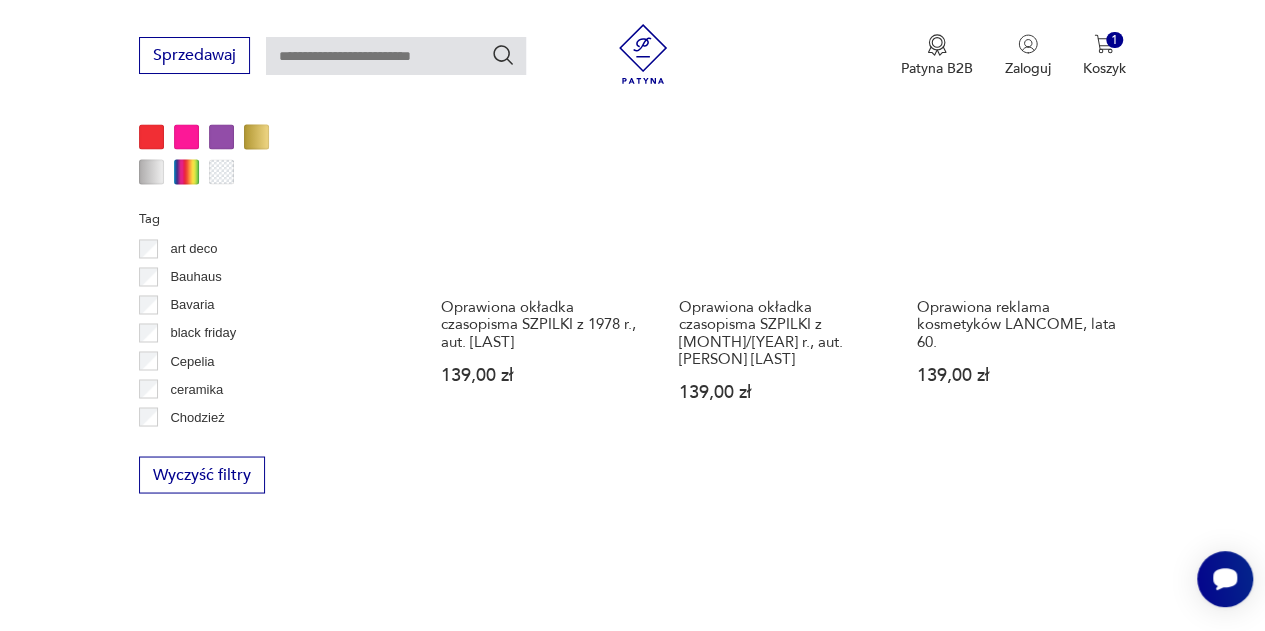 scroll, scrollTop: 1556, scrollLeft: 0, axis: vertical 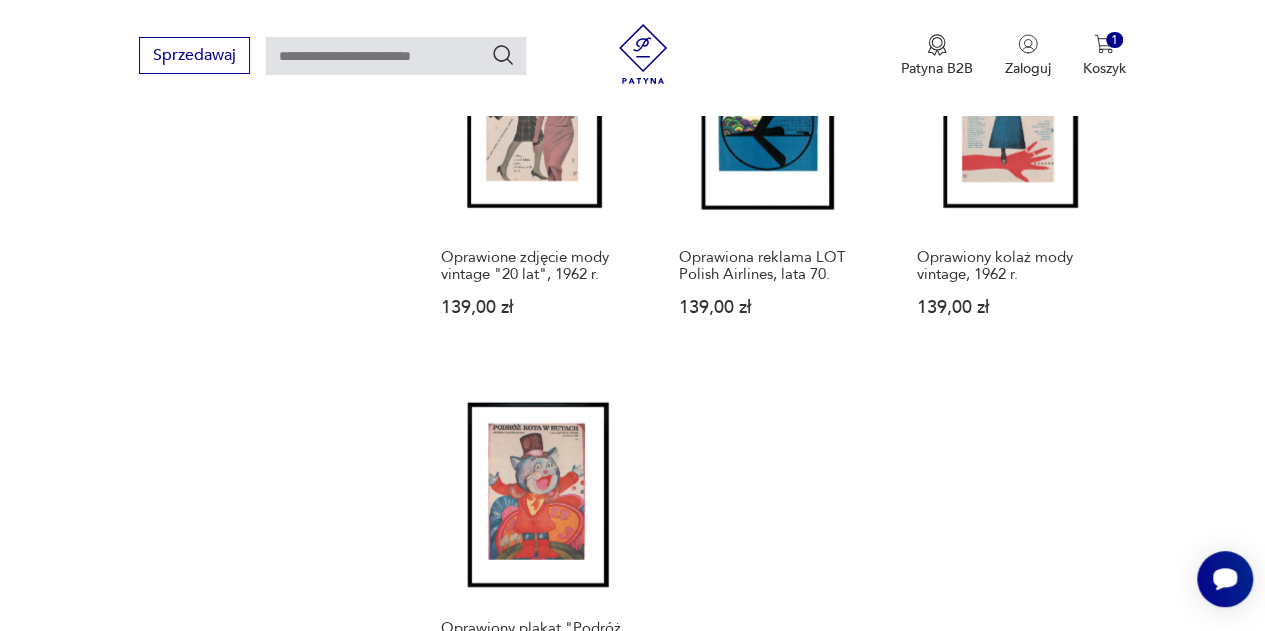 click at bounding box center (643, 54) 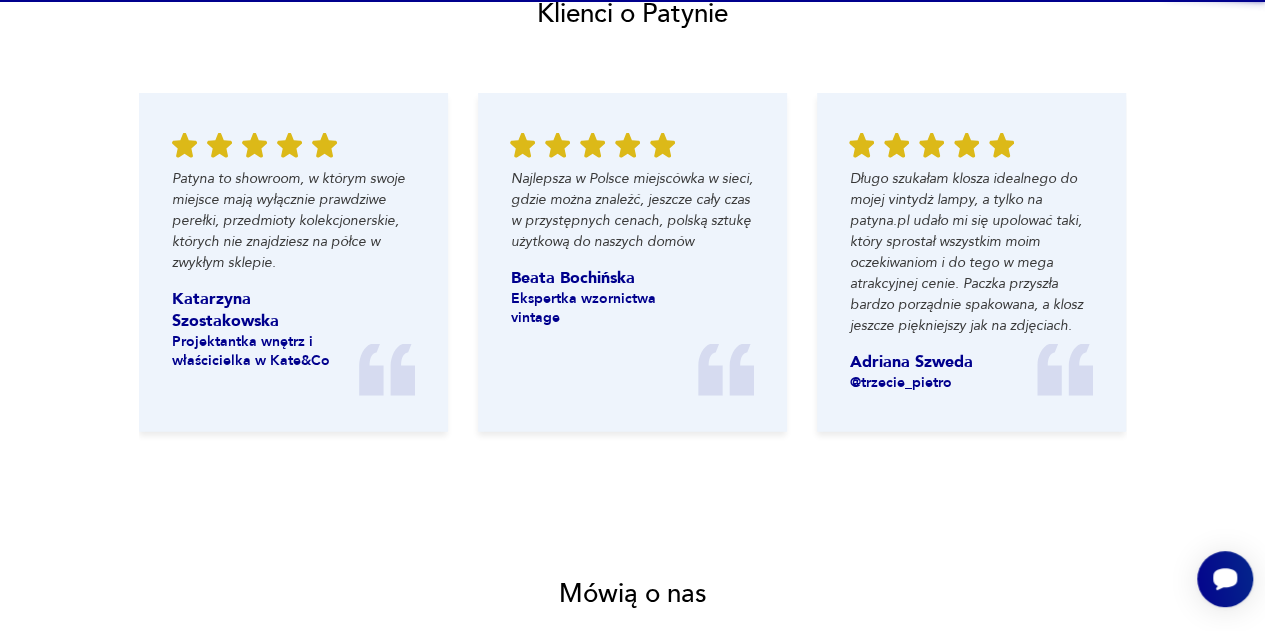 scroll, scrollTop: 0, scrollLeft: 0, axis: both 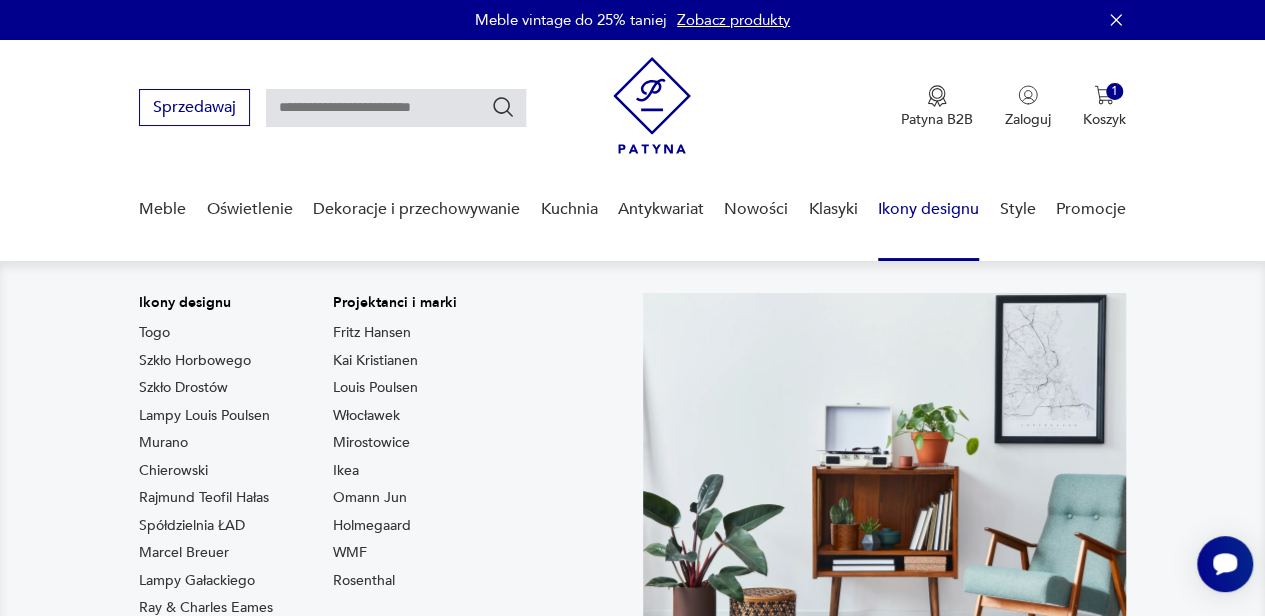 click on "Ikony designu" at bounding box center (928, 209) 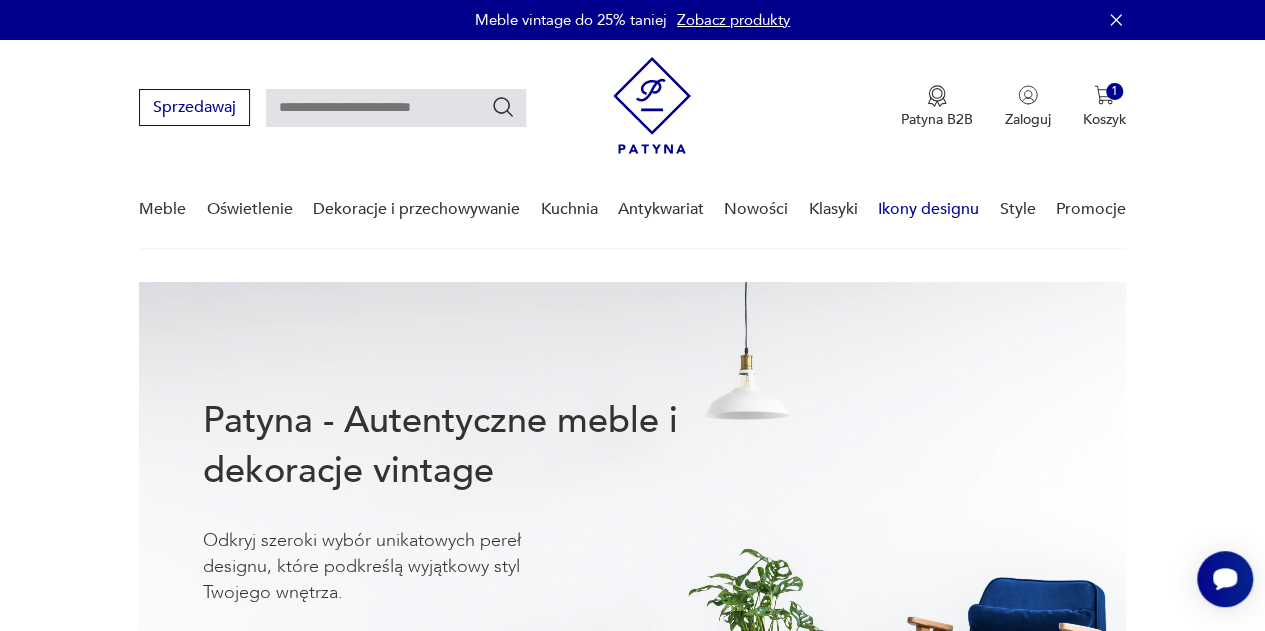 click on "Ikony designu" at bounding box center [928, 209] 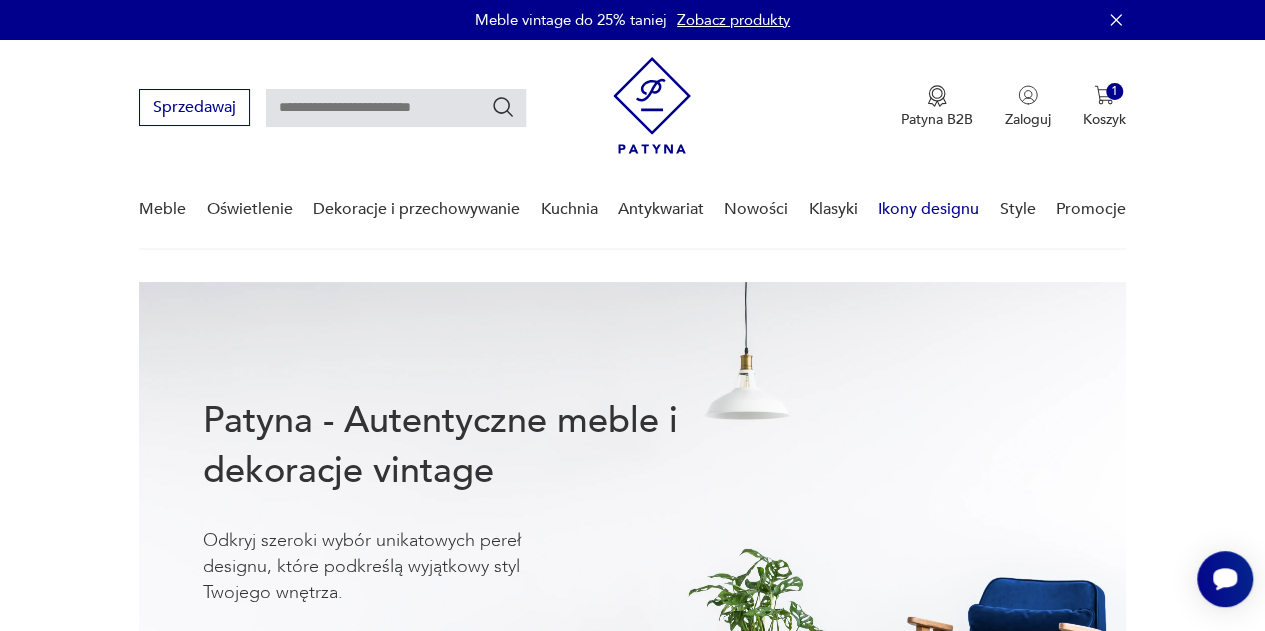 click on "Ikony designu" at bounding box center [928, 209] 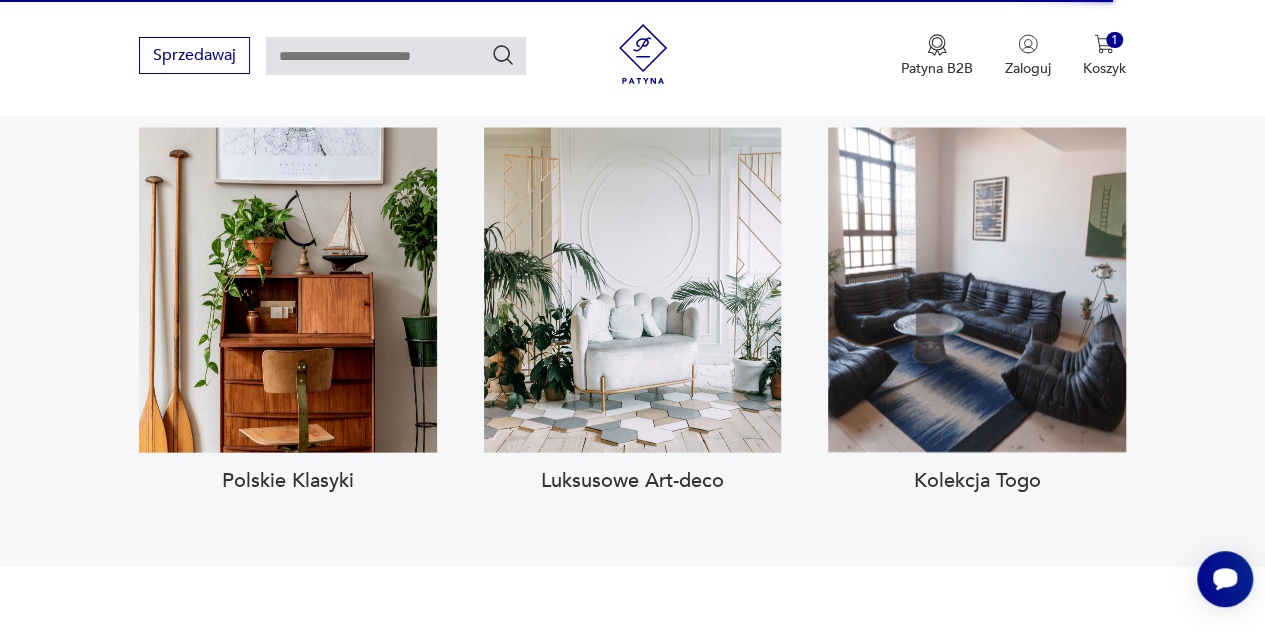 scroll, scrollTop: 1918, scrollLeft: 0, axis: vertical 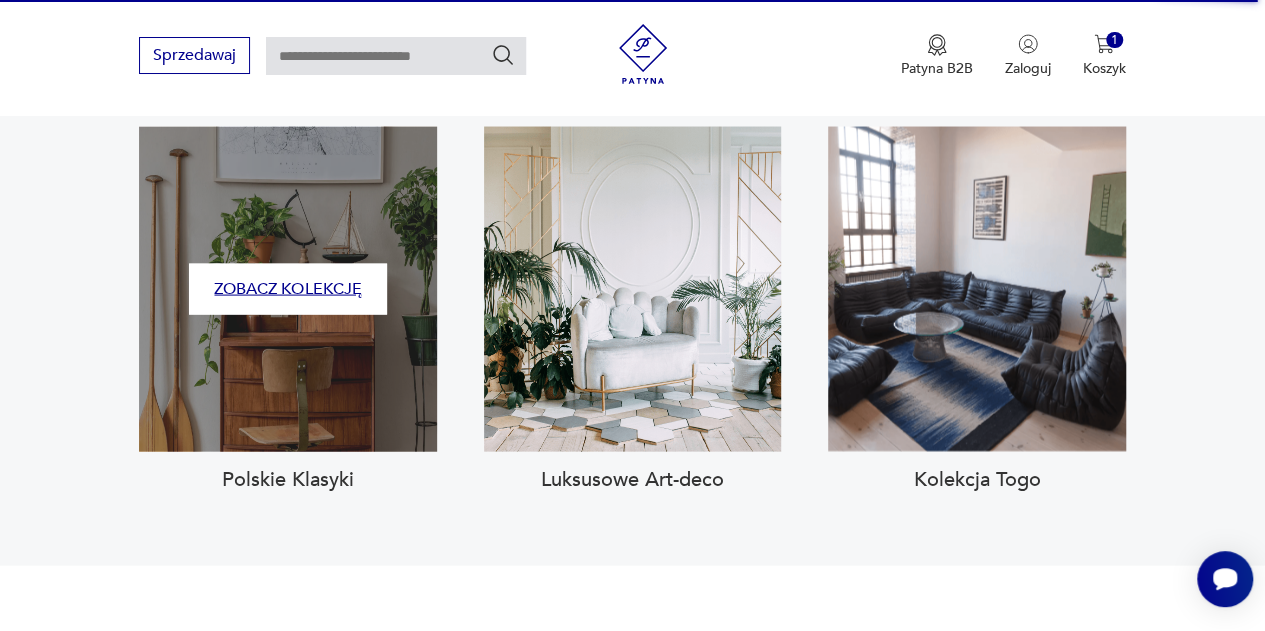 click on "Zobacz kolekcję" at bounding box center [288, 289] 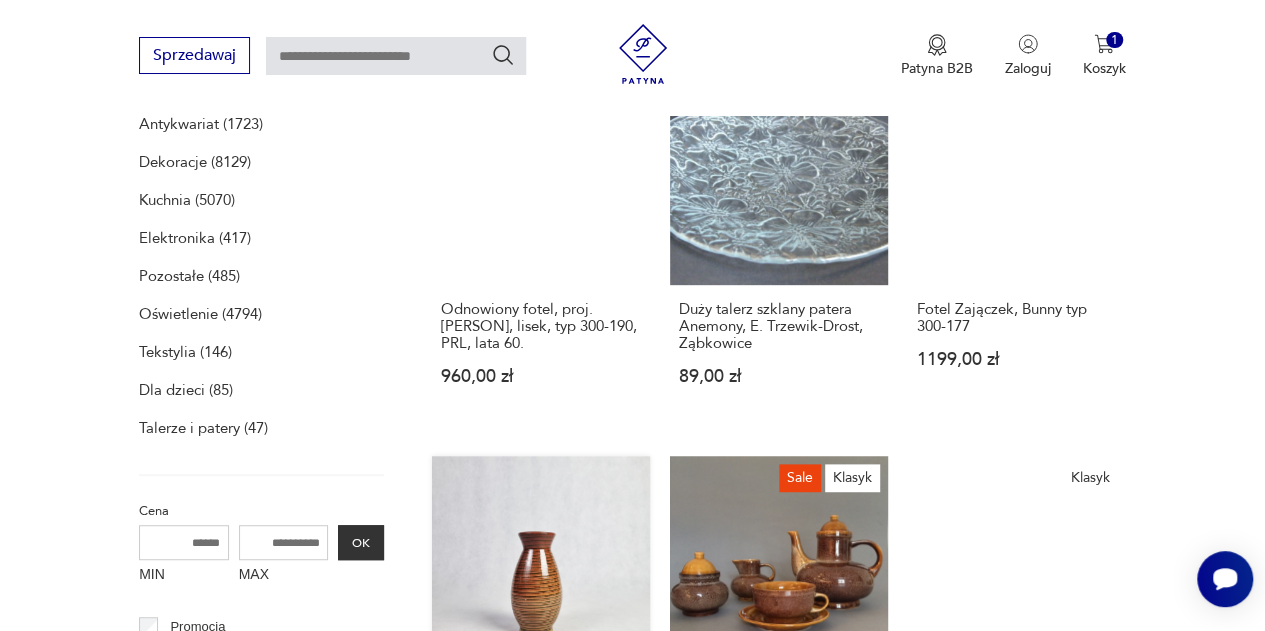 scroll, scrollTop: 0, scrollLeft: 0, axis: both 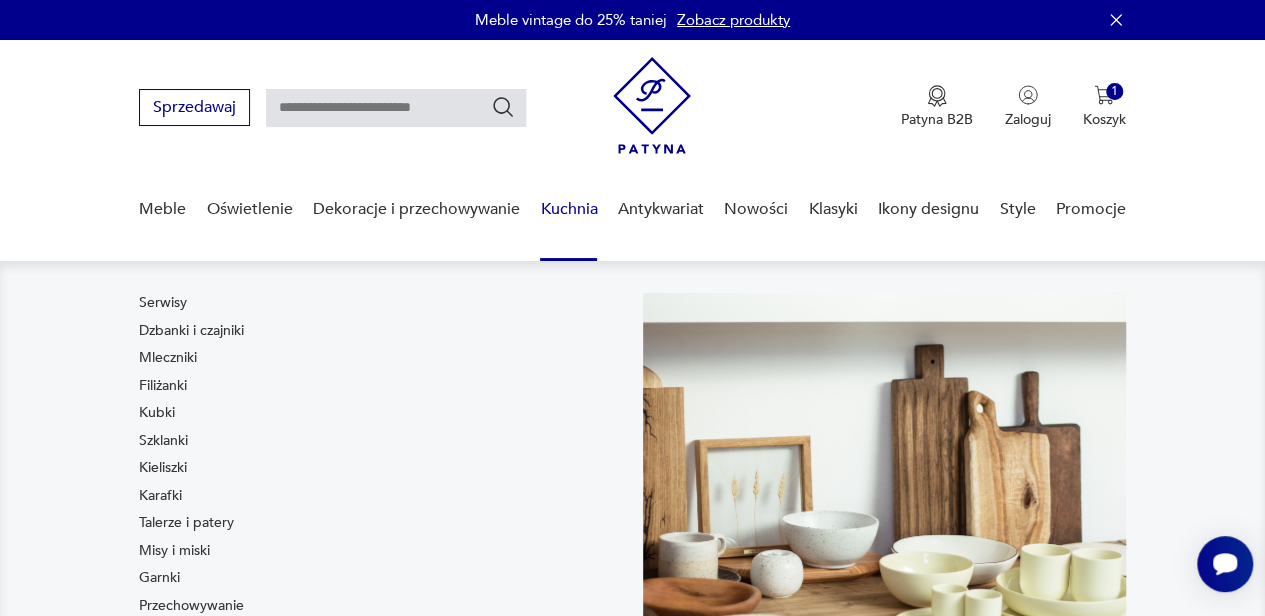 click on "Kuchnia" at bounding box center (568, 209) 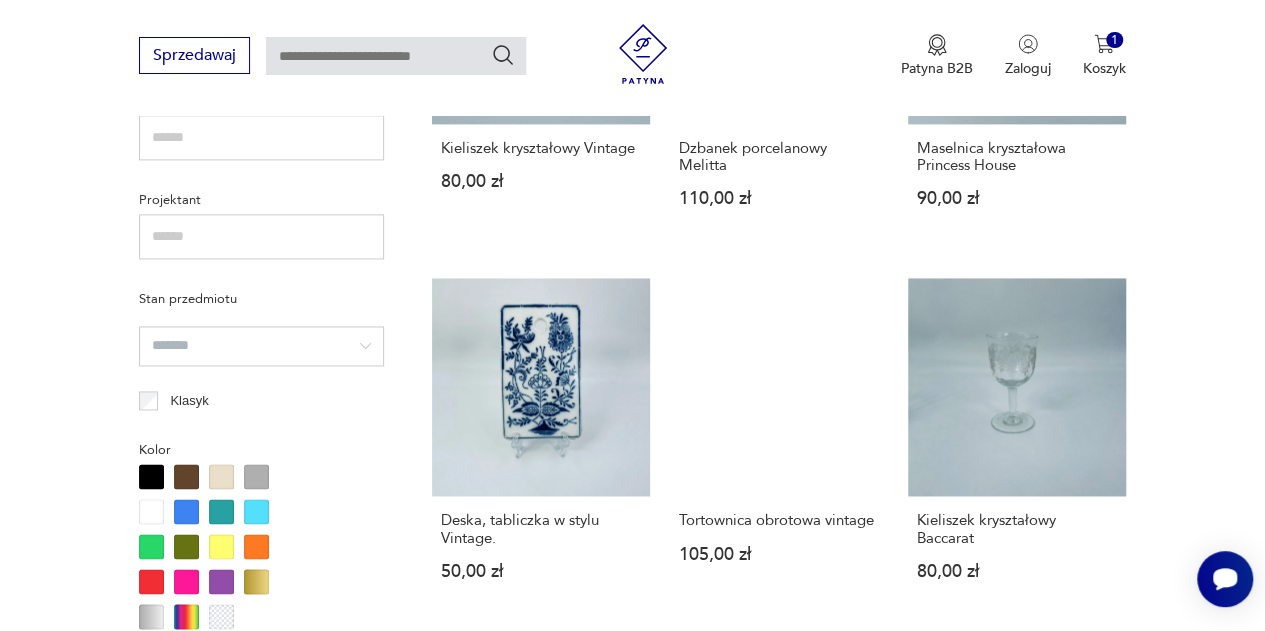 scroll, scrollTop: 1368, scrollLeft: 0, axis: vertical 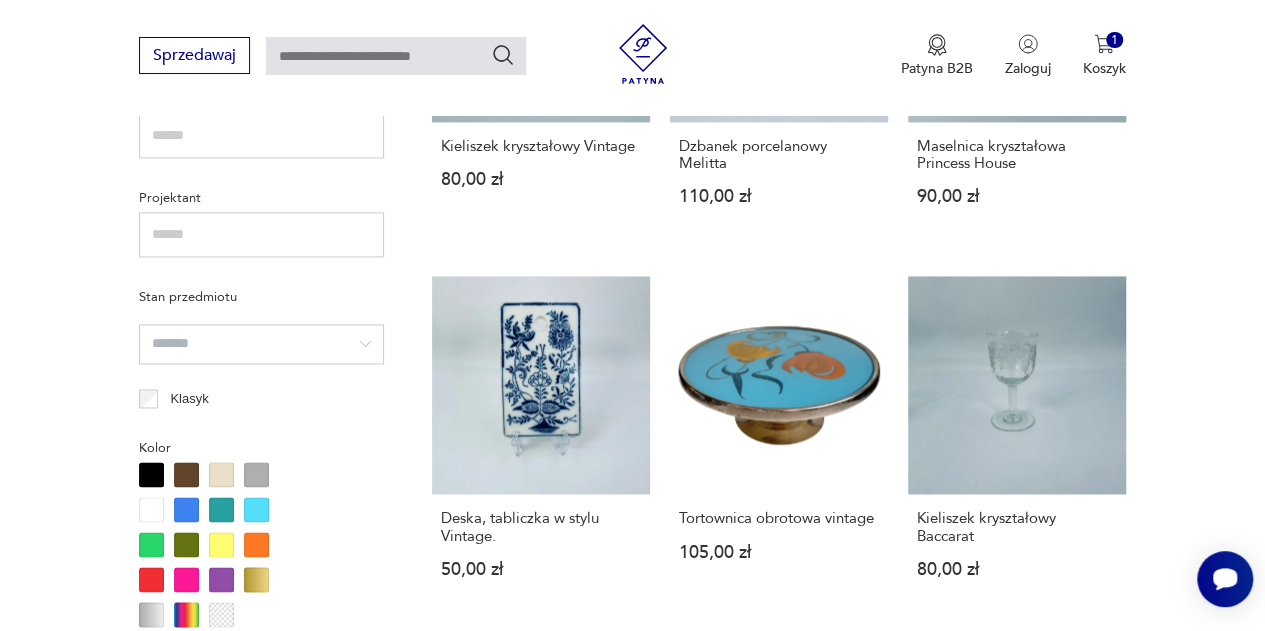 click at bounding box center (151, 544) 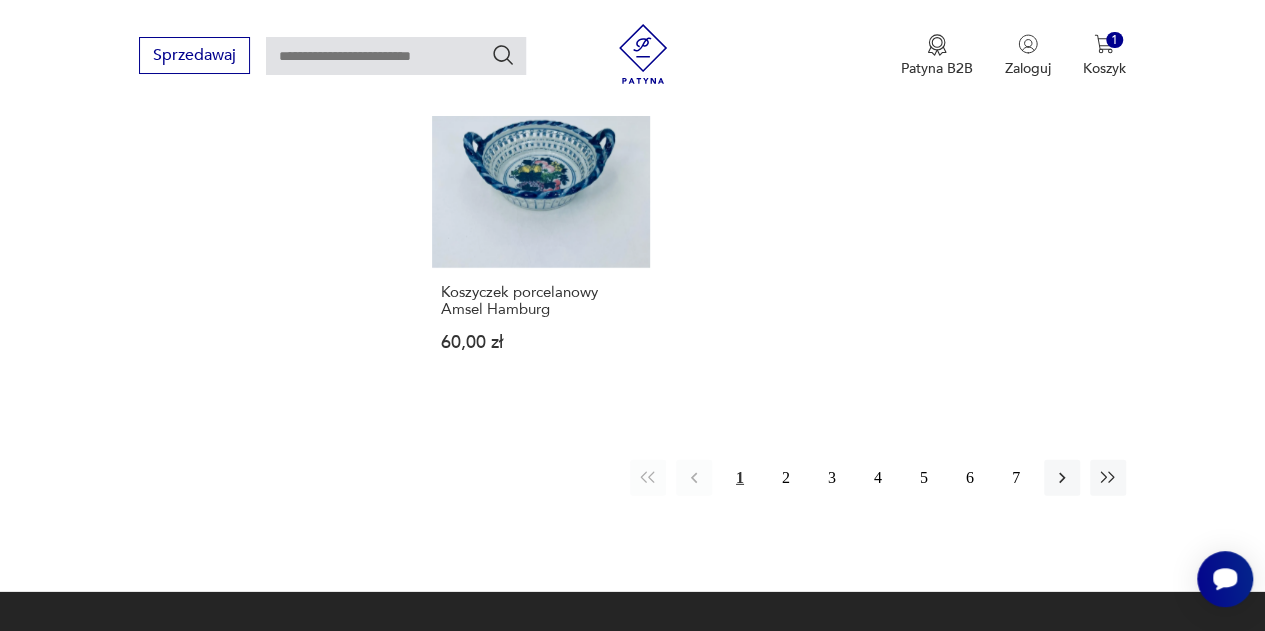 scroll, scrollTop: 2762, scrollLeft: 0, axis: vertical 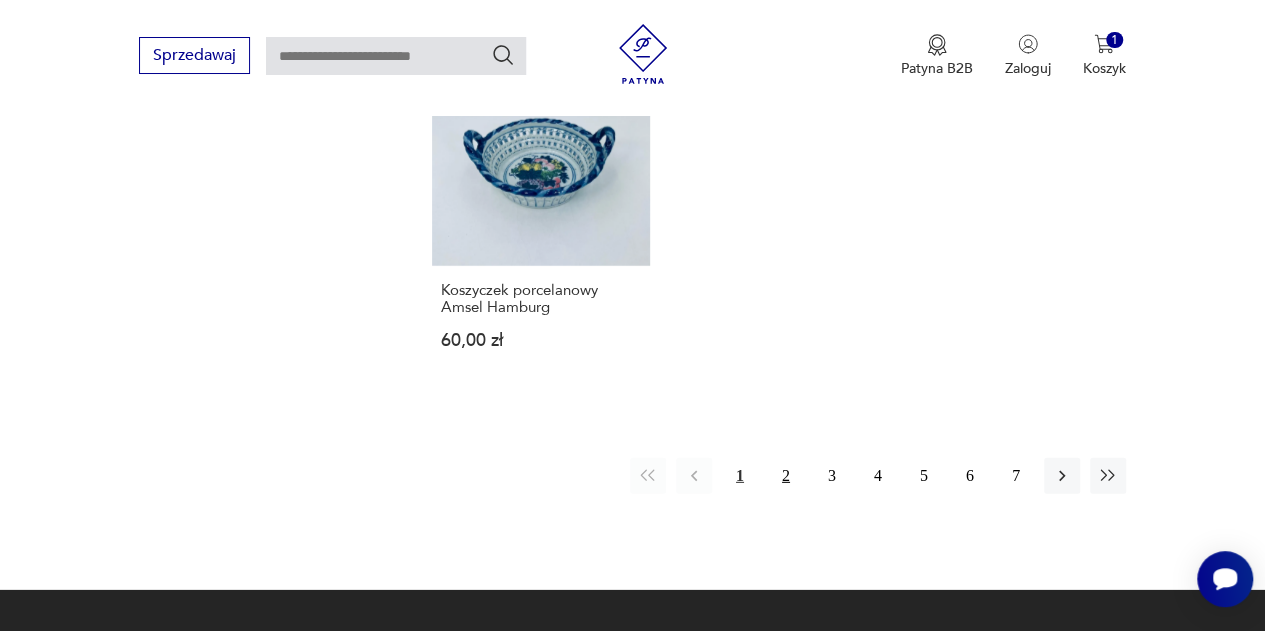 click on "2" at bounding box center (786, 476) 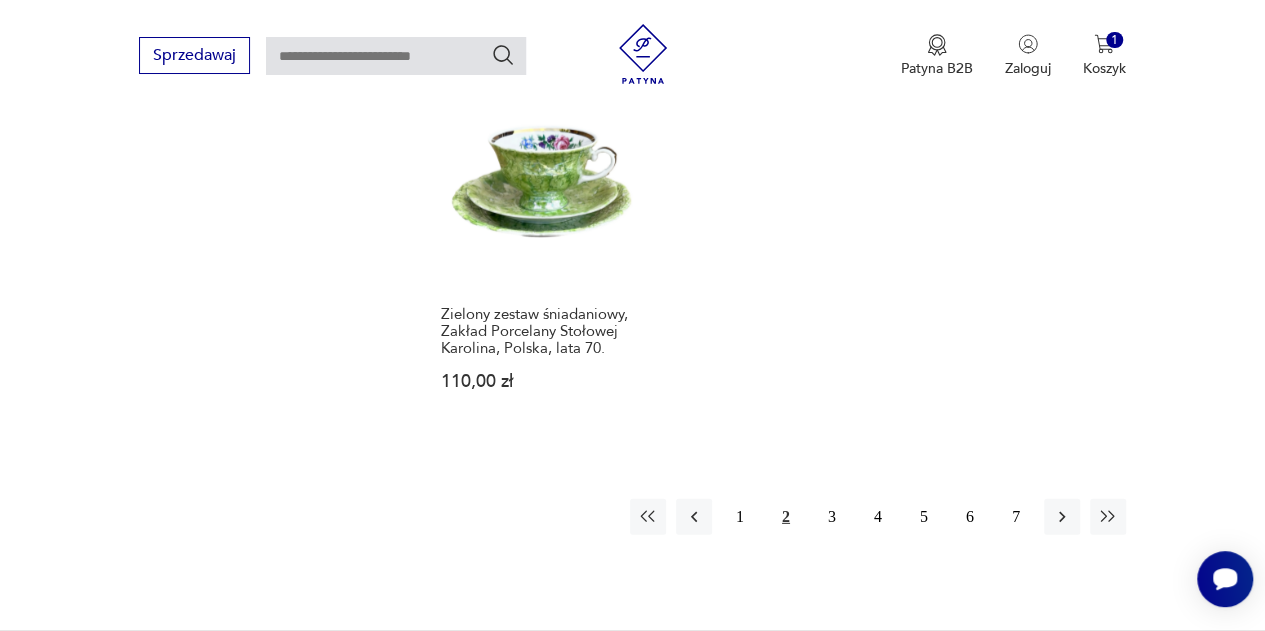 scroll, scrollTop: 2768, scrollLeft: 0, axis: vertical 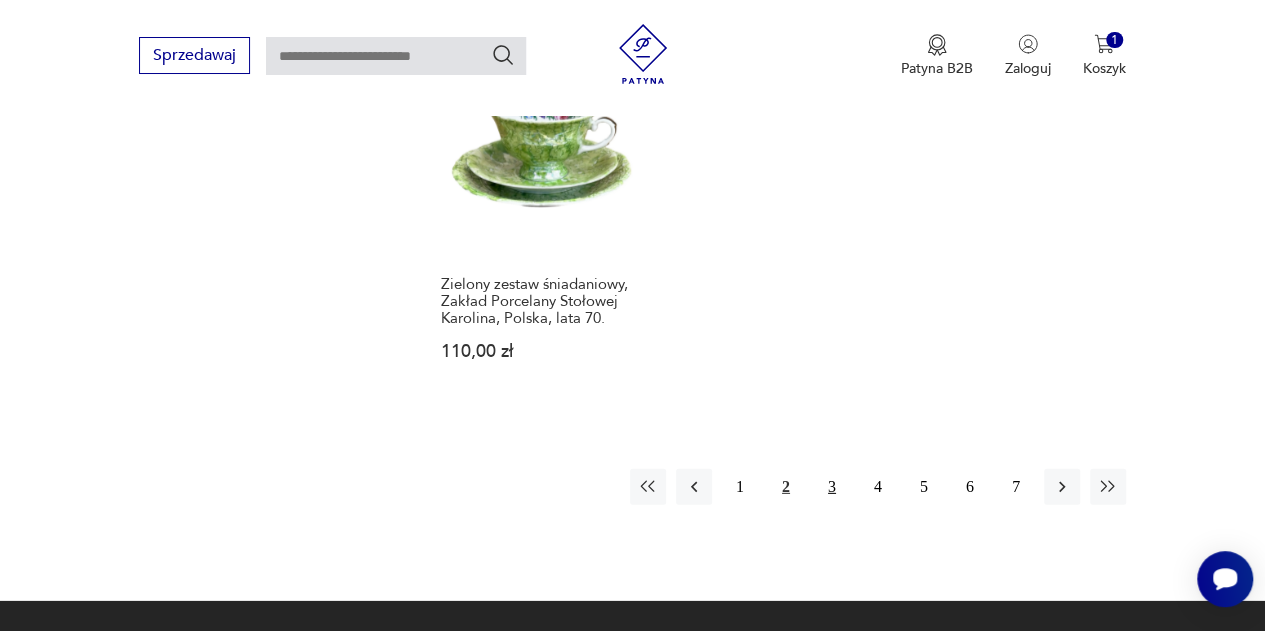 click on "3" at bounding box center [832, 487] 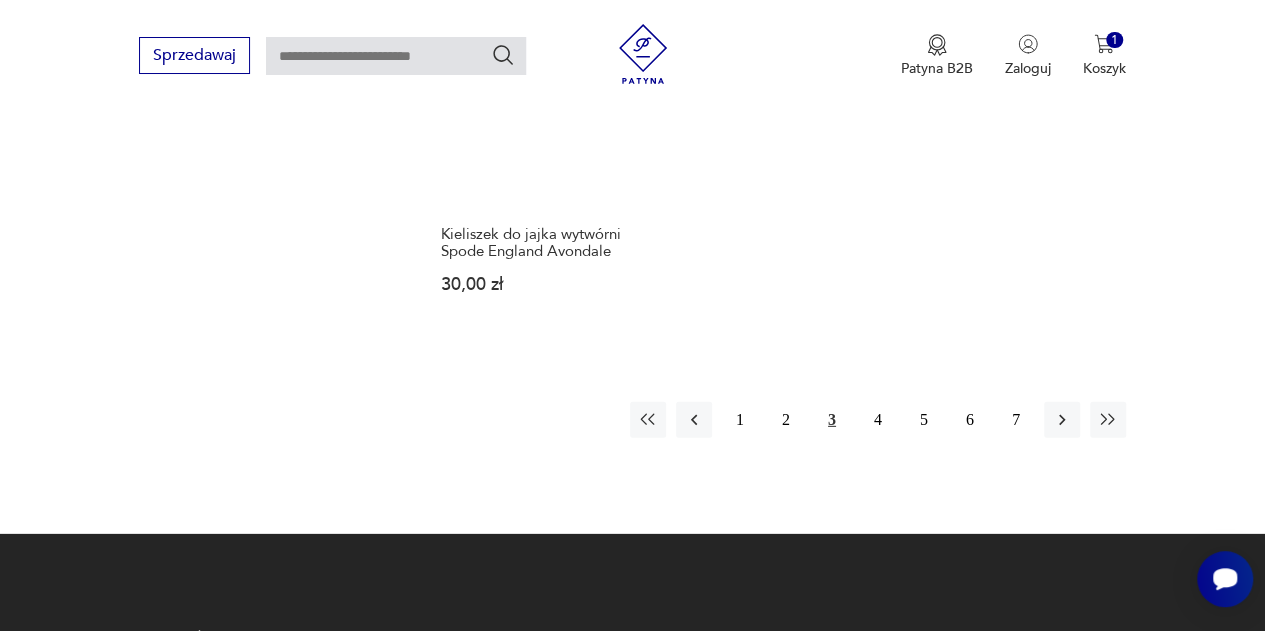 scroll, scrollTop: 2784, scrollLeft: 0, axis: vertical 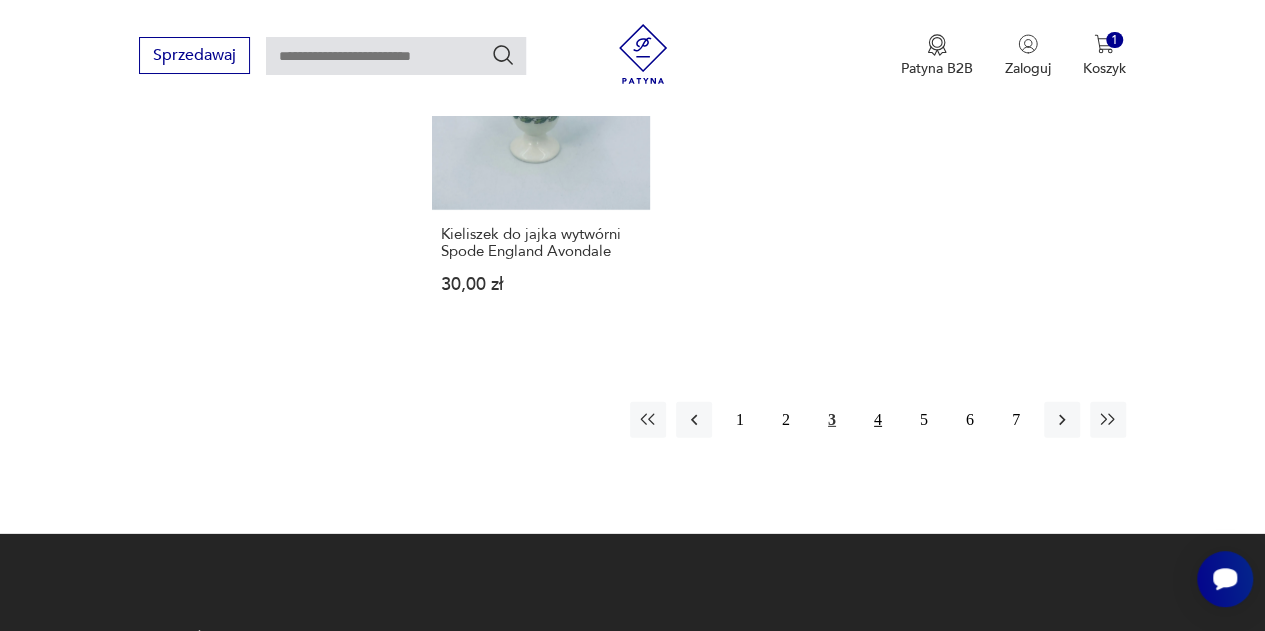click on "4" at bounding box center (878, 420) 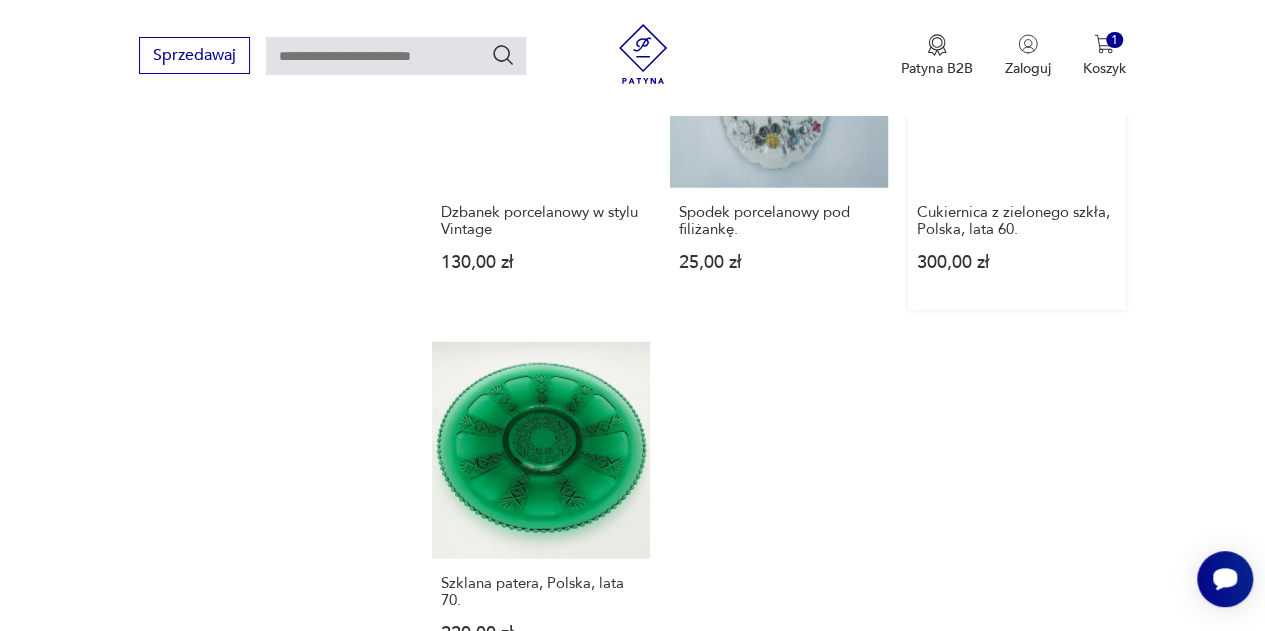 scroll, scrollTop: 2494, scrollLeft: 0, axis: vertical 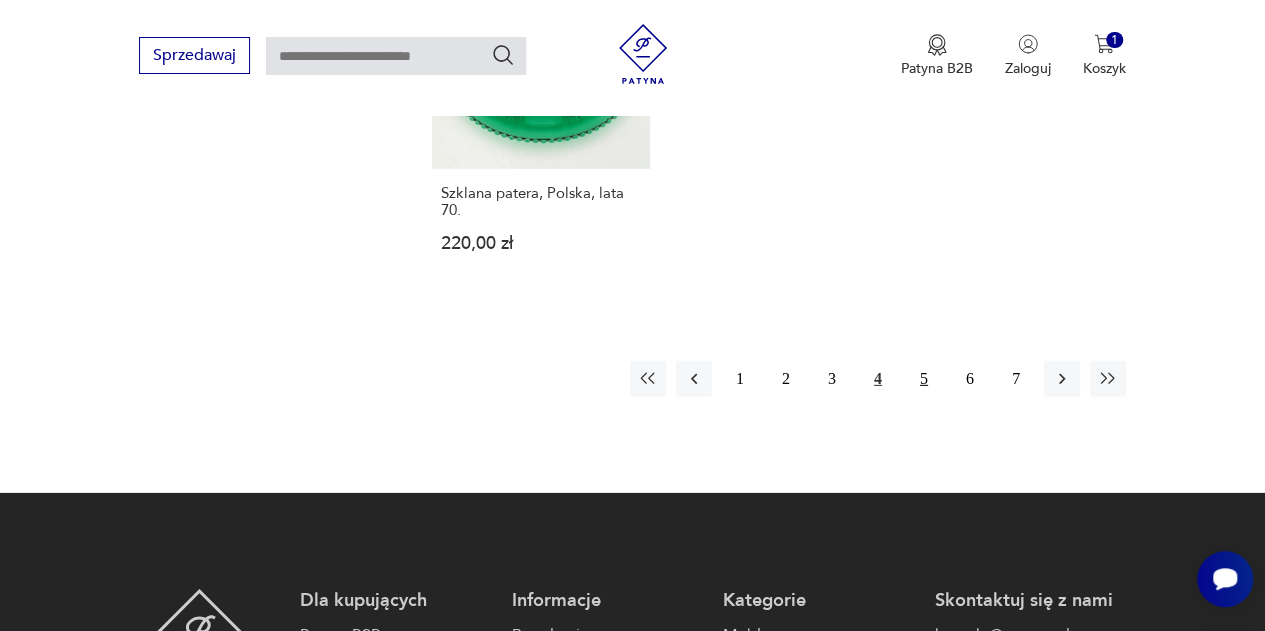 click on "5" at bounding box center [924, 379] 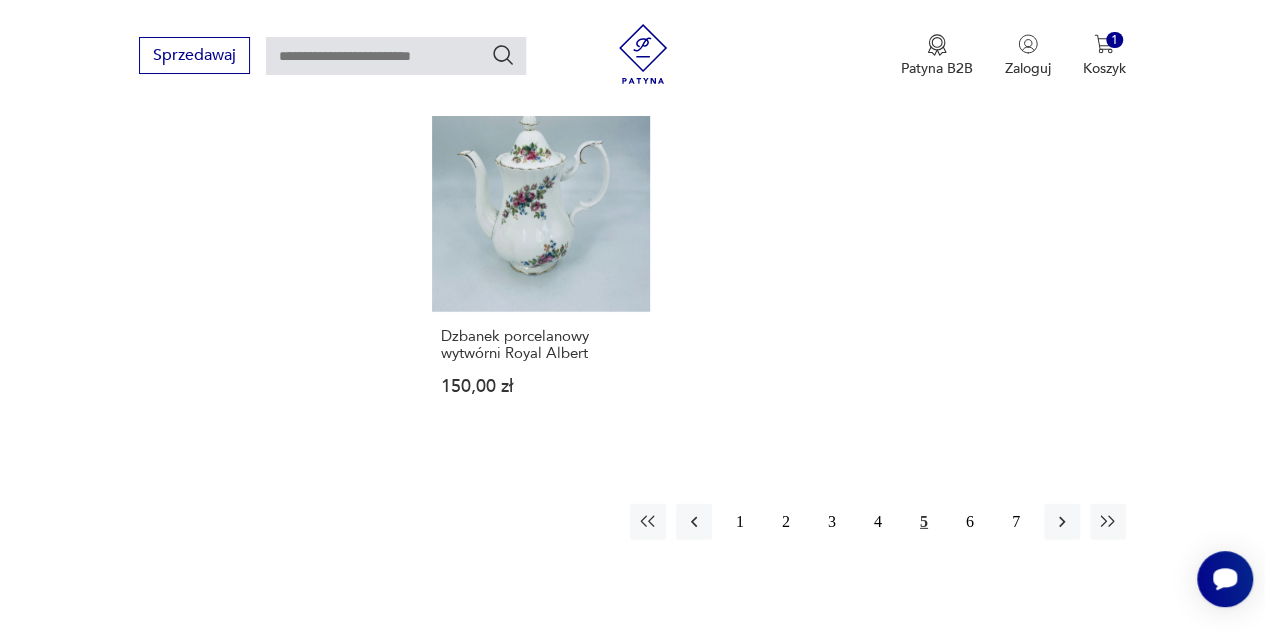 scroll, scrollTop: 2684, scrollLeft: 0, axis: vertical 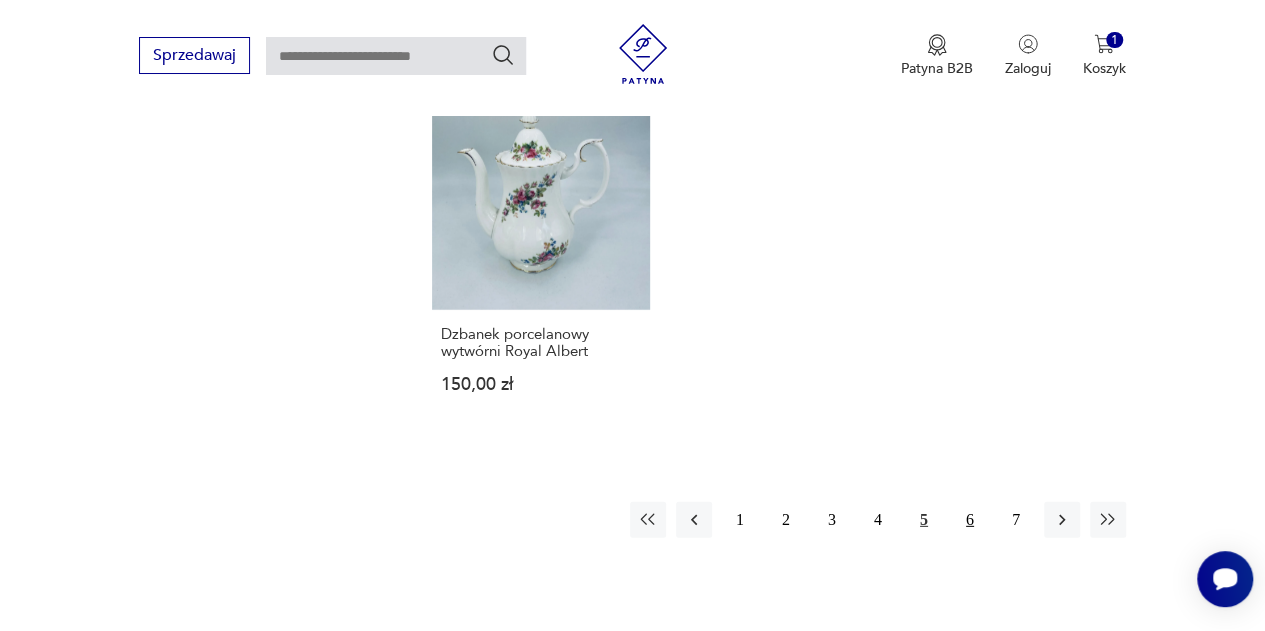 click on "6" at bounding box center [970, 520] 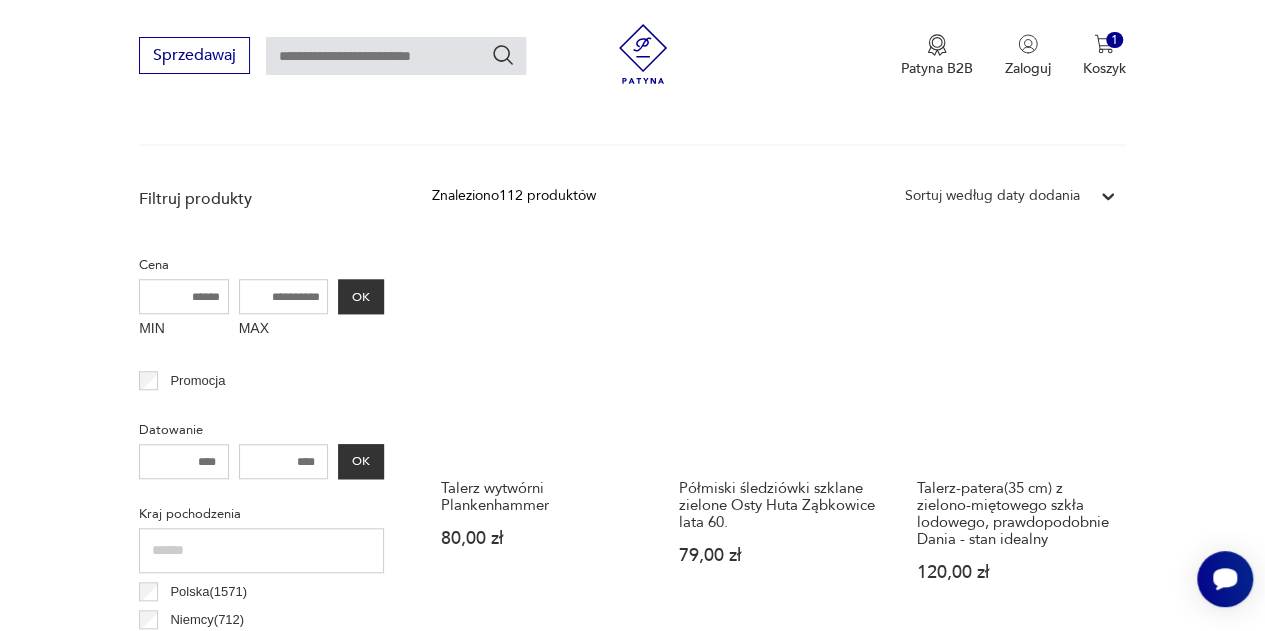 scroll, scrollTop: 654, scrollLeft: 0, axis: vertical 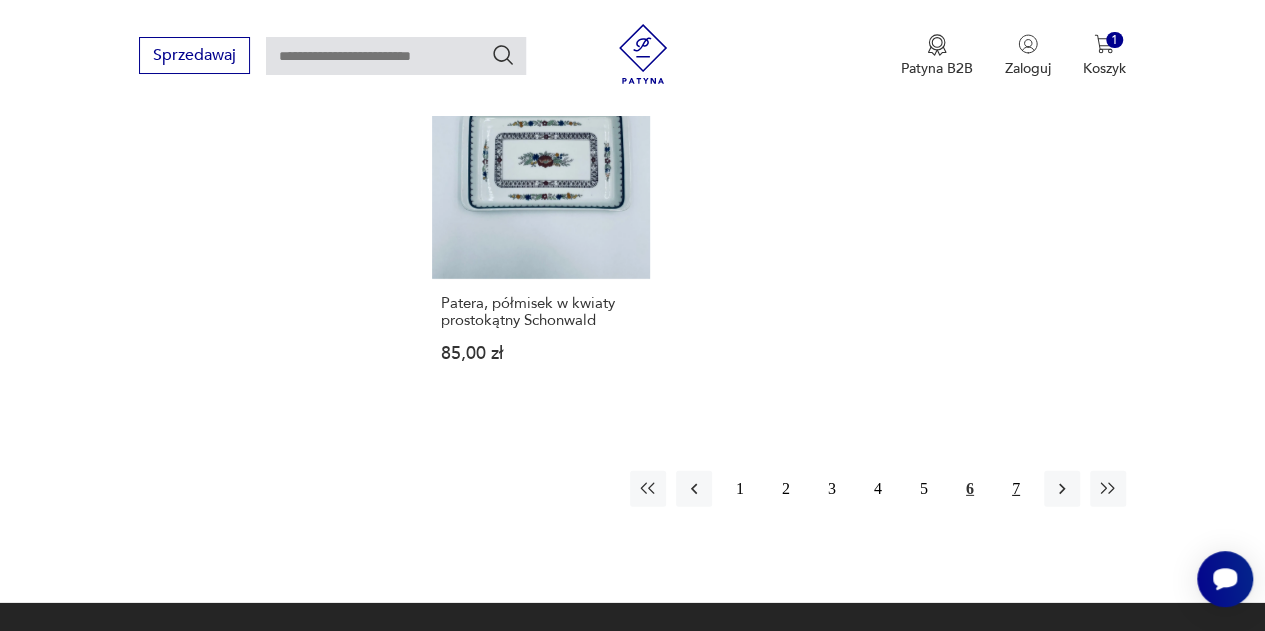 click on "7" at bounding box center [1016, 489] 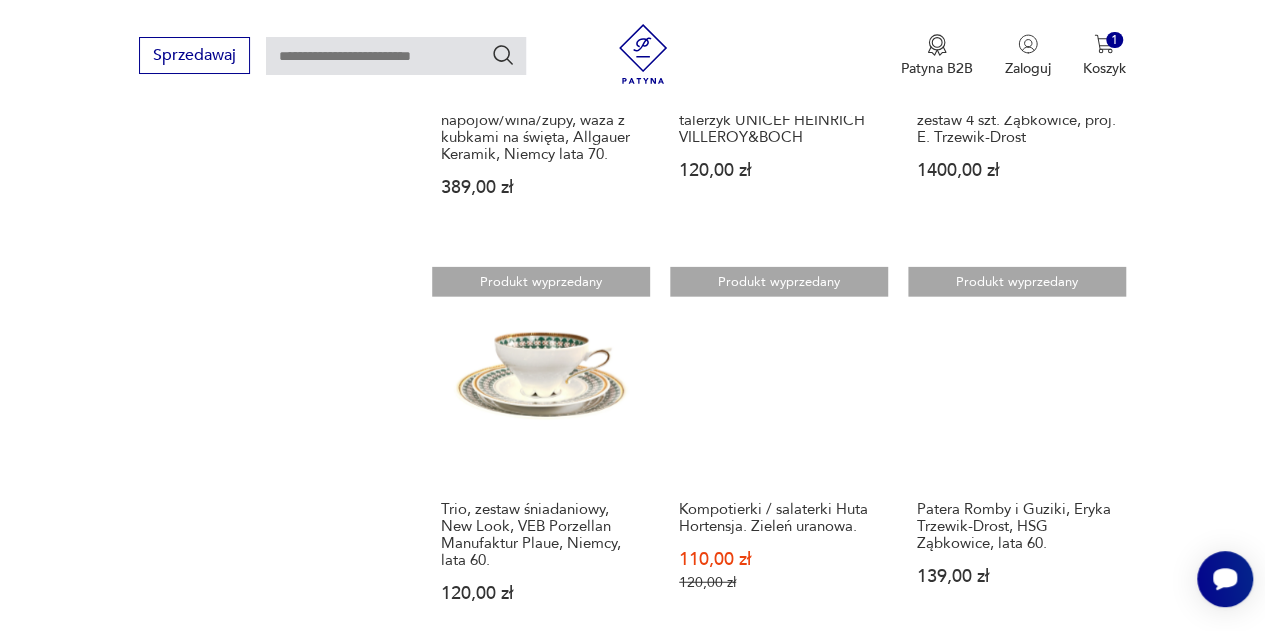 scroll, scrollTop: 2258, scrollLeft: 0, axis: vertical 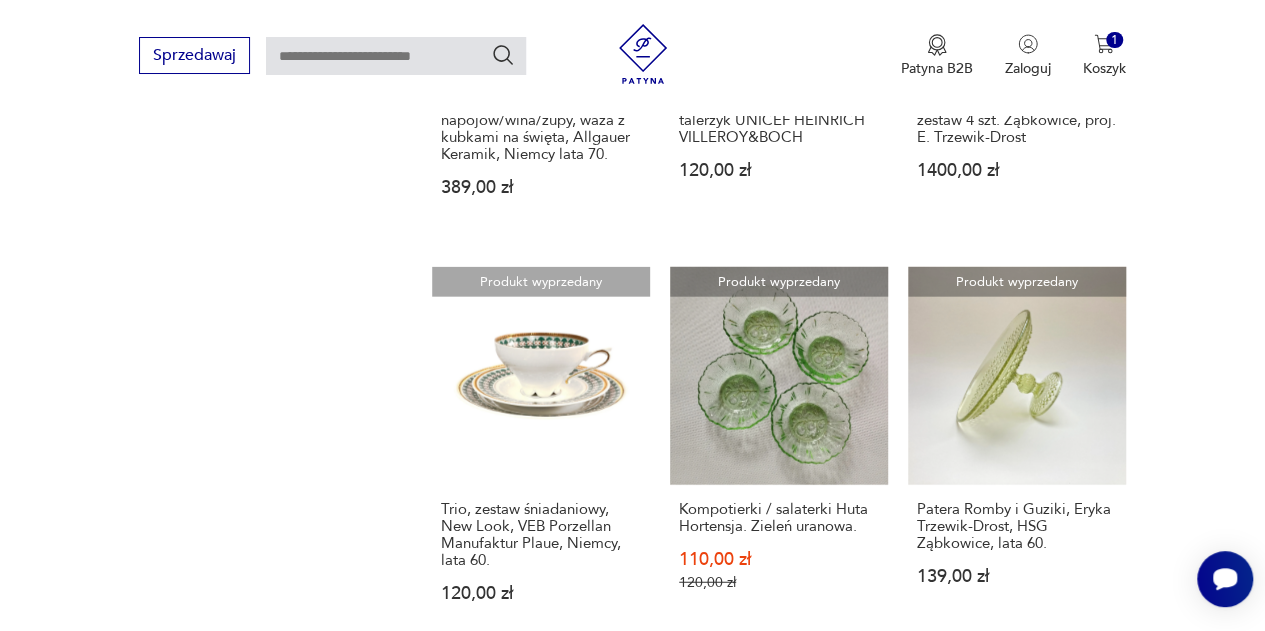 drag, startPoint x: 794, startPoint y: 435, endPoint x: 1213, endPoint y: 350, distance: 427.5348 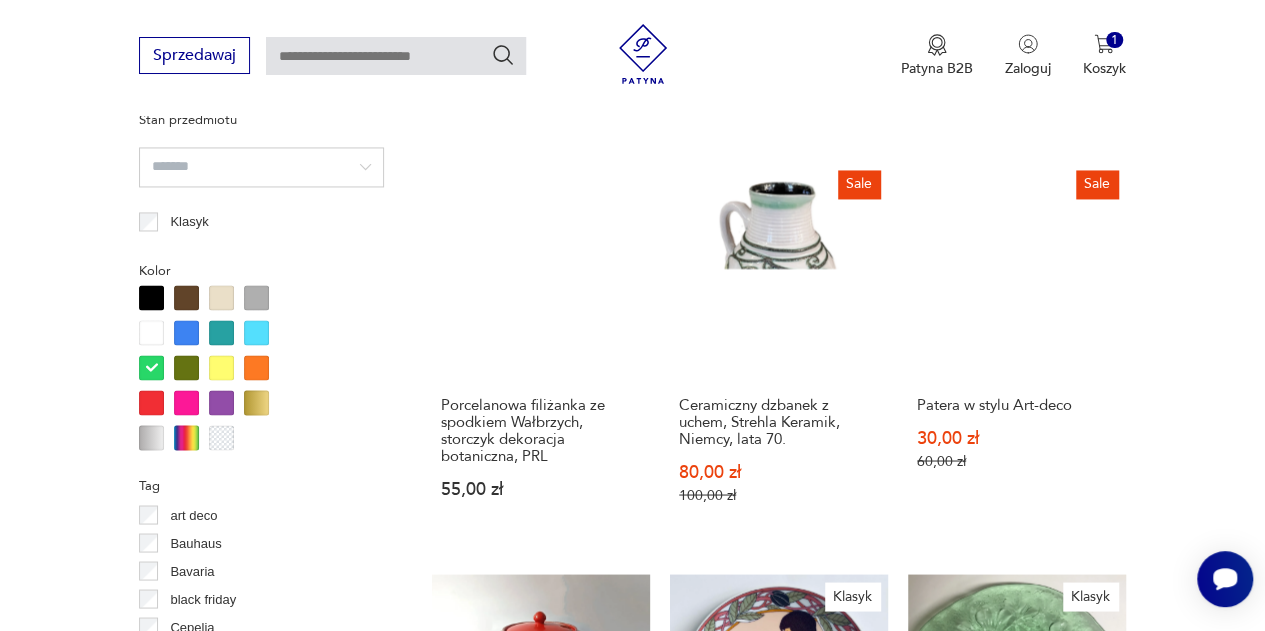 scroll, scrollTop: 1546, scrollLeft: 0, axis: vertical 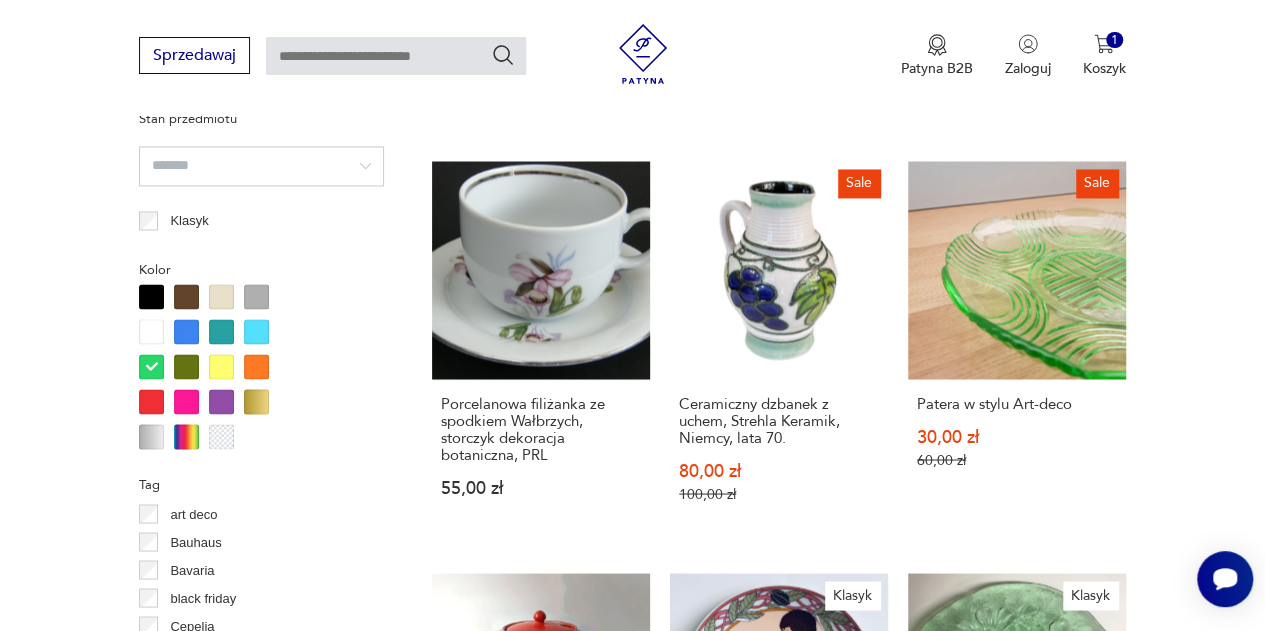 click at bounding box center [221, 331] 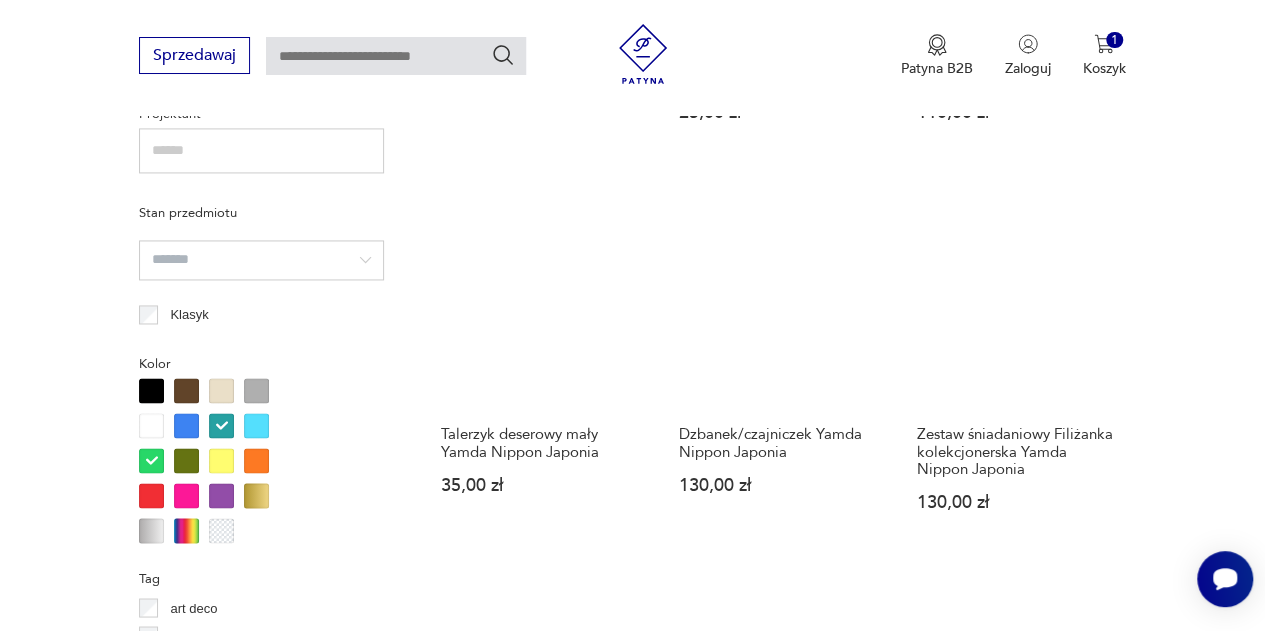 scroll, scrollTop: 1452, scrollLeft: 0, axis: vertical 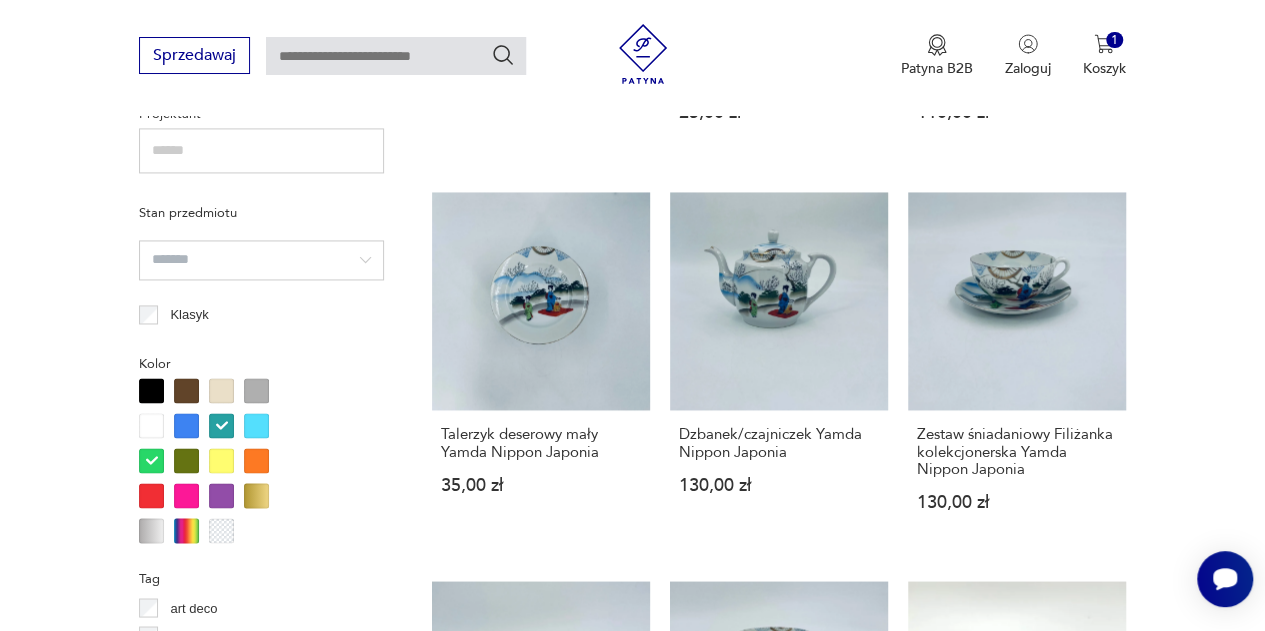 click at bounding box center [151, 460] 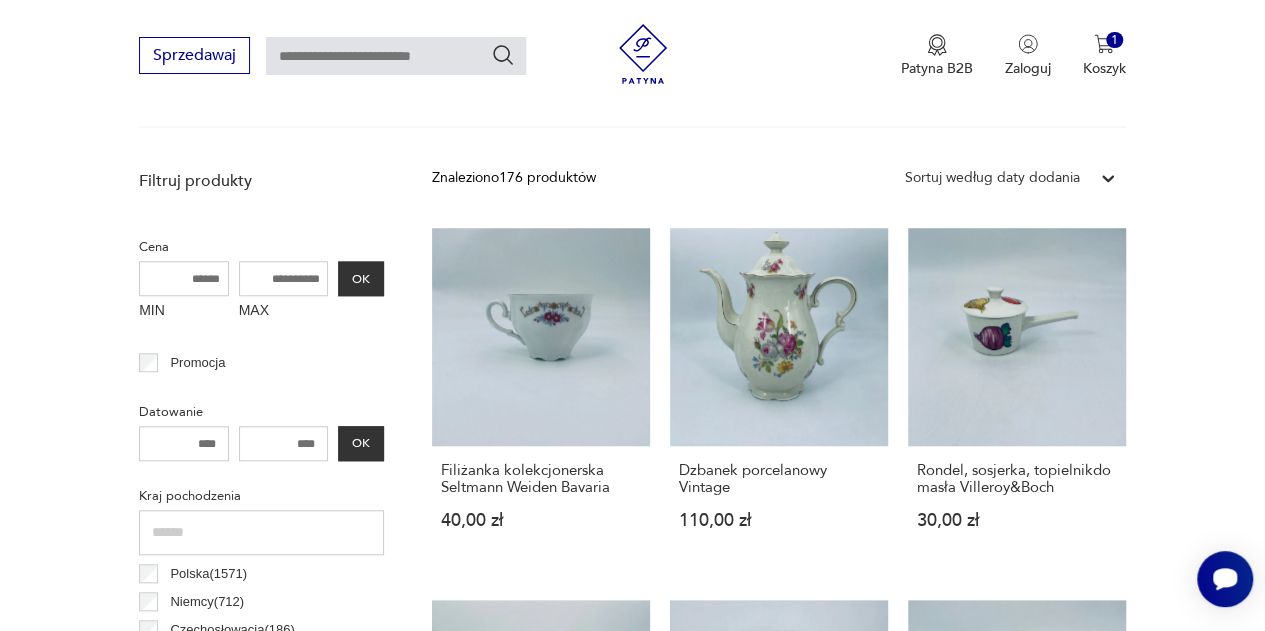 click on "Filtruj produkty Cena MIN MAX OK Promocja Datowanie OK Kraj pochodzenia Polska  ( 1571 ) Niemcy  ( 712 ) Czechosłowacja  ( 186 ) Dania  ( 98 ) Włochy  ( 86 ) Francja  ( 70 ) Wielka Brytania  ( 64 ) Szwecja  ( 47 ) Producent Projektant Stan przedmiotu Klasyk Kolor Tag art deco Bauhaus Bavaria black friday Cepelia ceramika Chodzież Ćmielów Wyczyść filtry" at bounding box center (261, 901) 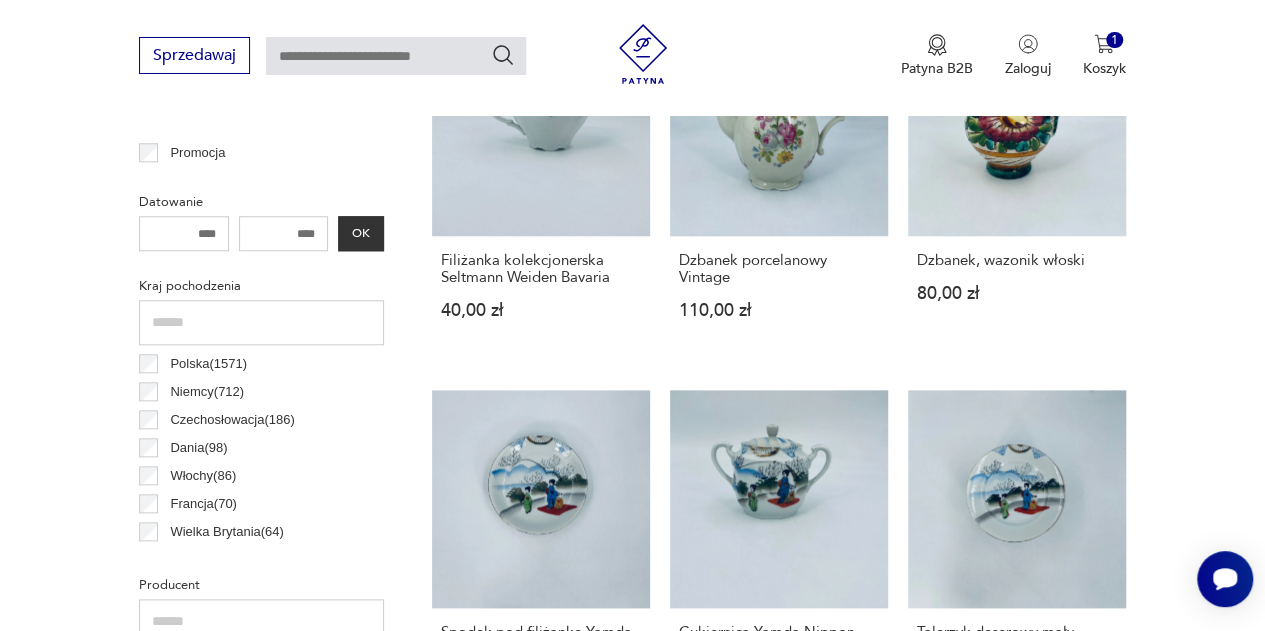 scroll, scrollTop: 892, scrollLeft: 0, axis: vertical 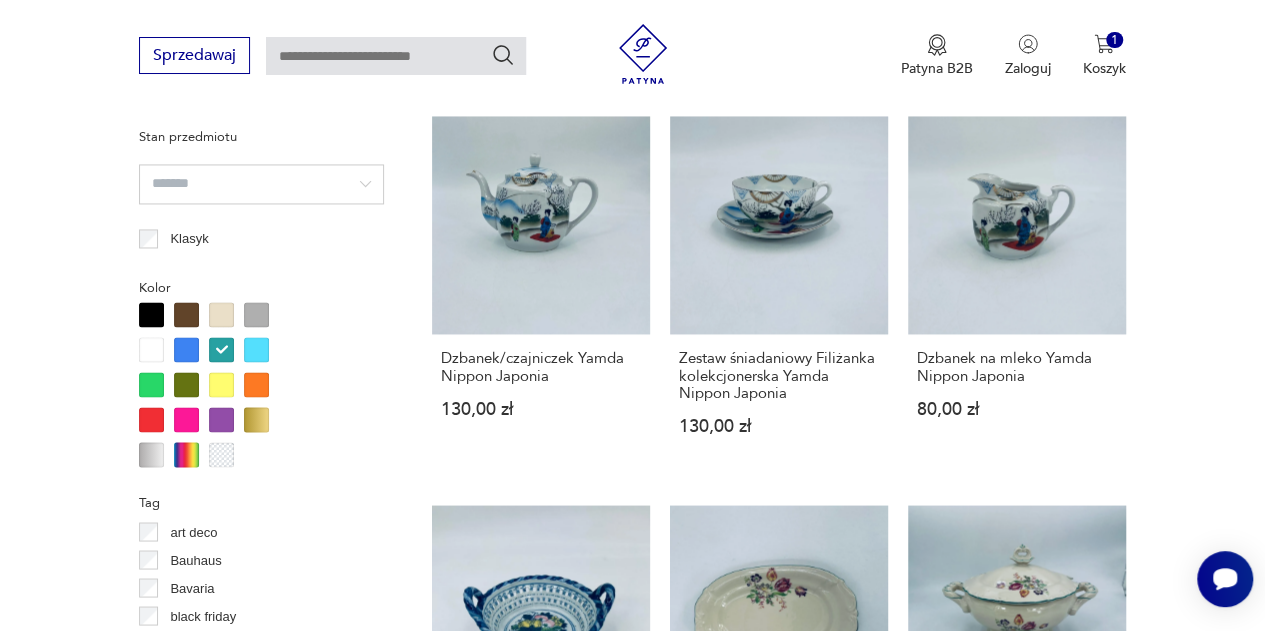 click at bounding box center [186, 384] 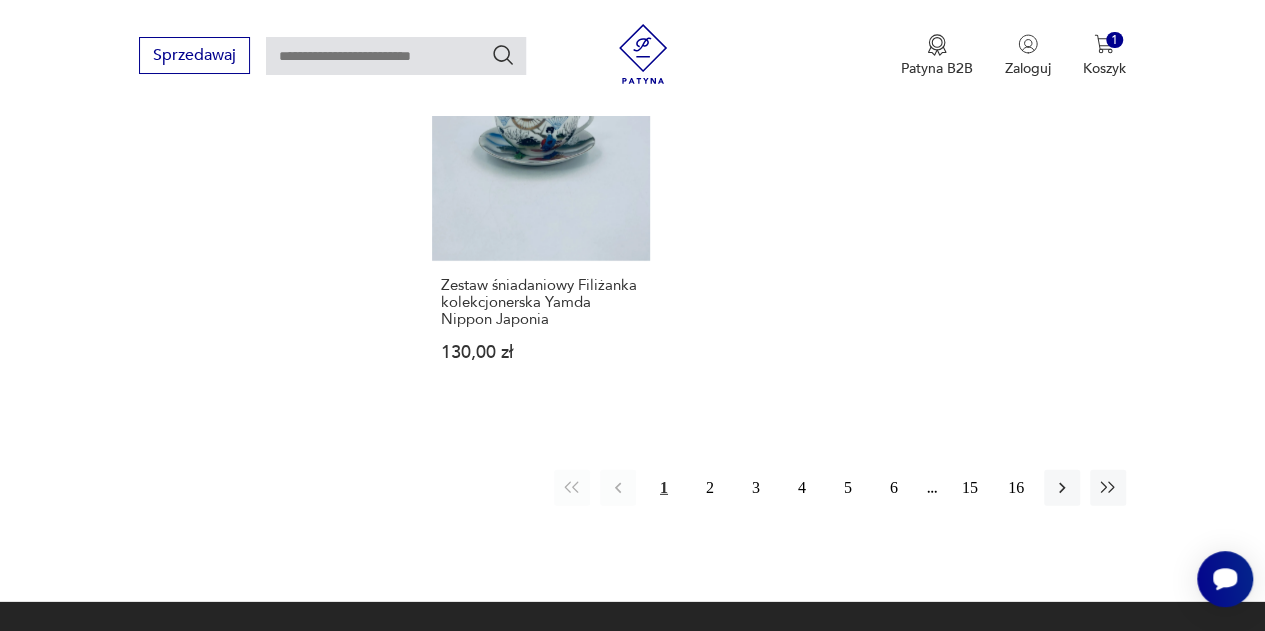 scroll, scrollTop: 2746, scrollLeft: 0, axis: vertical 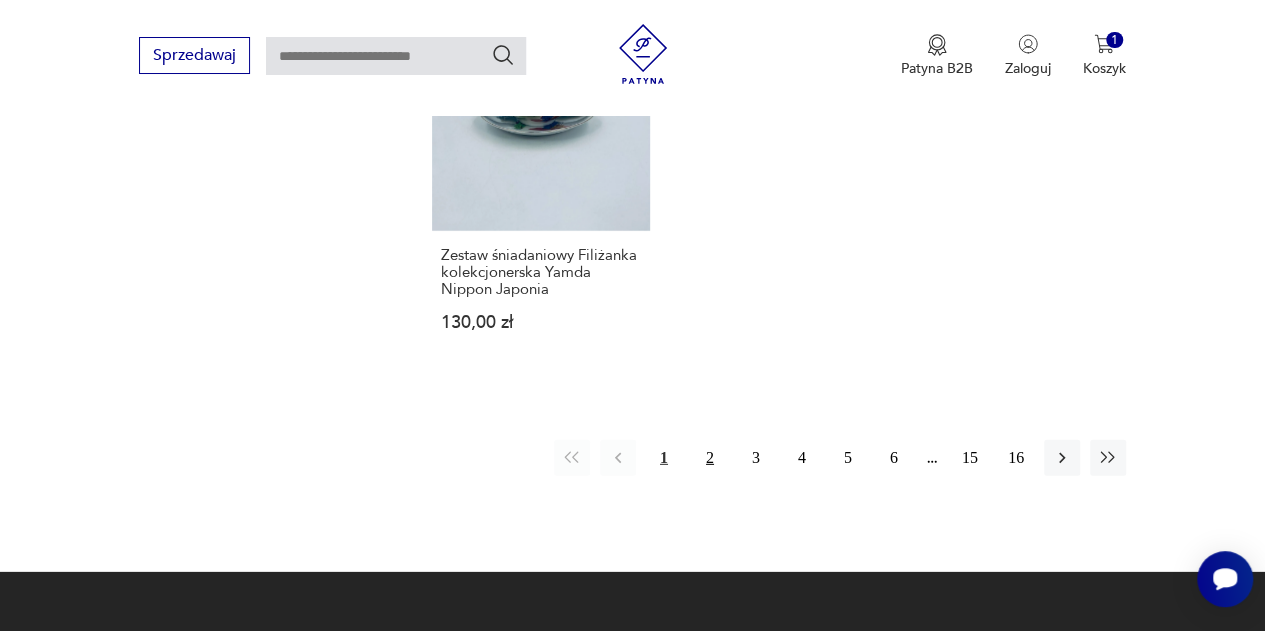 click on "2" at bounding box center (710, 458) 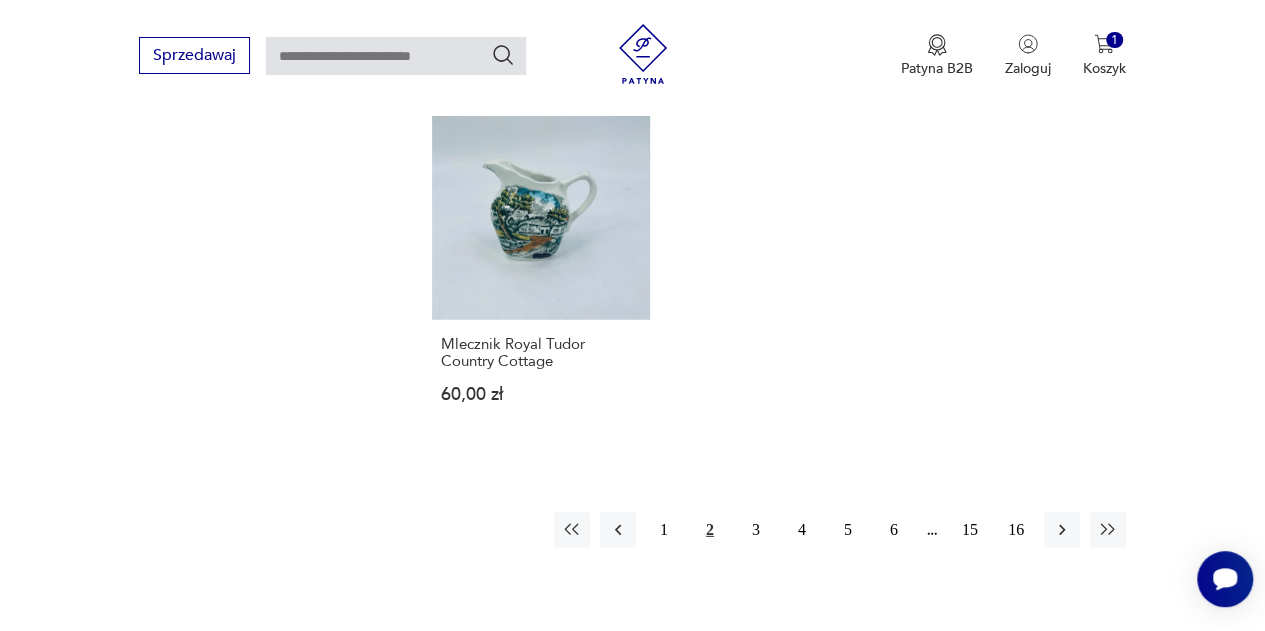 scroll, scrollTop: 2690, scrollLeft: 0, axis: vertical 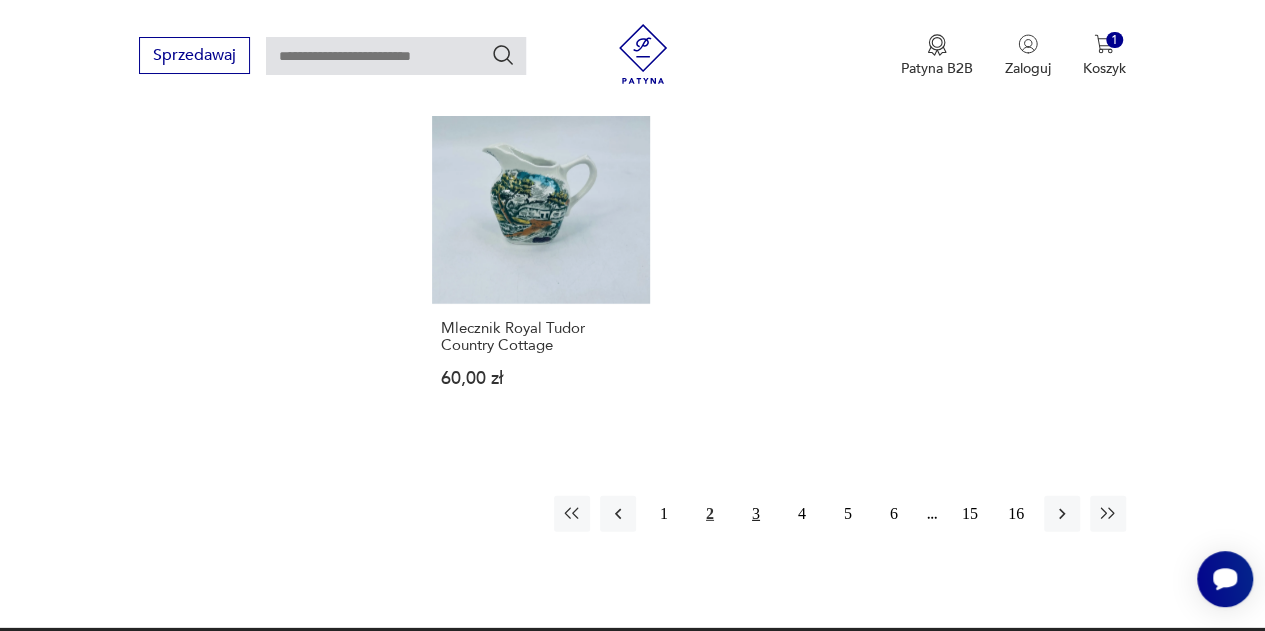 click on "3" at bounding box center (756, 514) 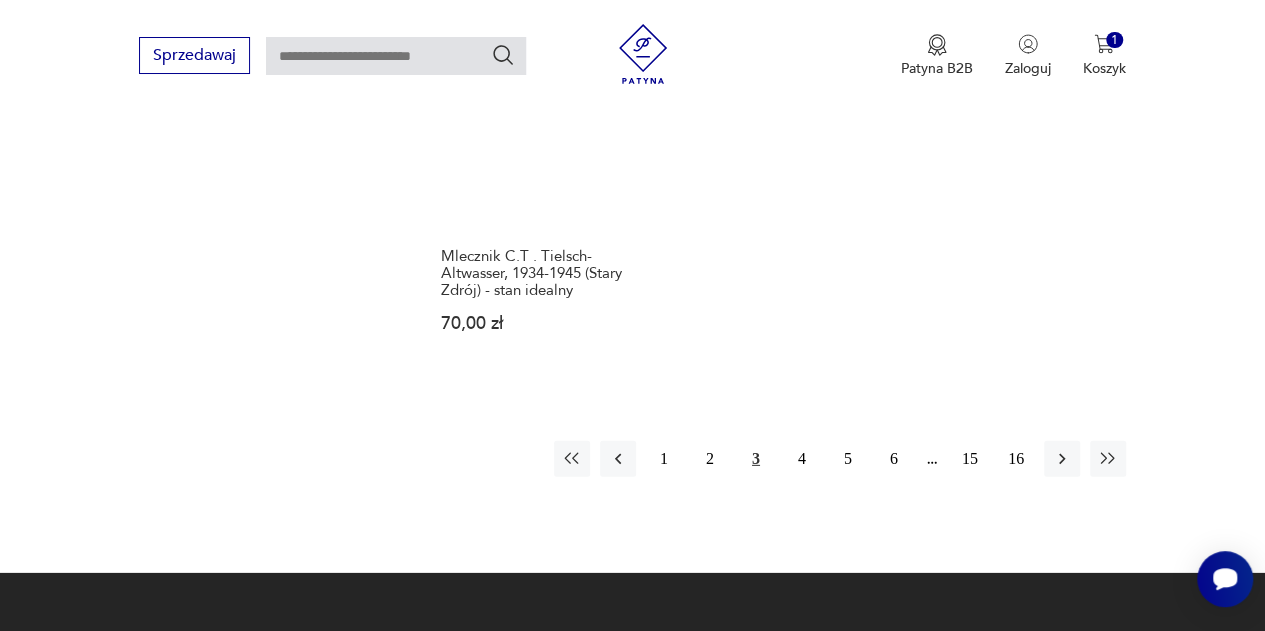 scroll, scrollTop: 2798, scrollLeft: 0, axis: vertical 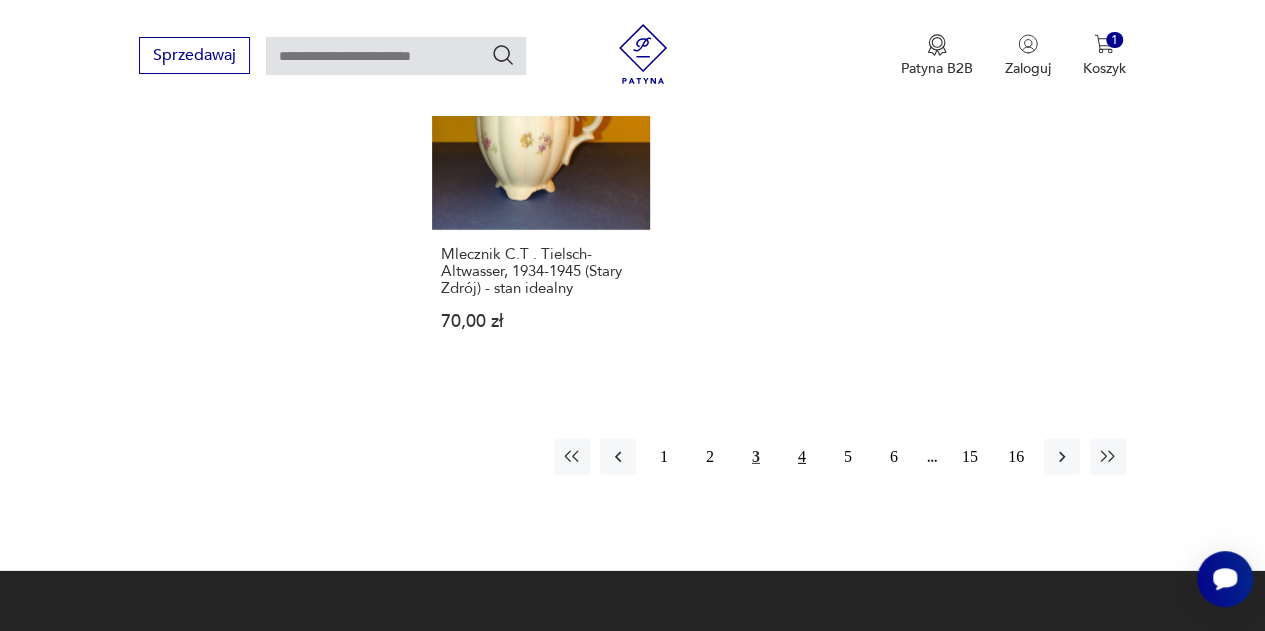 click on "4" at bounding box center (802, 457) 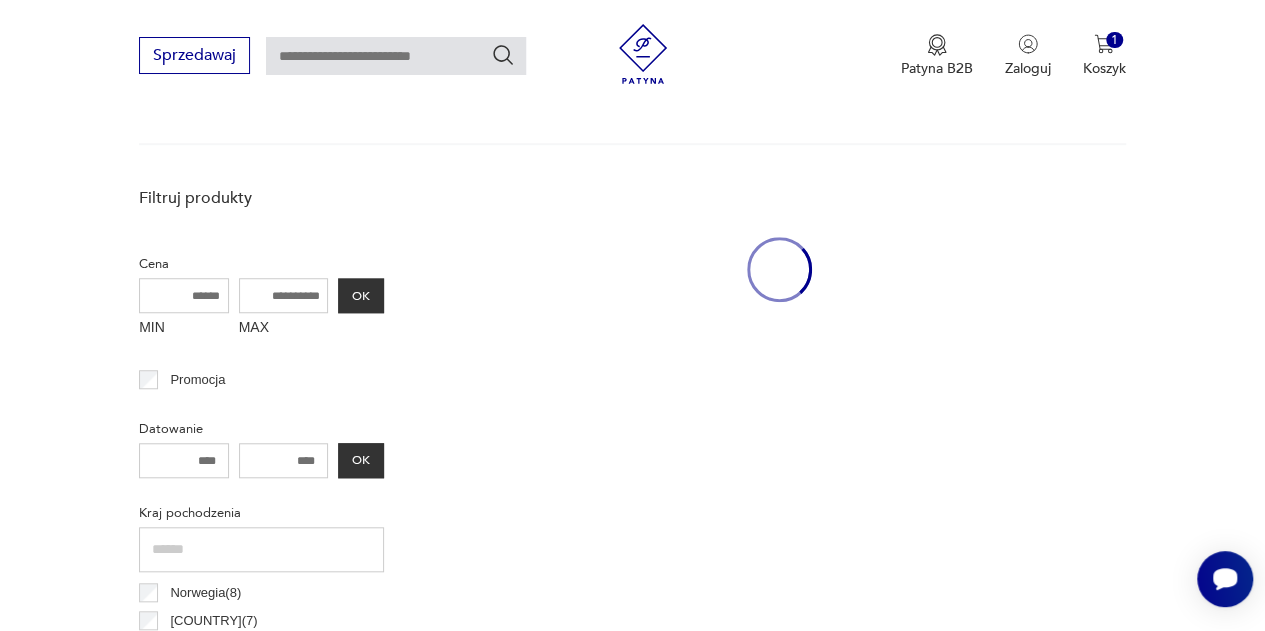 scroll, scrollTop: 530, scrollLeft: 0, axis: vertical 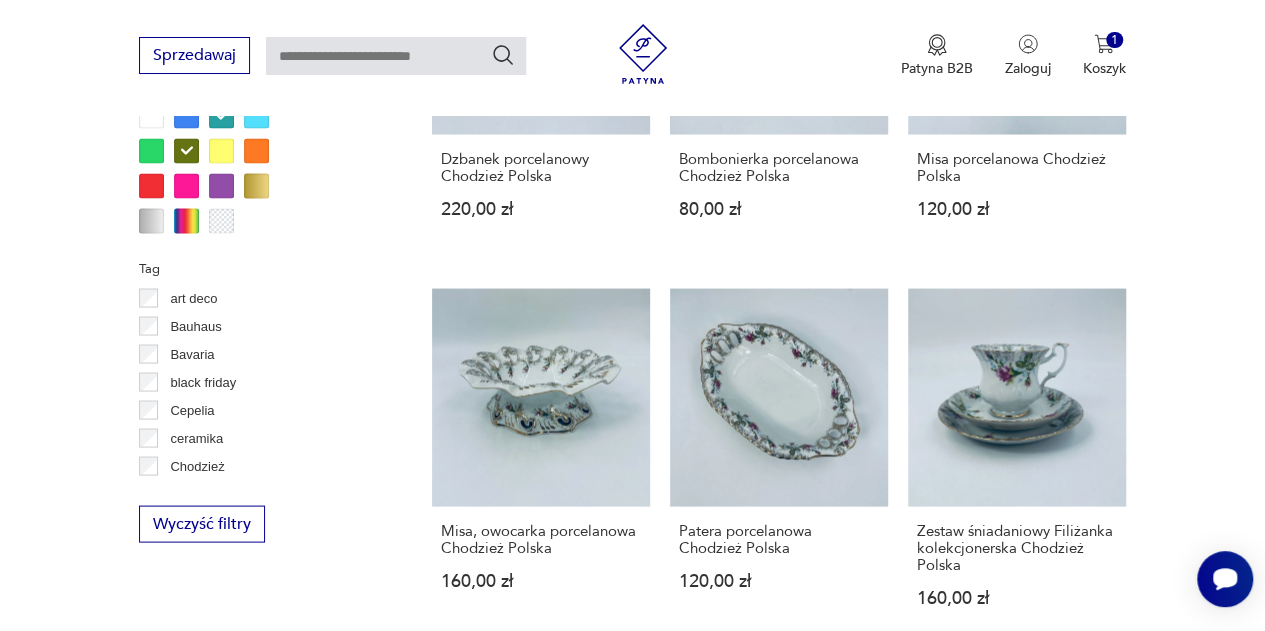 click on "Patera porcelanowa Chodzież Polska 120,00 zł" at bounding box center [779, 466] 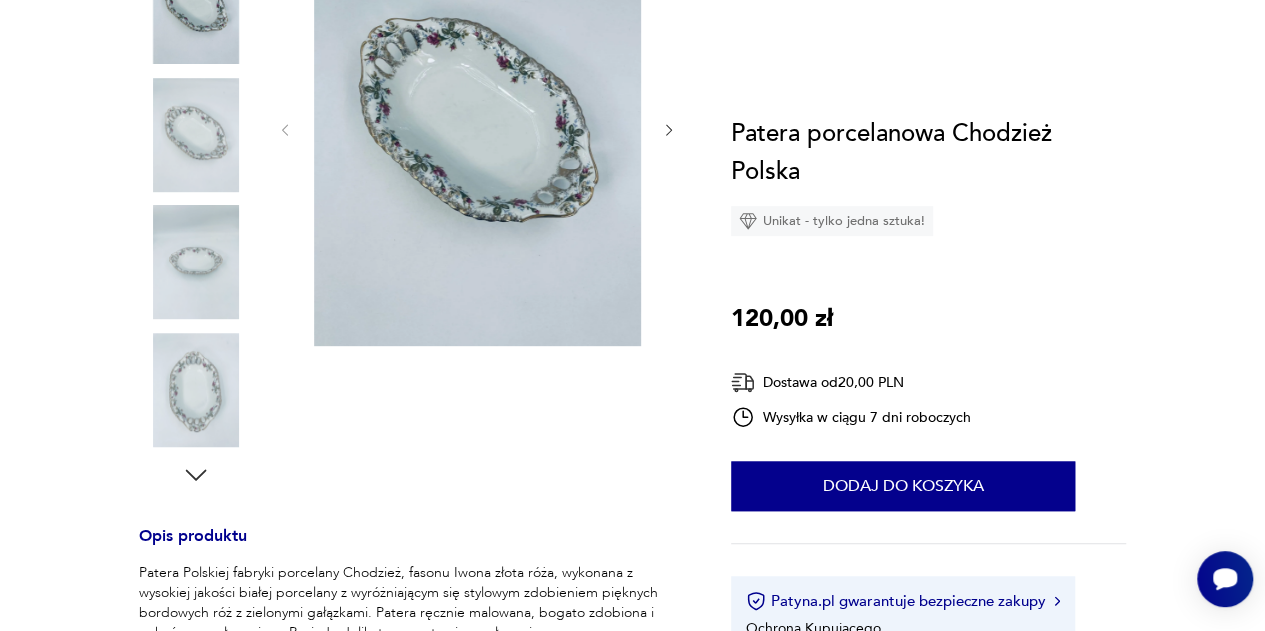 scroll, scrollTop: 0, scrollLeft: 0, axis: both 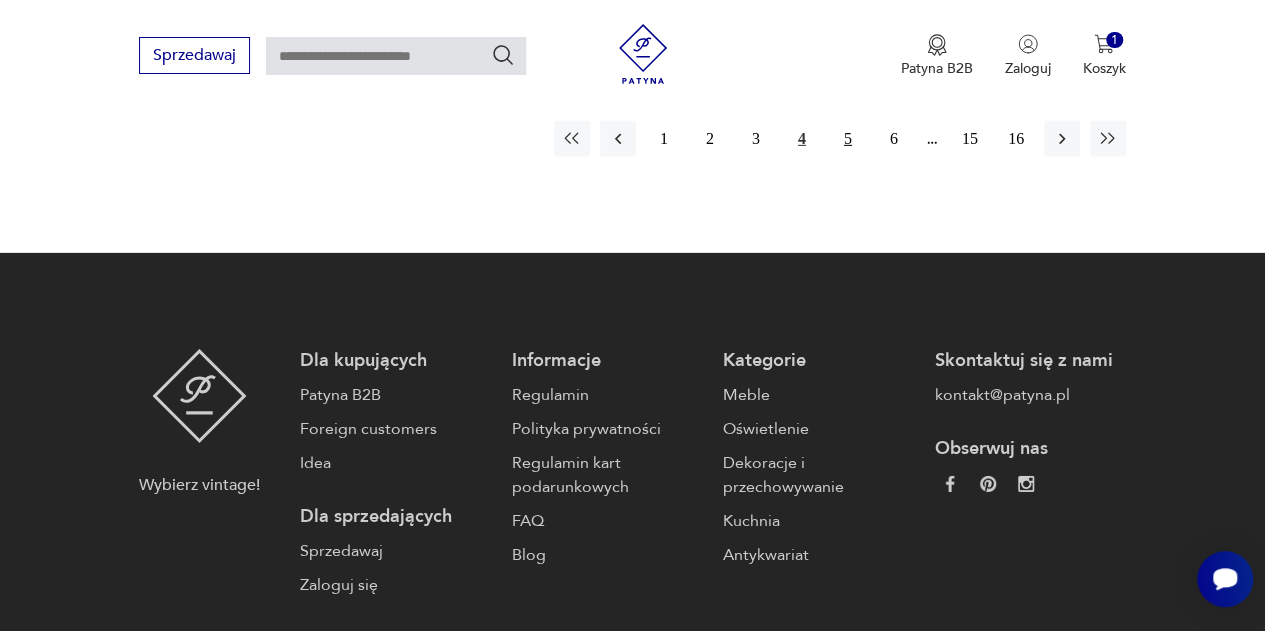 click on "5" at bounding box center (848, 139) 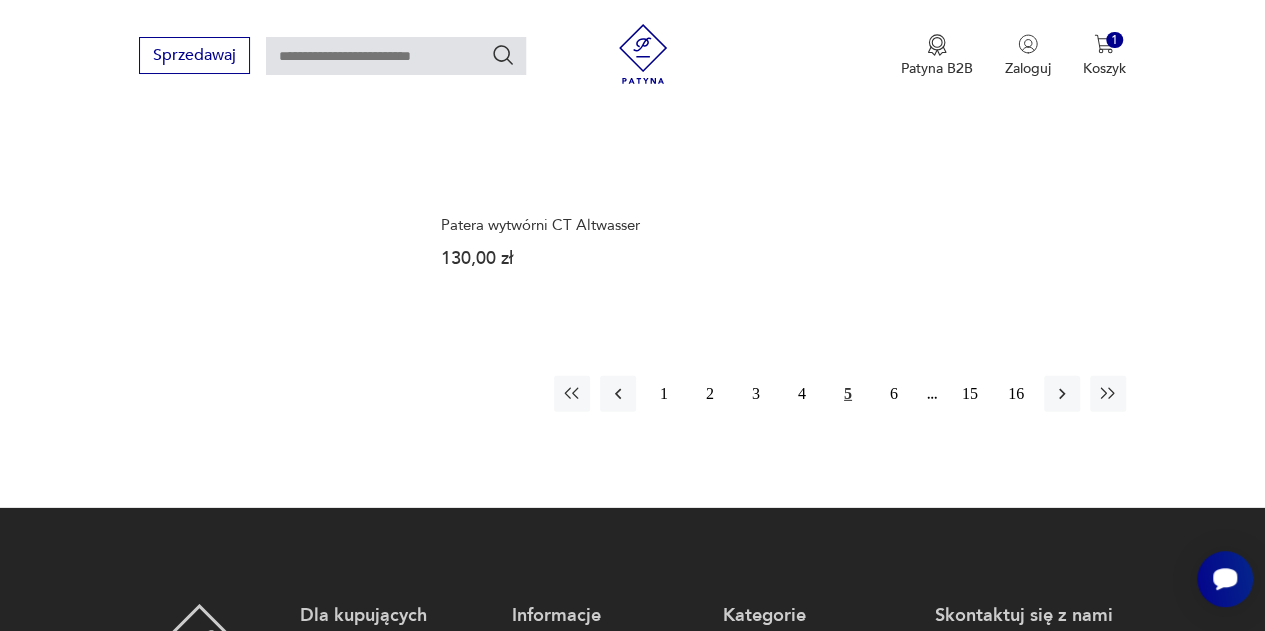 scroll, scrollTop: 2844, scrollLeft: 0, axis: vertical 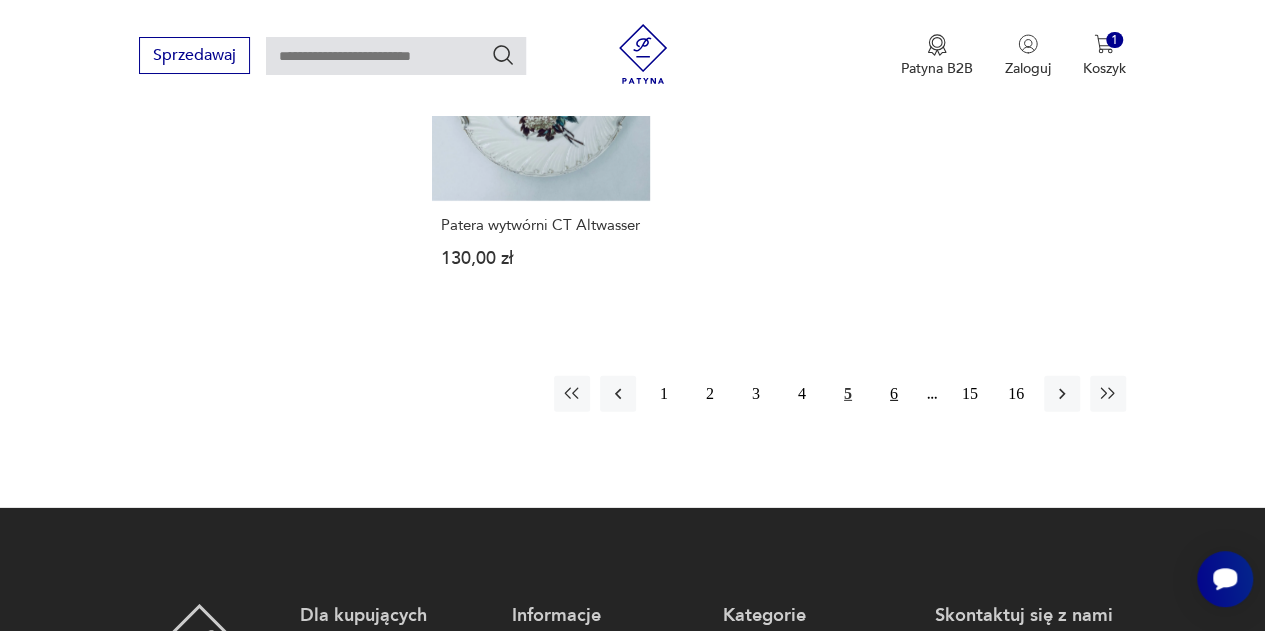 click on "6" at bounding box center (894, 394) 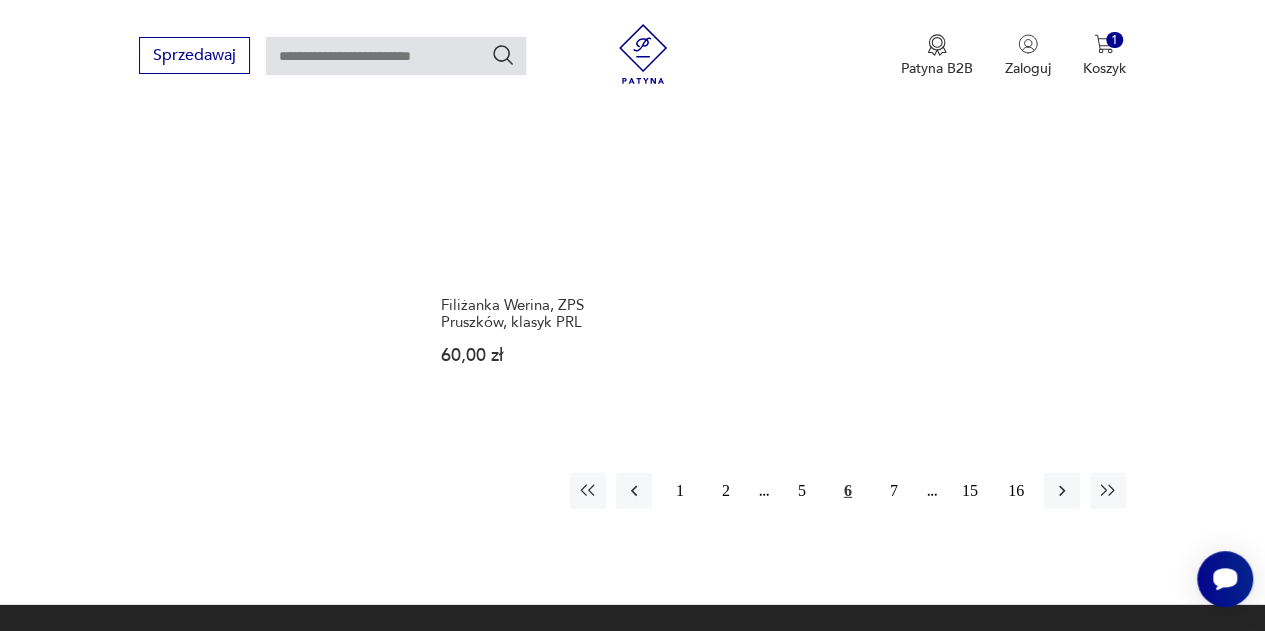 scroll, scrollTop: 2698, scrollLeft: 0, axis: vertical 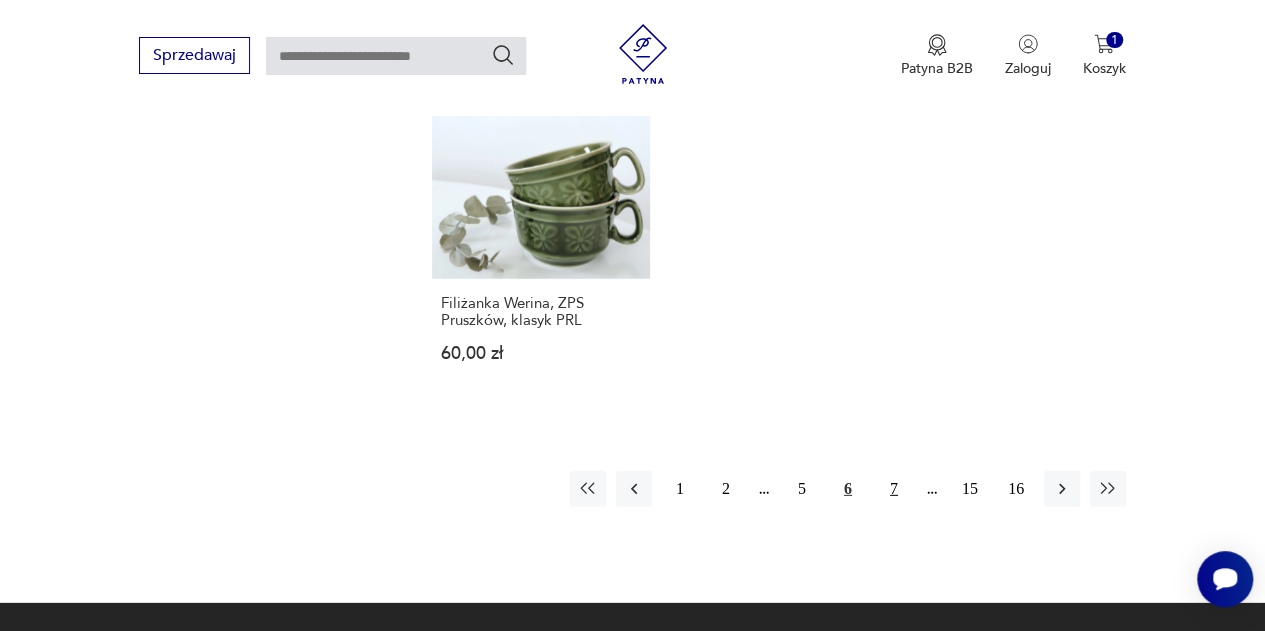 click on "7" at bounding box center (894, 489) 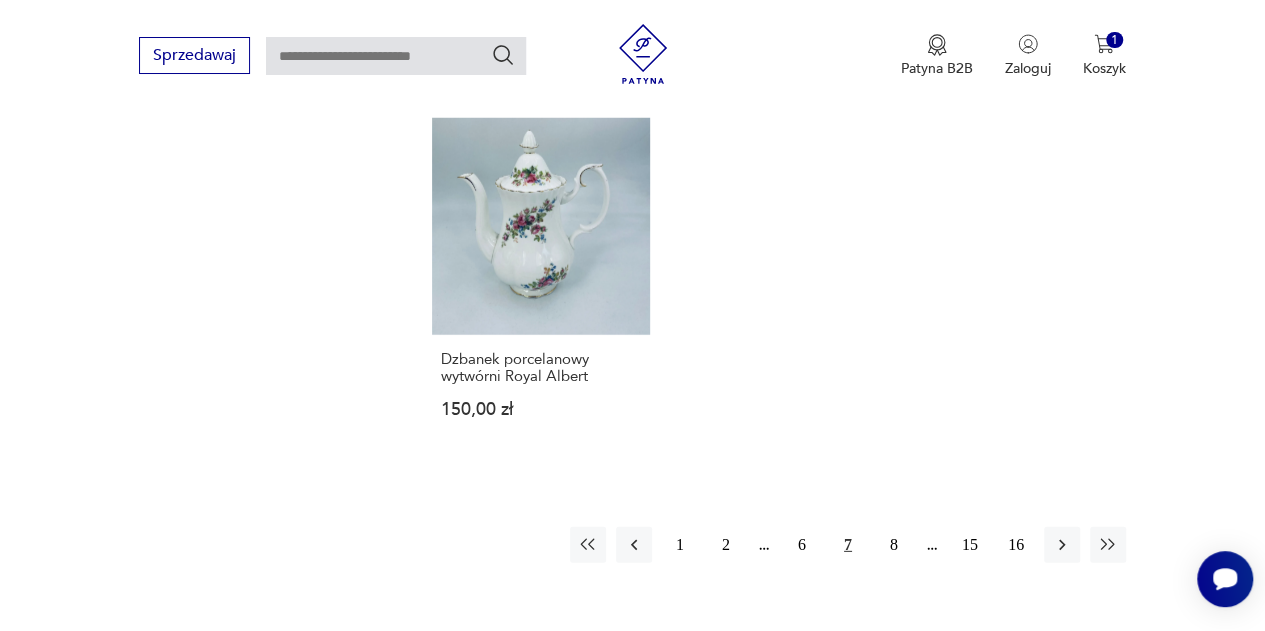 scroll, scrollTop: 2678, scrollLeft: 0, axis: vertical 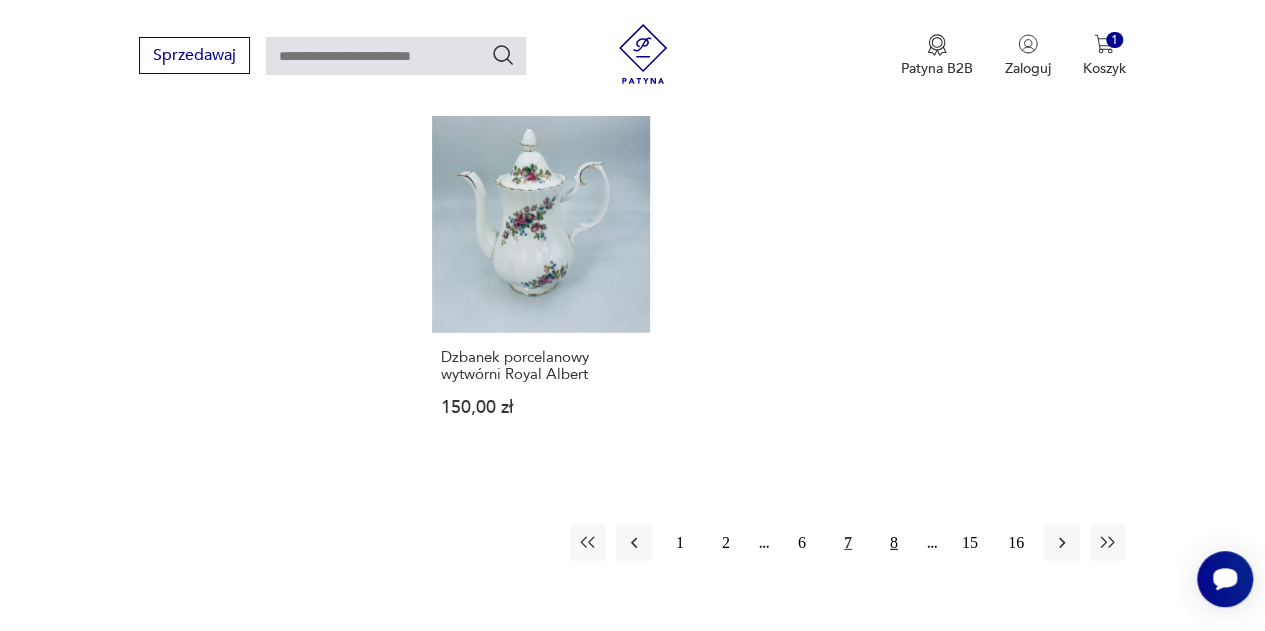 click on "8" at bounding box center [894, 543] 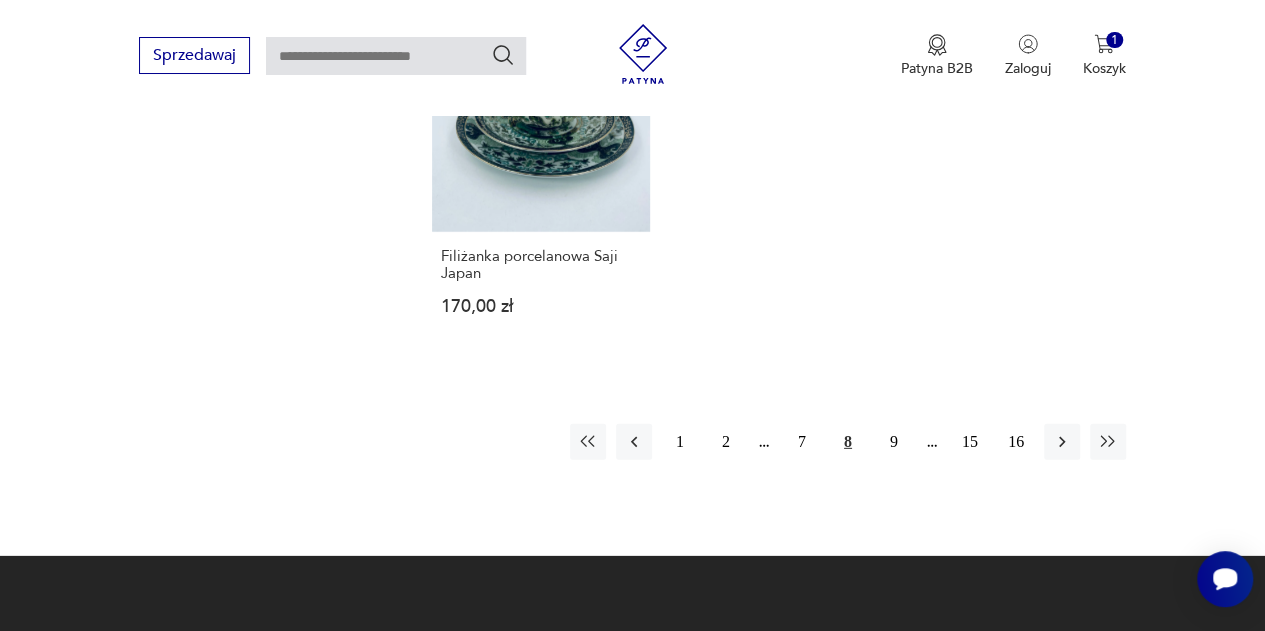 scroll, scrollTop: 2770, scrollLeft: 0, axis: vertical 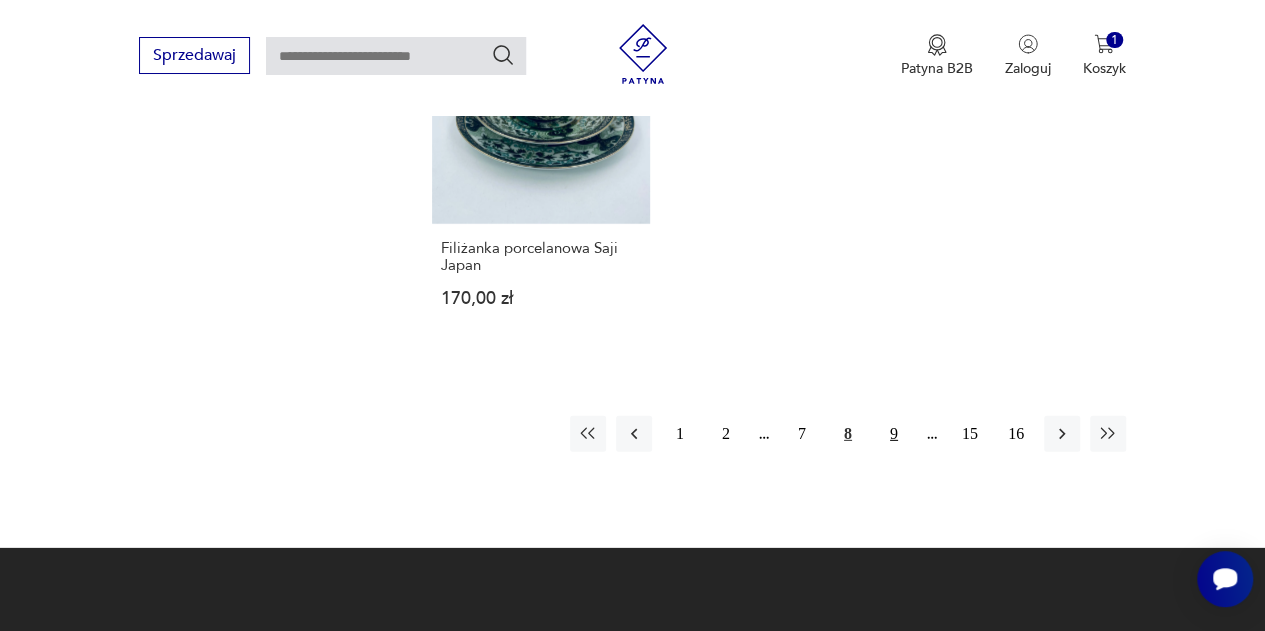 click on "9" at bounding box center (894, 434) 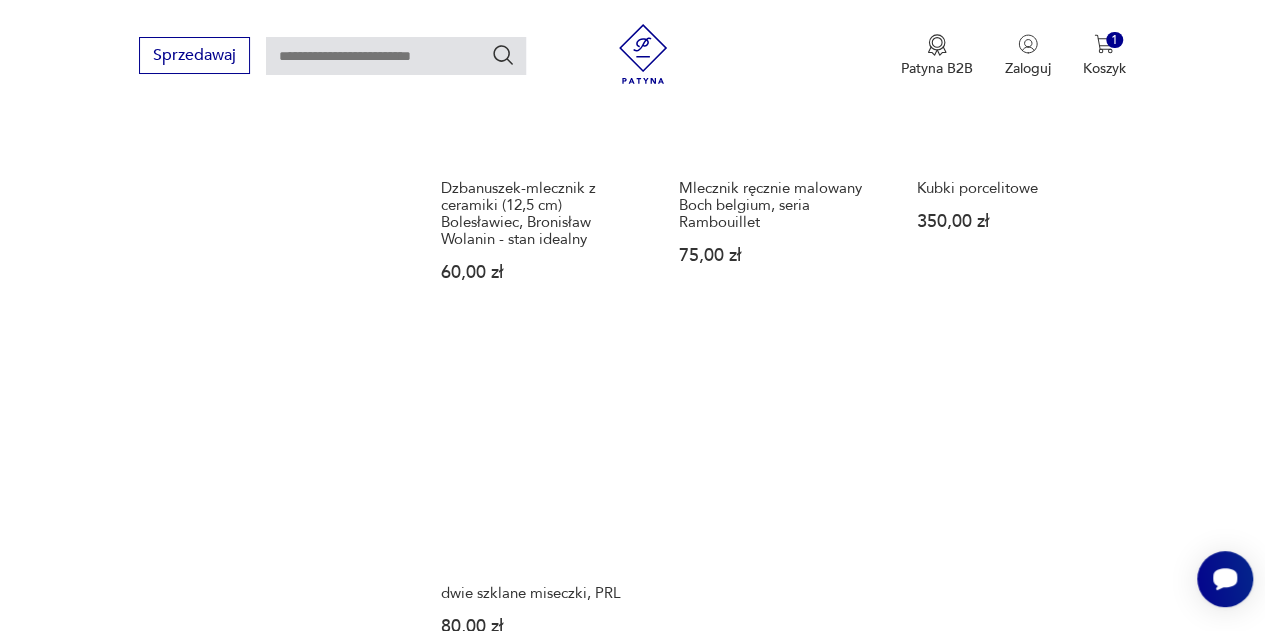 scroll, scrollTop: 2564, scrollLeft: 0, axis: vertical 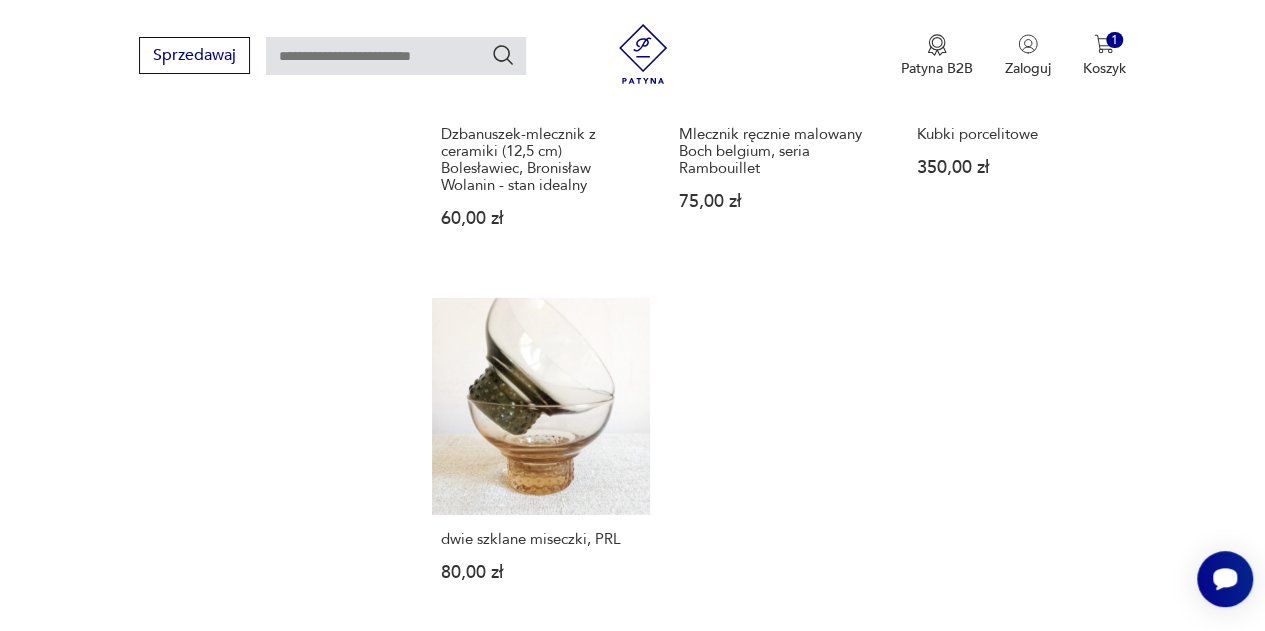 click on "Talerz głęboki Hutschenreuther Arabella 55,00 zł Talerz obiadowy płaski z serii Arabella 50,00 zł Dzbanuszek do mleka wytwórni Seltmann Weiden Patricia 80,00 zł Dzbanek wytwórni Seltmann Weiden Patricia 130,00 zł Cukierniczka wytwórni Seltmann Weiden Patricia 60,00 zł Filiżanka w zestawie trio Rolay Doulton Spring. 260,00 zł Spodki pod filiżanki Seltmann Weiden Bavaria 15,00 zł Podstawka do jajka 75,00 zł 5 filiżanek bez spodków porcelit Chodzież - stan idealny 100,00 zł Zestaw śniadaniowy trio wytwórni Eschenbach Bawaria germany 60,00 zł Taca, patera porcelanowa z motywem winogronowym 100,00 zł Stojak na przyprawy lub świecznik - ceramika korundowa Janosa Józsy - stan idealny 70,00 zł Dzbanuszek-mlecznik z ceramiki (12,5 cm) Bolesławiec, Bronisław Wolanin - stan idealny 60,00 zł Mlecznik ręcznie malowany Boch belgium, seria Rambouillet 75,00 zł Kubki porcelitowe 350,00 zł dwie szklane miseczki, PRL 80,00 zł" at bounding box center (779, -522) 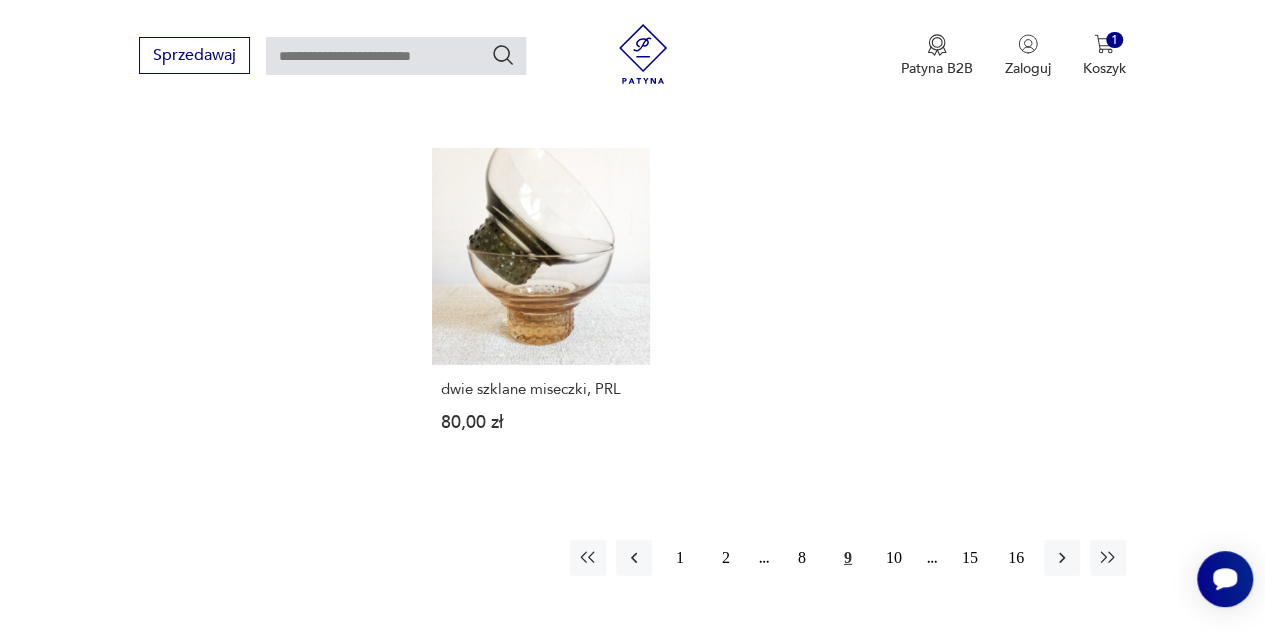 scroll, scrollTop: 2714, scrollLeft: 0, axis: vertical 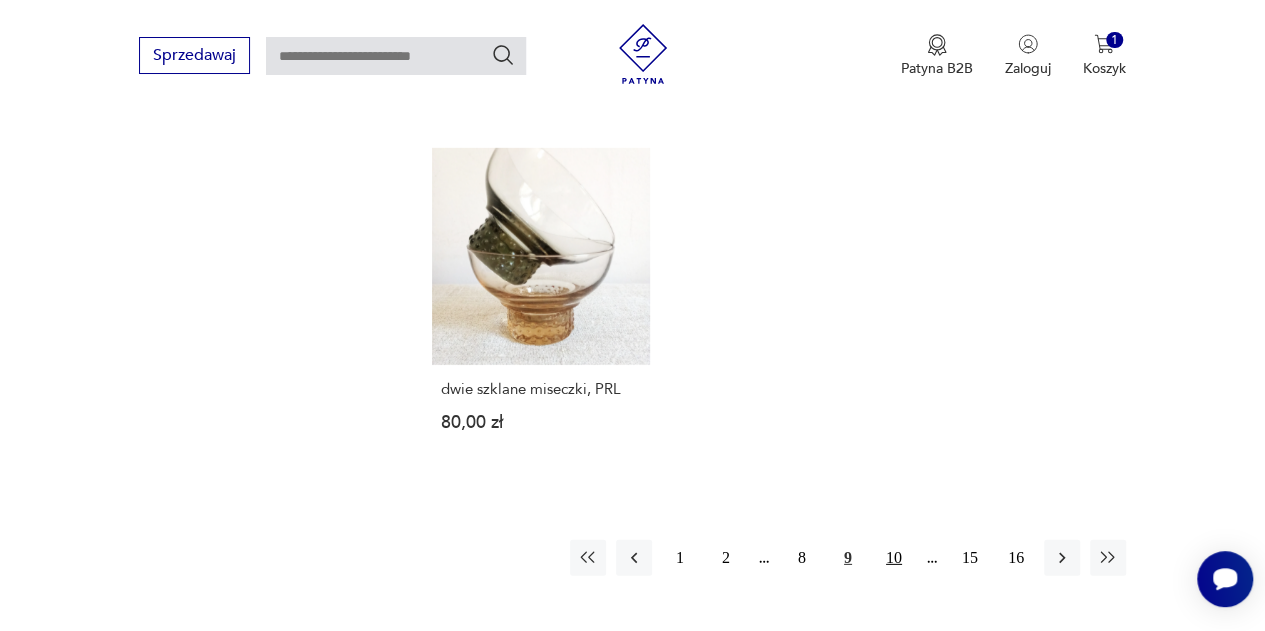 click on "10" at bounding box center [894, 558] 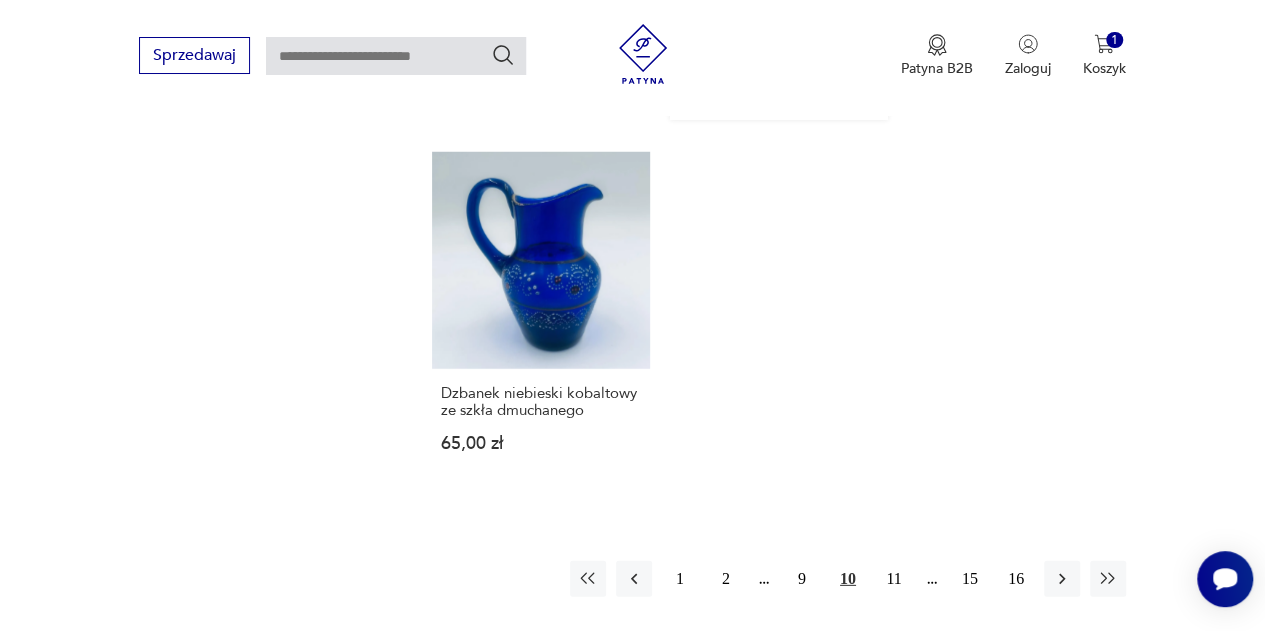 scroll, scrollTop: 2642, scrollLeft: 0, axis: vertical 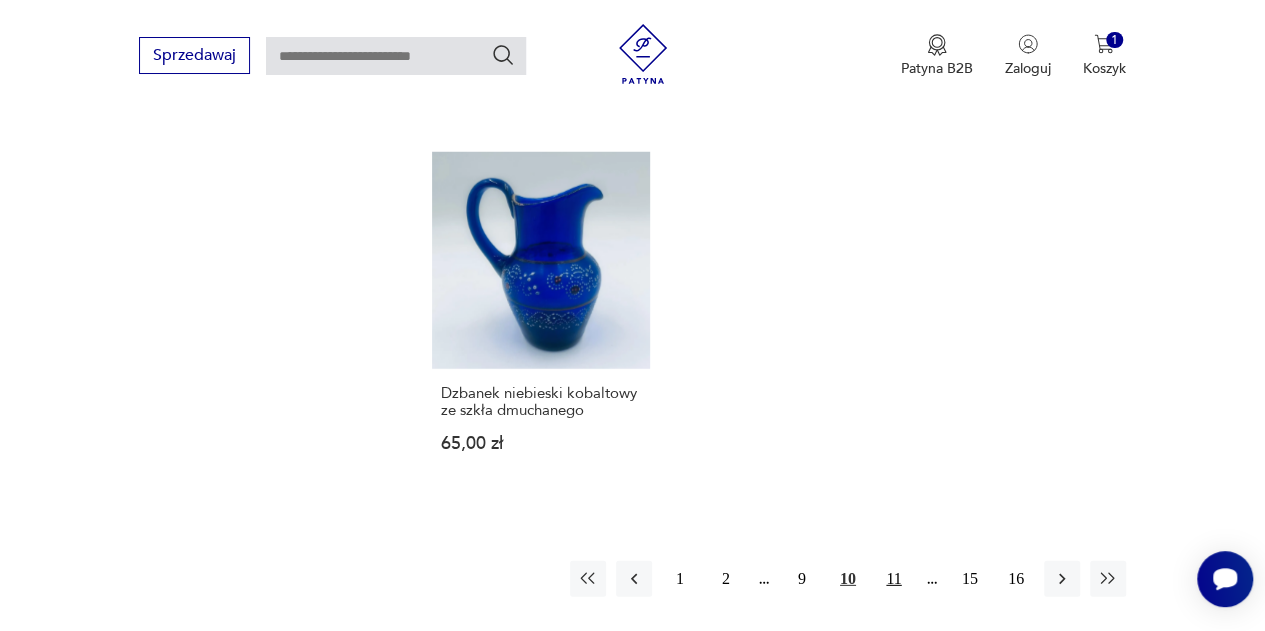 click on "11" at bounding box center [894, 579] 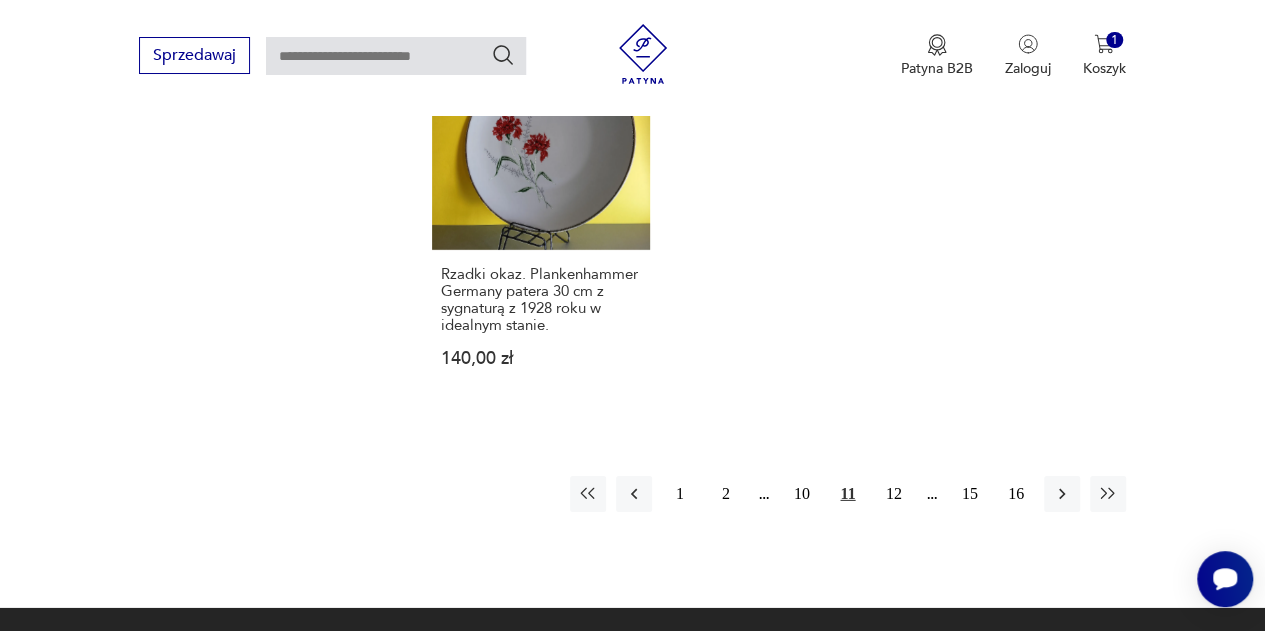 scroll, scrollTop: 2862, scrollLeft: 0, axis: vertical 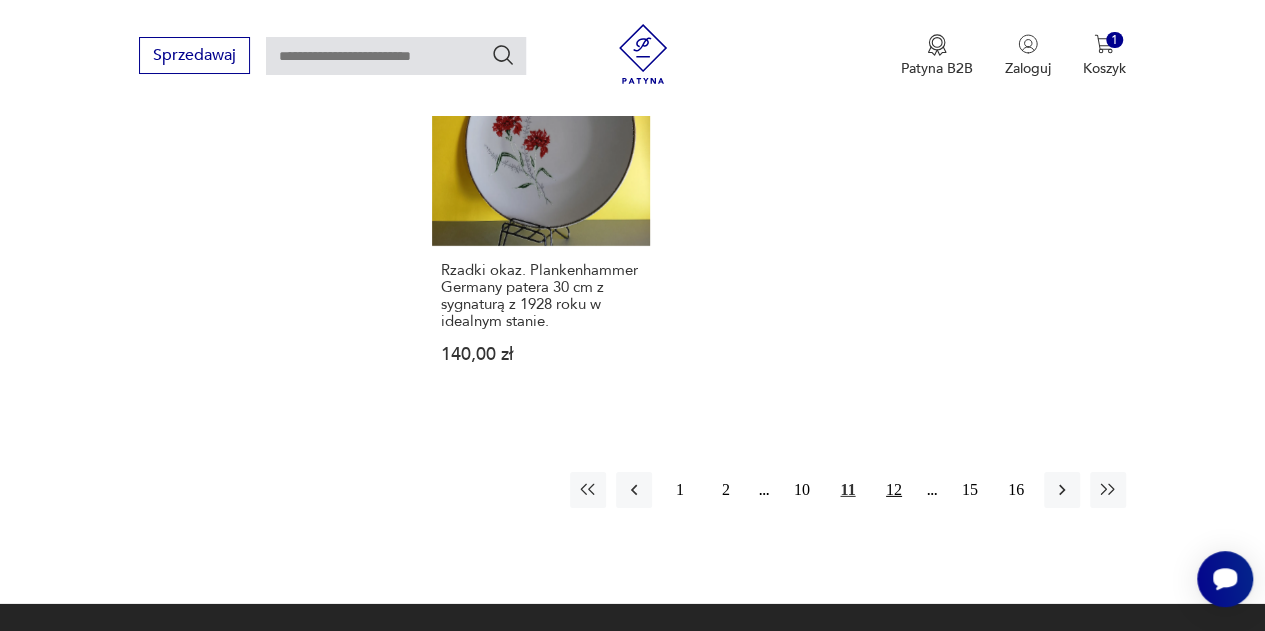 click on "12" at bounding box center [894, 490] 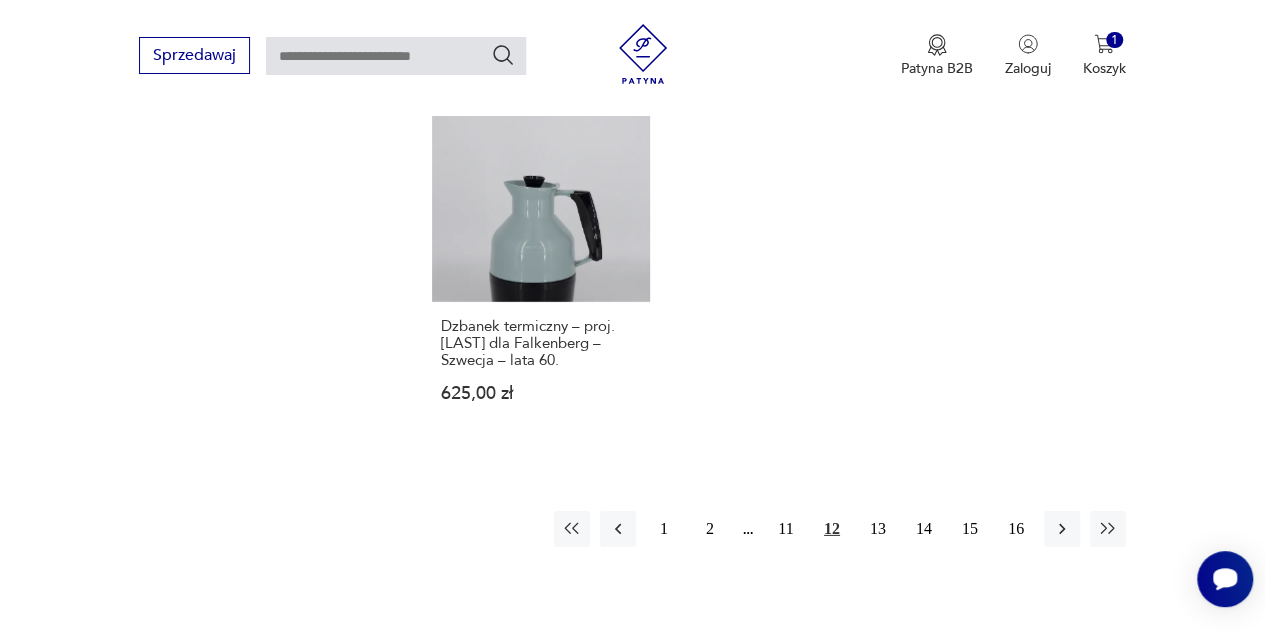 scroll, scrollTop: 2882, scrollLeft: 0, axis: vertical 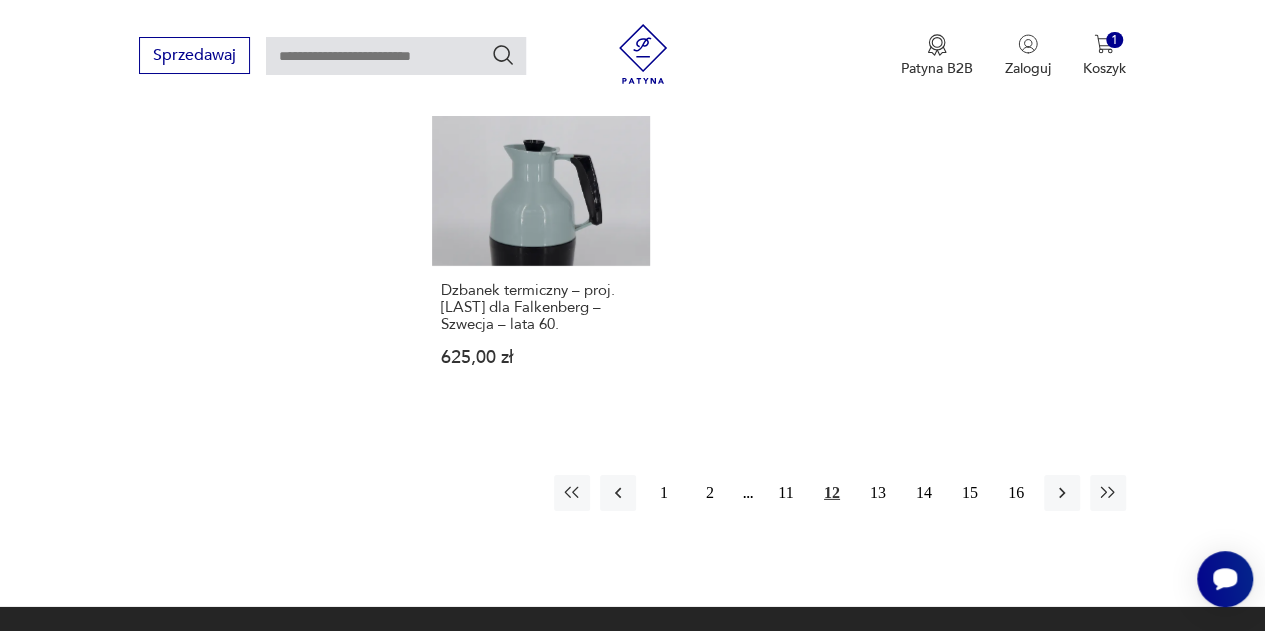 click on "1 2 11 12 13 14 15 16" at bounding box center [840, 493] 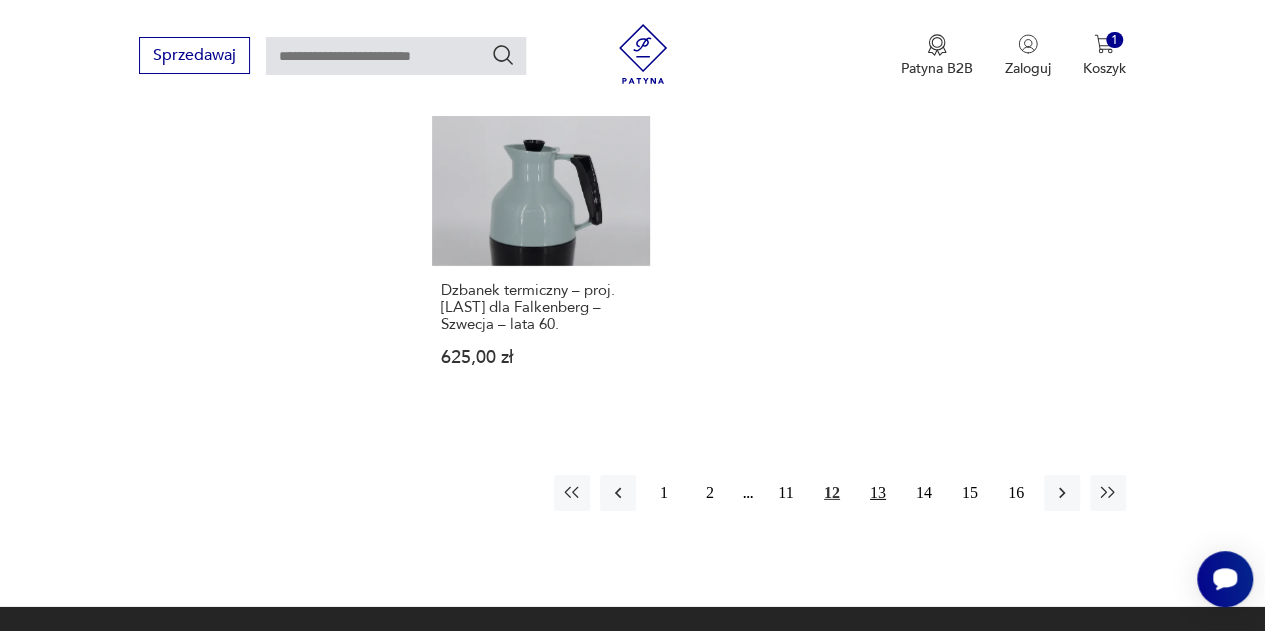click on "13" at bounding box center (878, 493) 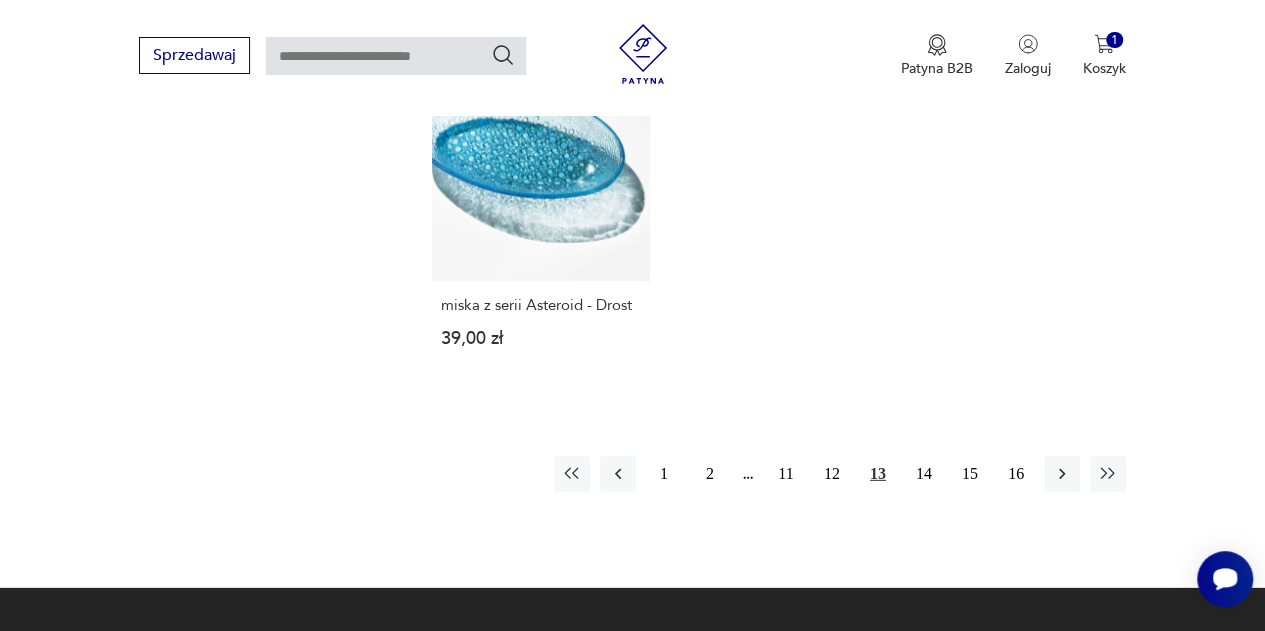 scroll, scrollTop: 2740, scrollLeft: 0, axis: vertical 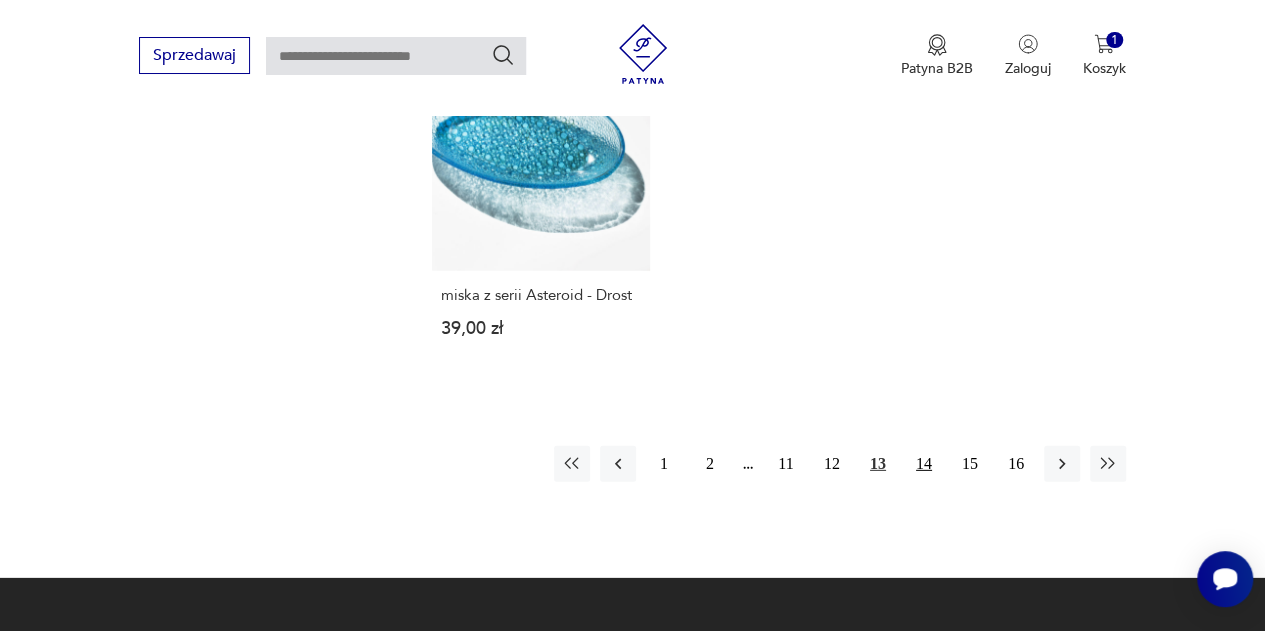 click on "14" at bounding box center (924, 464) 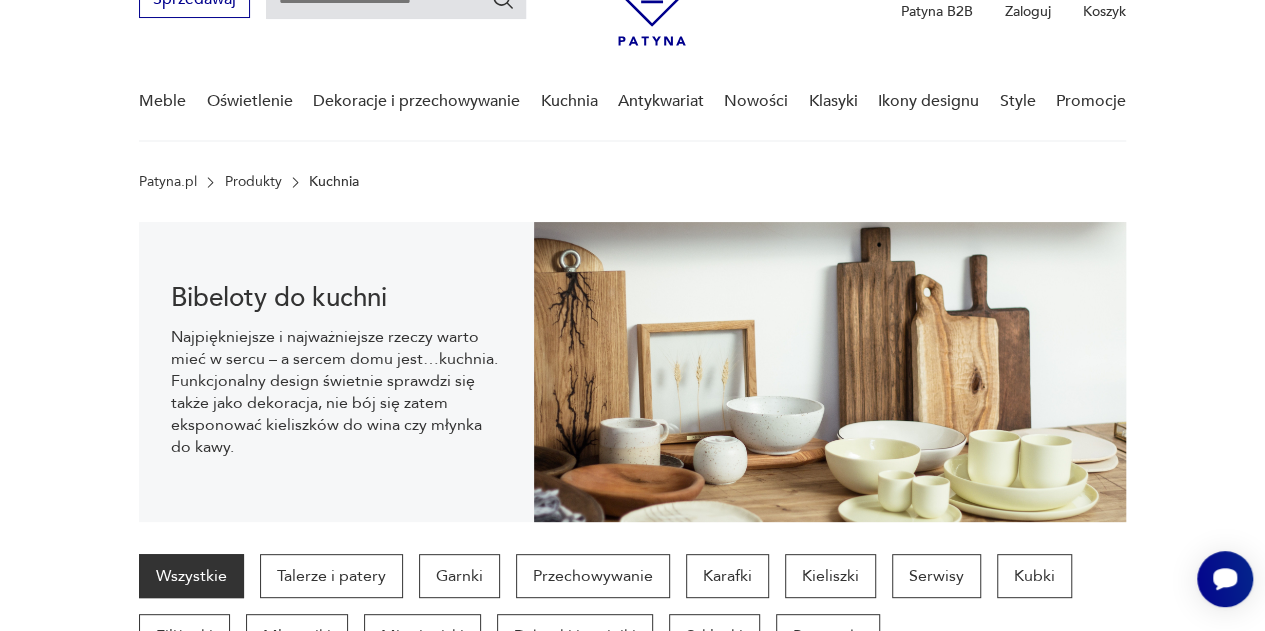 scroll, scrollTop: 0, scrollLeft: 0, axis: both 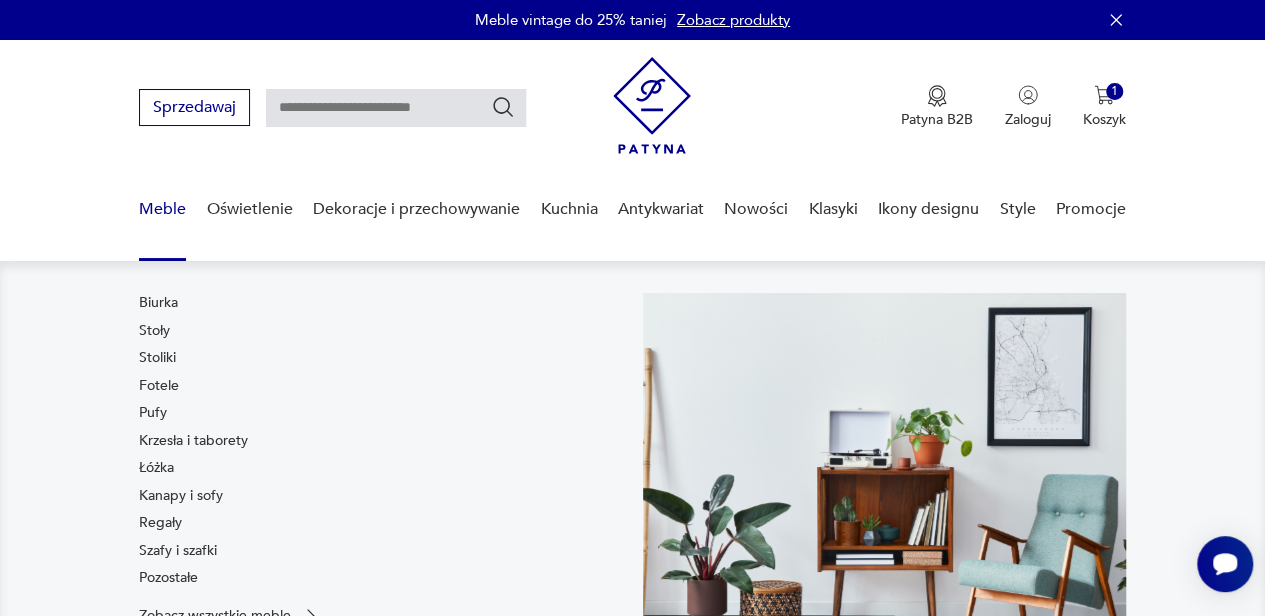 click on "Meble" at bounding box center (162, 209) 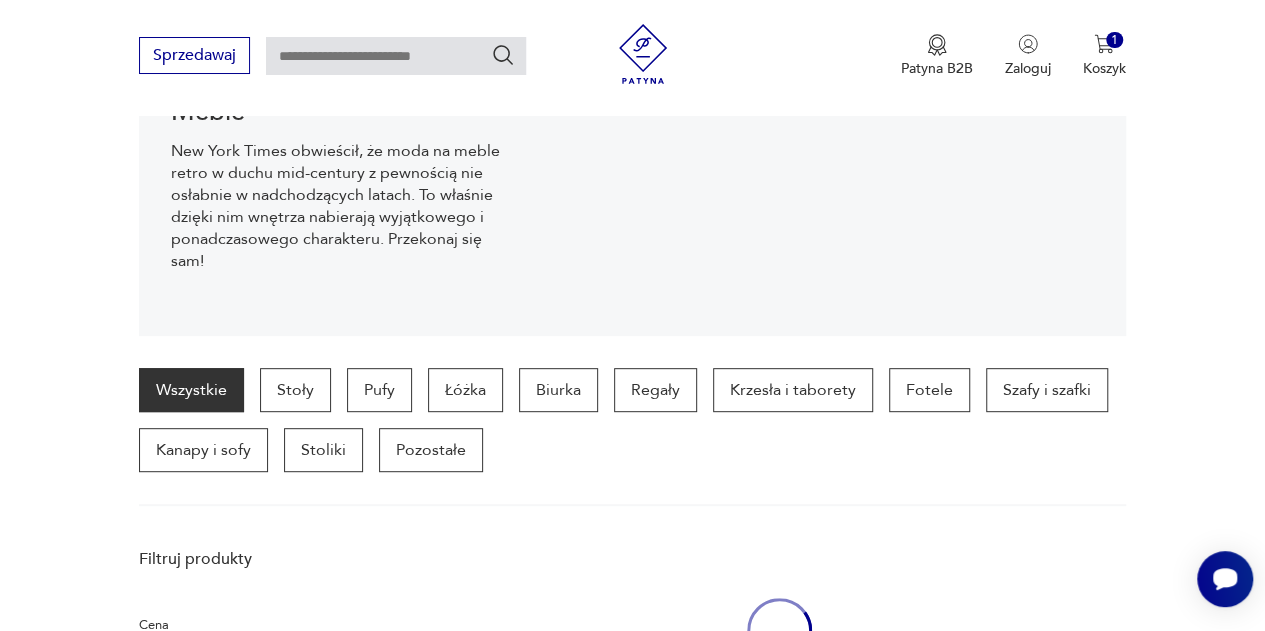 scroll, scrollTop: 530, scrollLeft: 0, axis: vertical 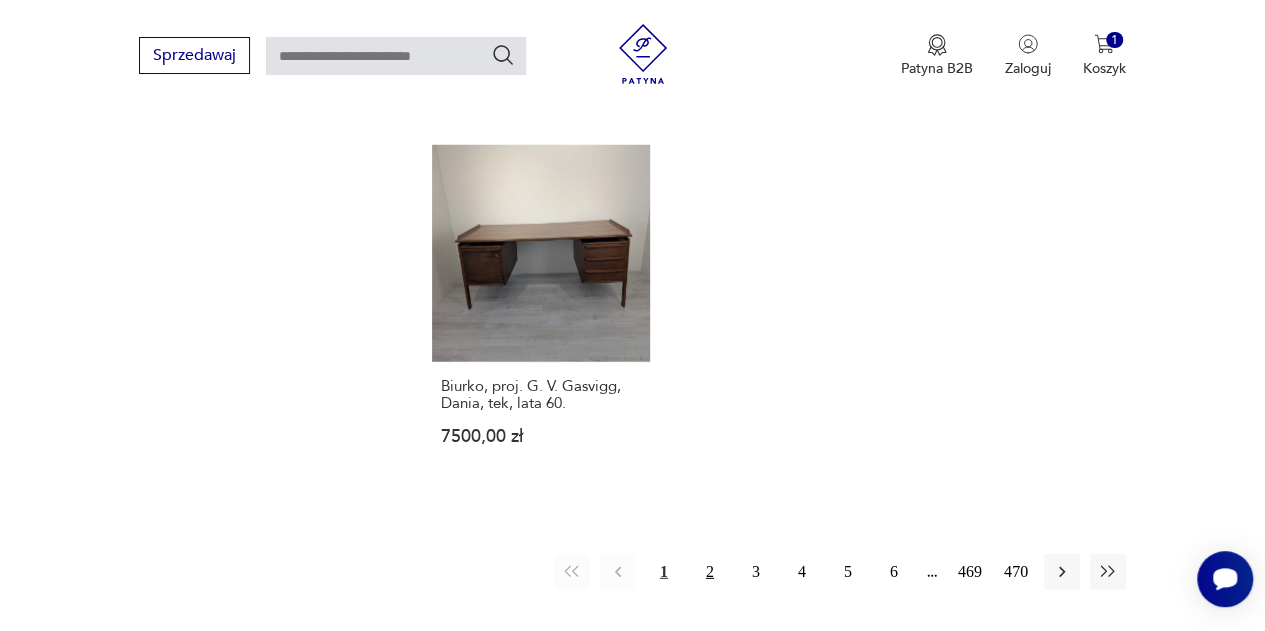 click on "2" at bounding box center (710, 572) 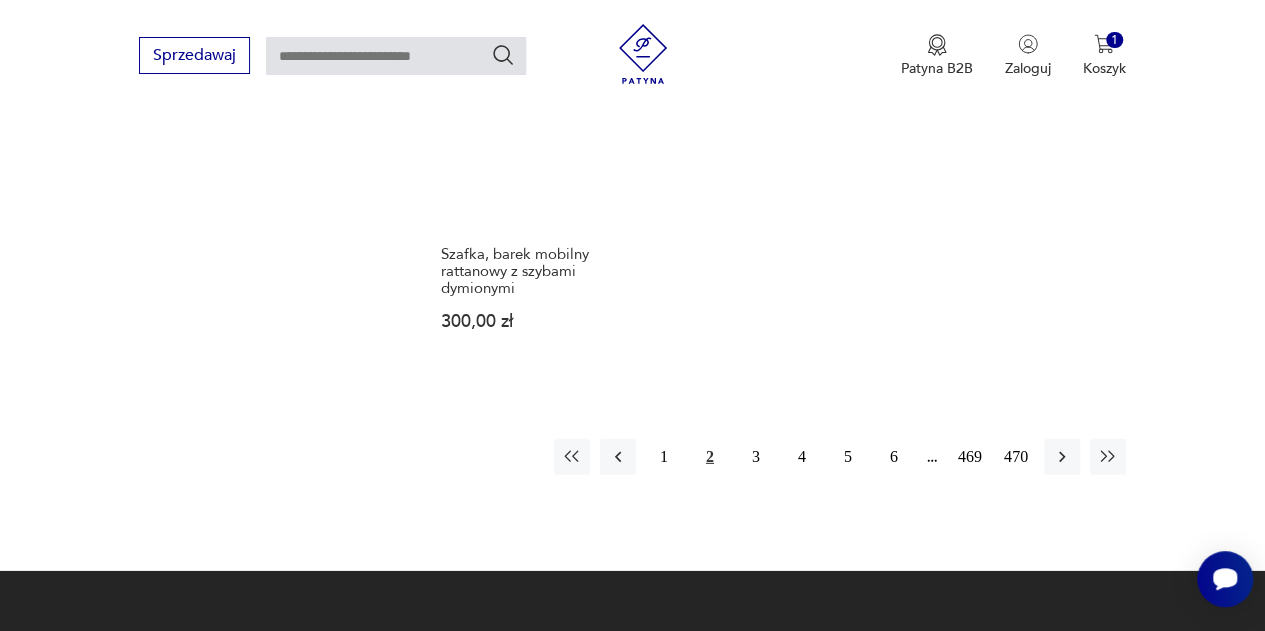 scroll, scrollTop: 2834, scrollLeft: 0, axis: vertical 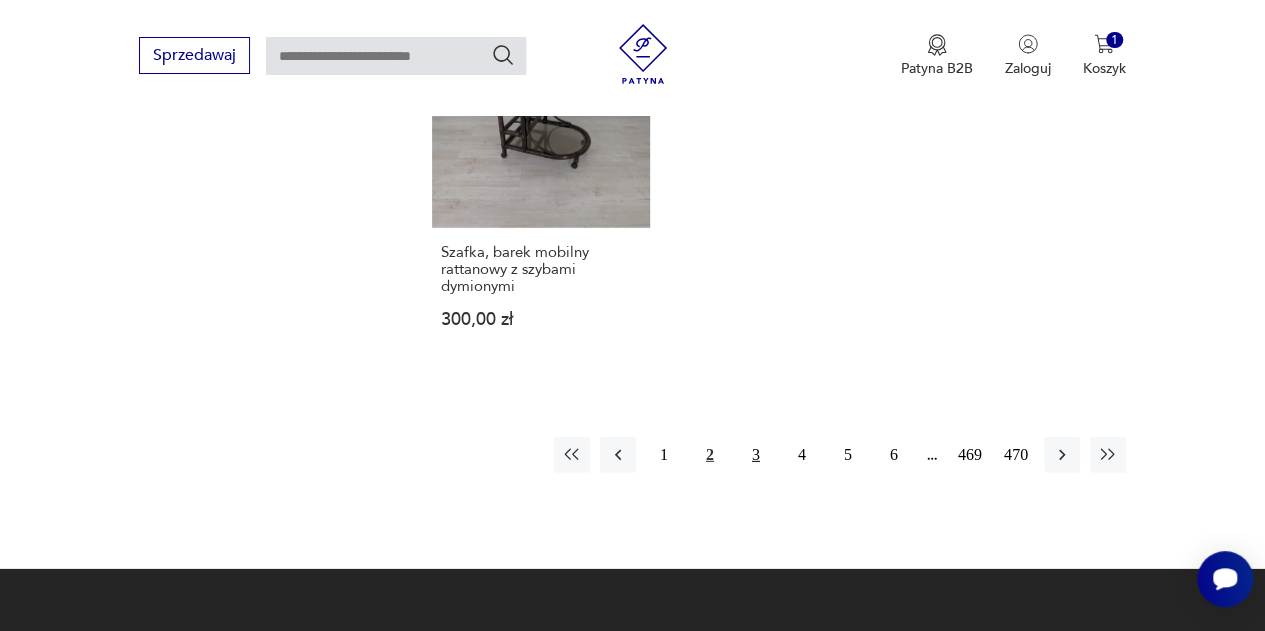 click on "3" at bounding box center (756, 455) 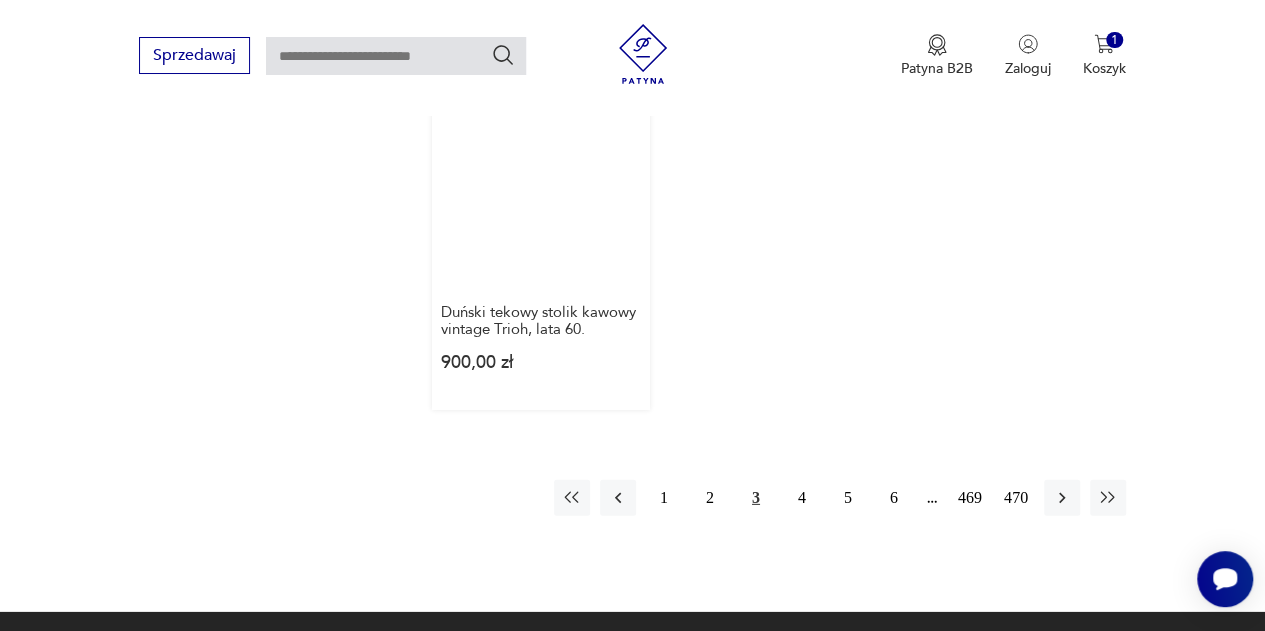 scroll, scrollTop: 2774, scrollLeft: 0, axis: vertical 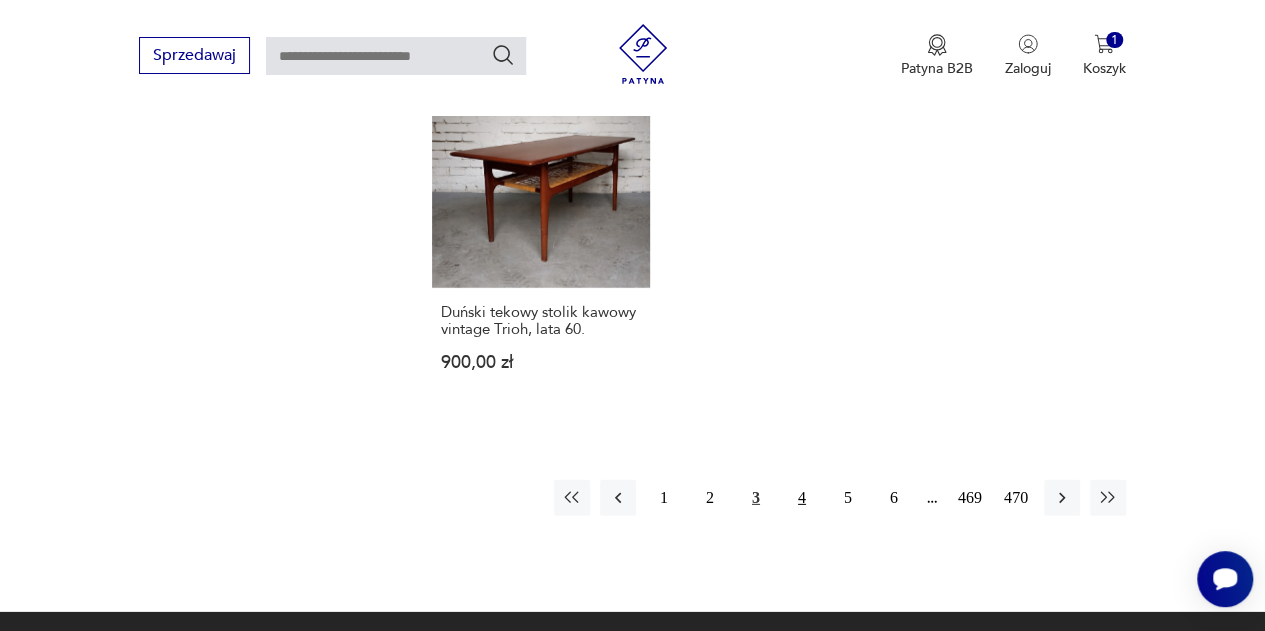 click on "4" at bounding box center [802, 498] 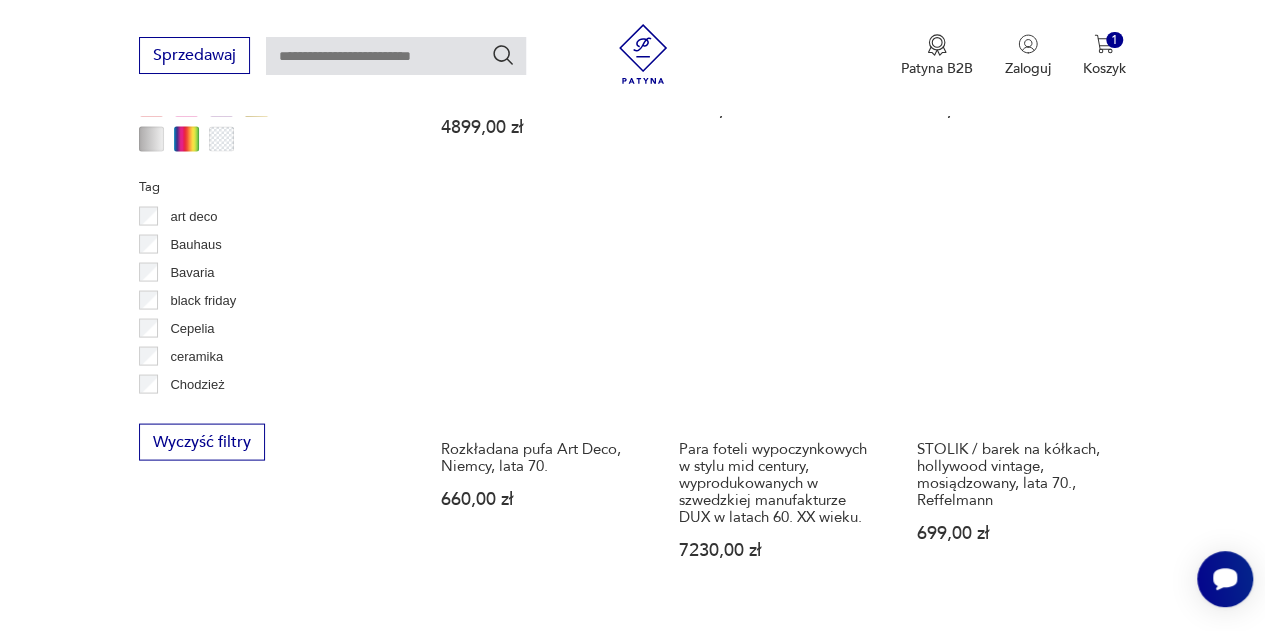 scroll, scrollTop: 1846, scrollLeft: 0, axis: vertical 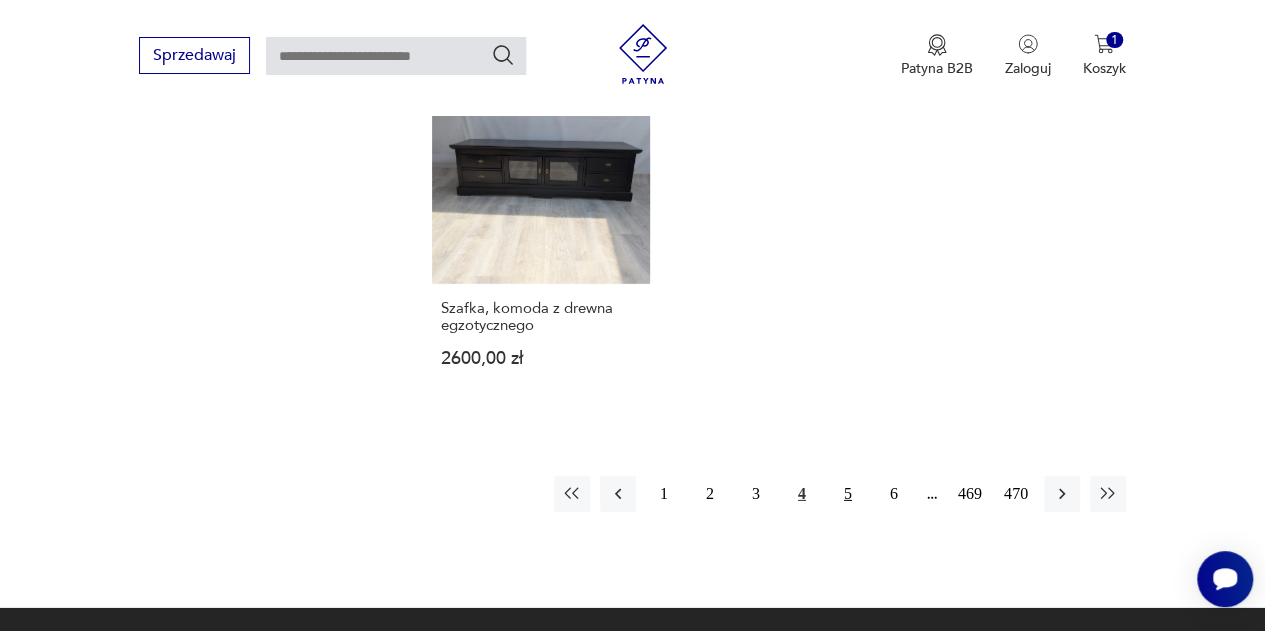 click on "5" at bounding box center (848, 494) 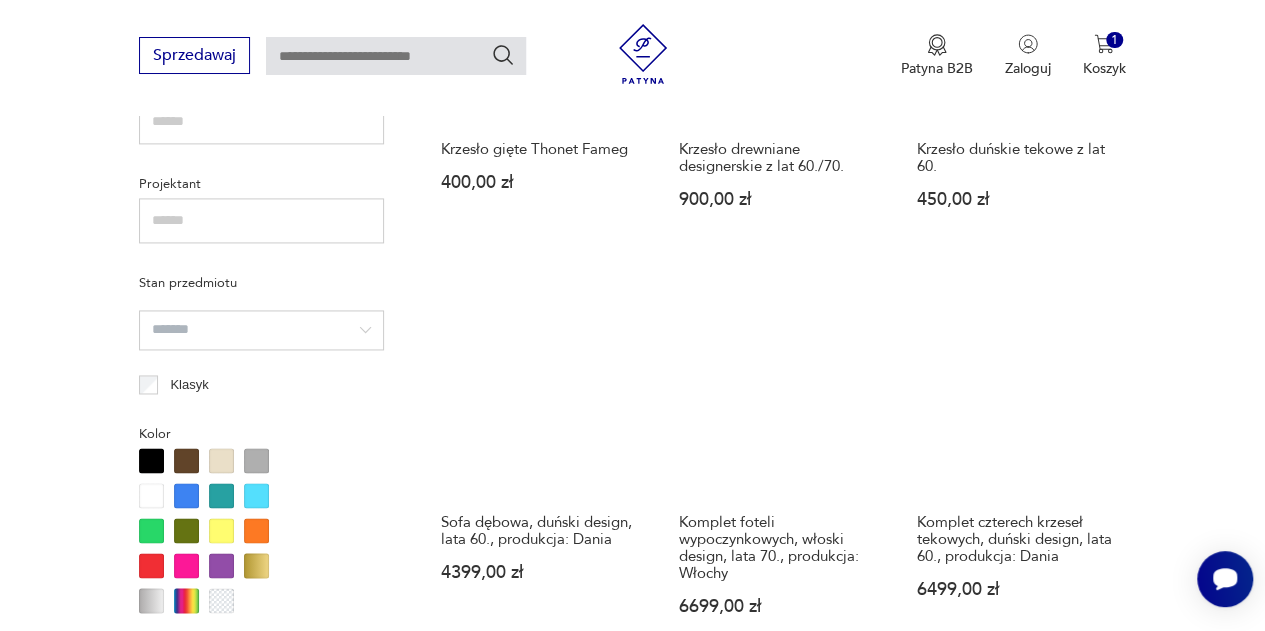 scroll, scrollTop: 1386, scrollLeft: 0, axis: vertical 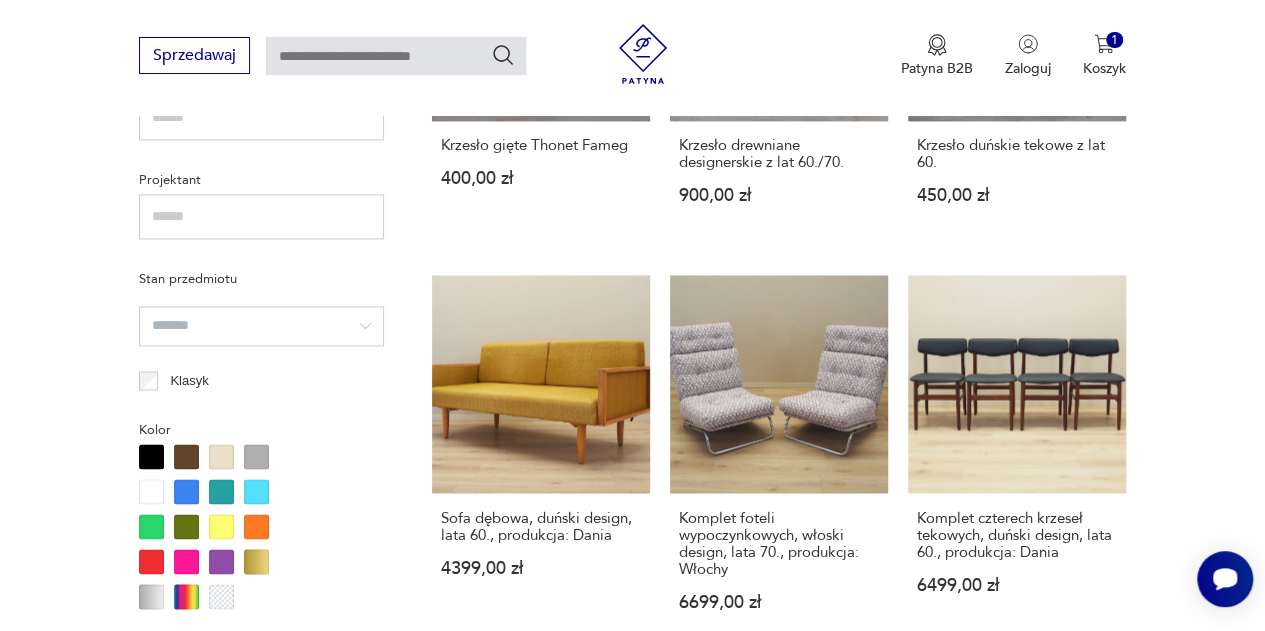 click at bounding box center (186, 526) 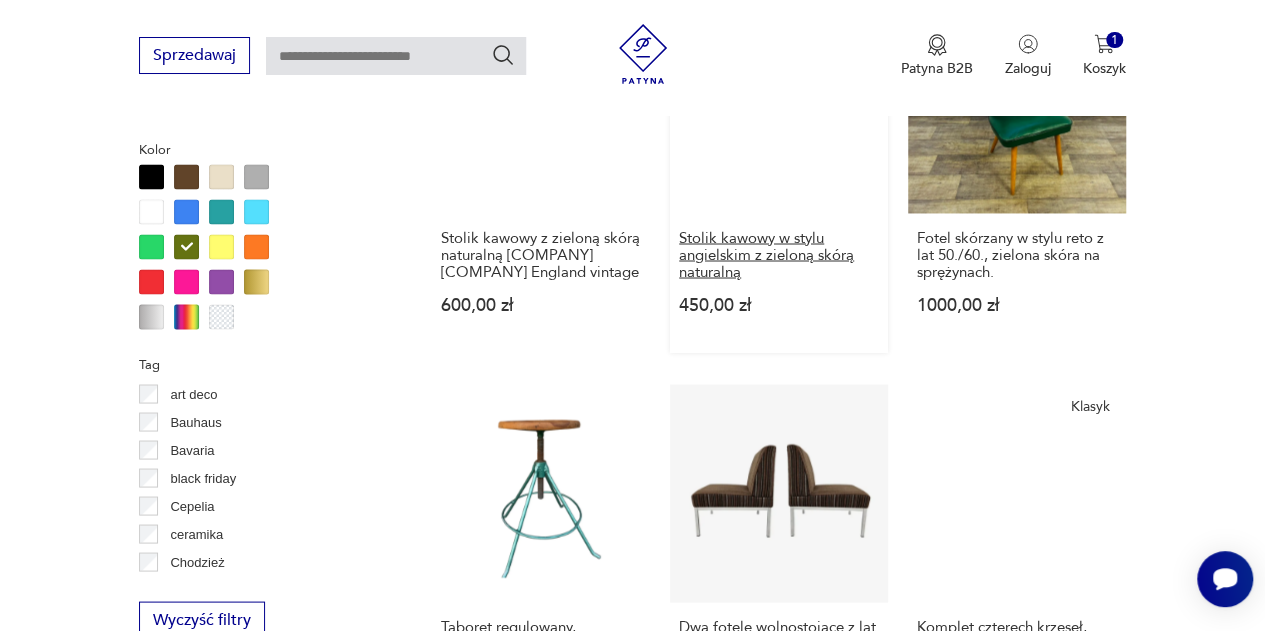 scroll, scrollTop: 1766, scrollLeft: 0, axis: vertical 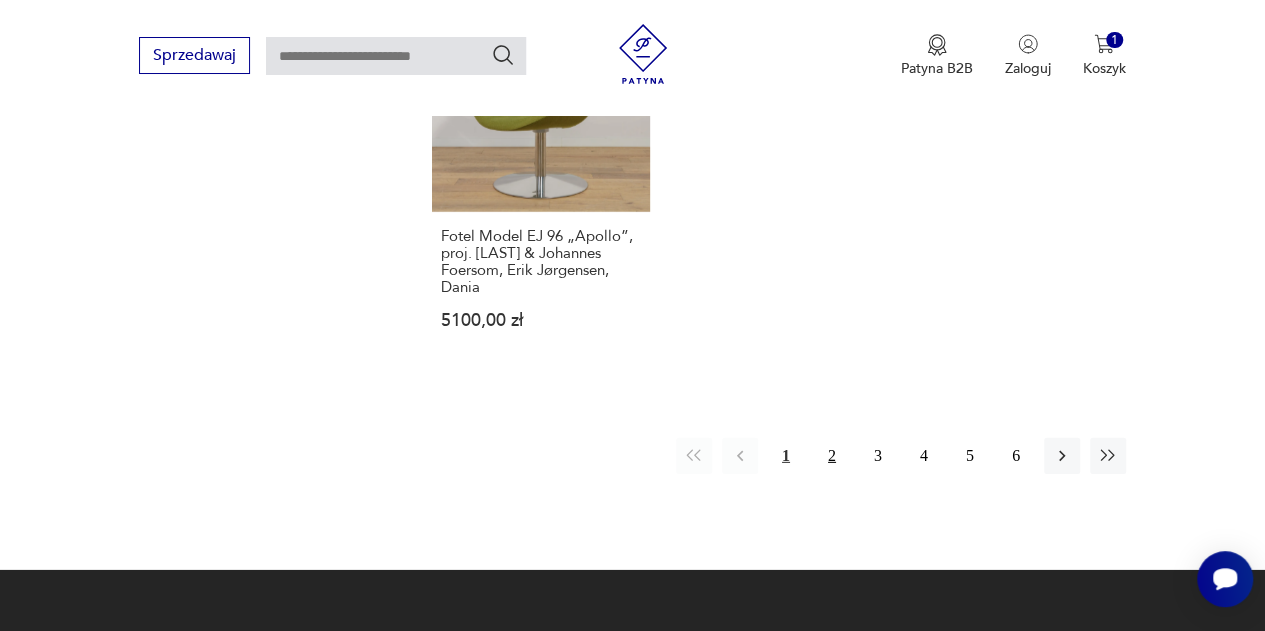 click on "2" at bounding box center (832, 456) 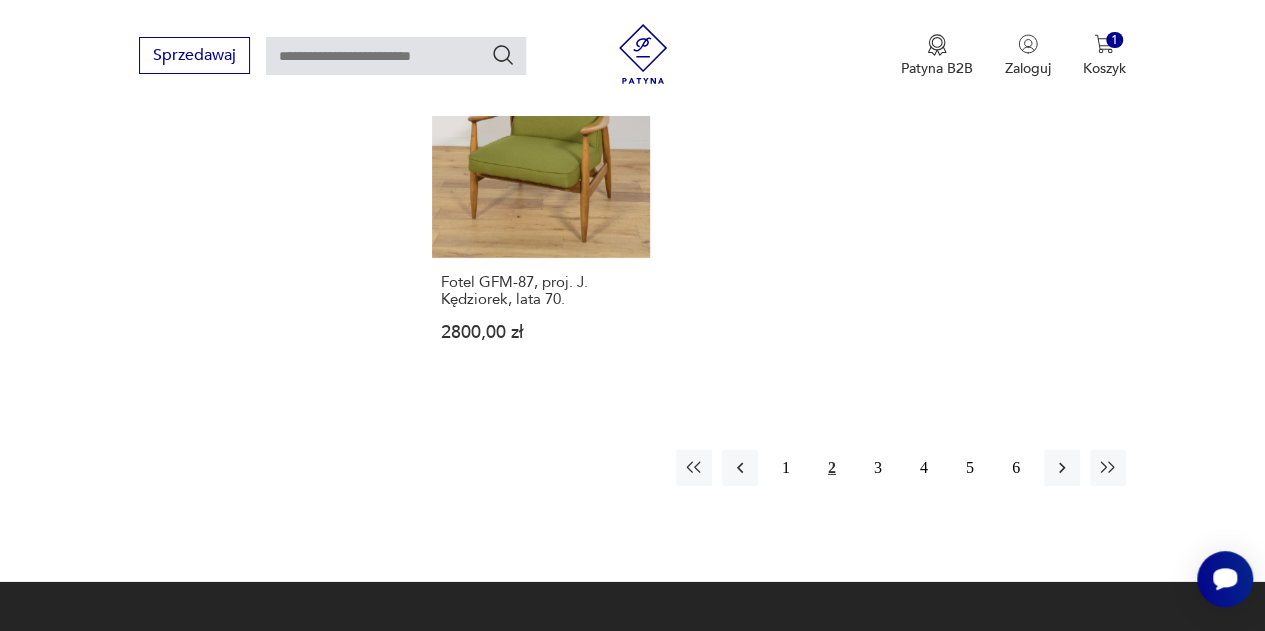 scroll, scrollTop: 2848, scrollLeft: 0, axis: vertical 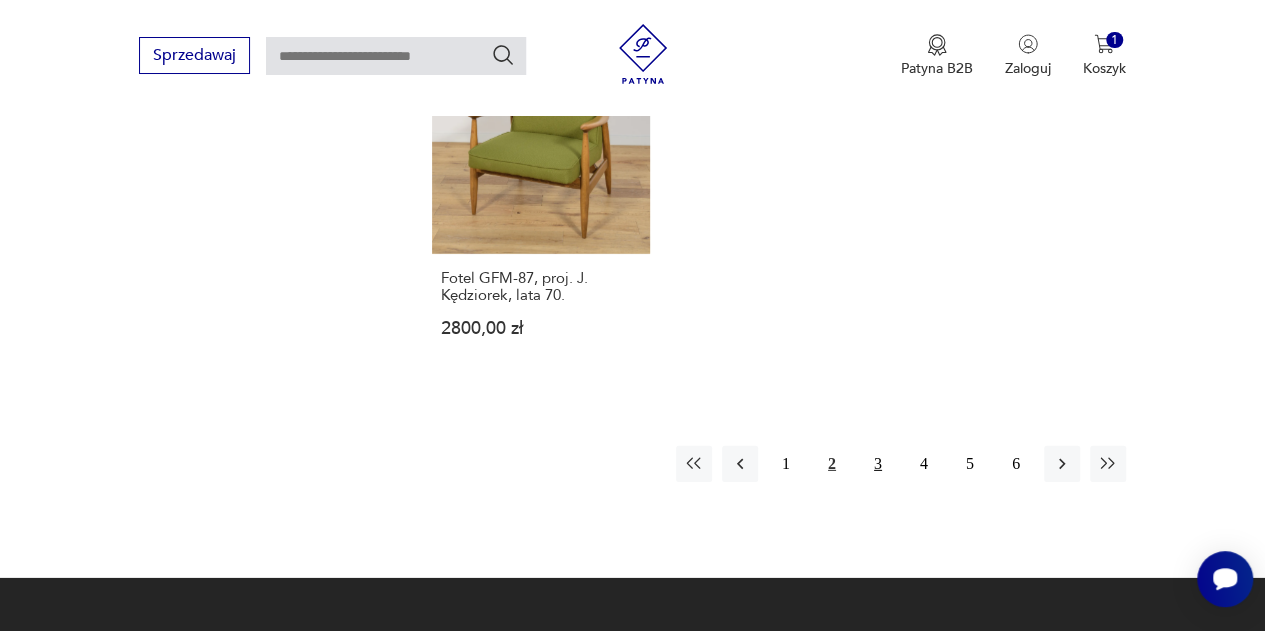 click on "3" at bounding box center (878, 464) 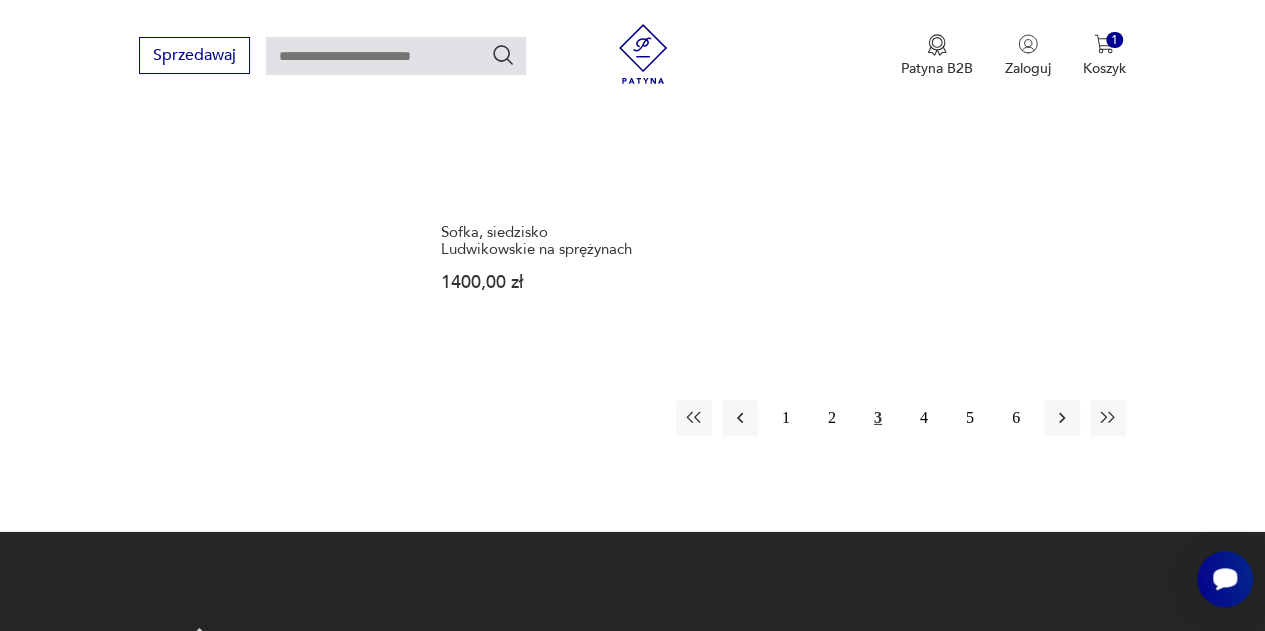 scroll, scrollTop: 2936, scrollLeft: 0, axis: vertical 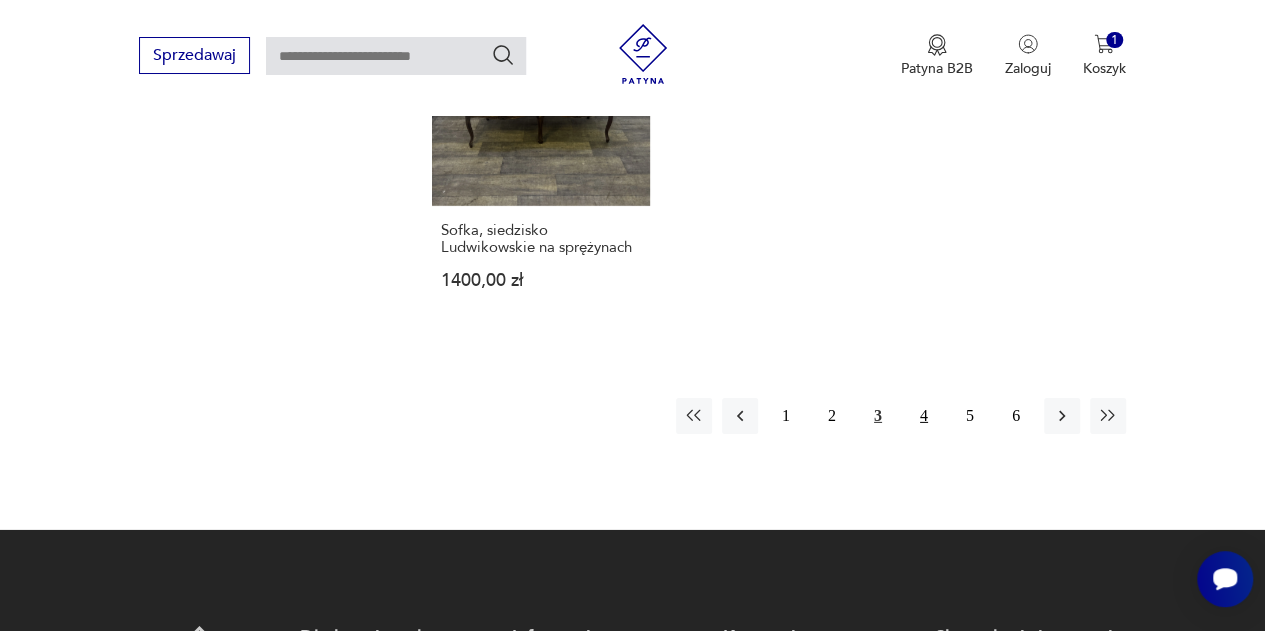 click on "4" at bounding box center (924, 416) 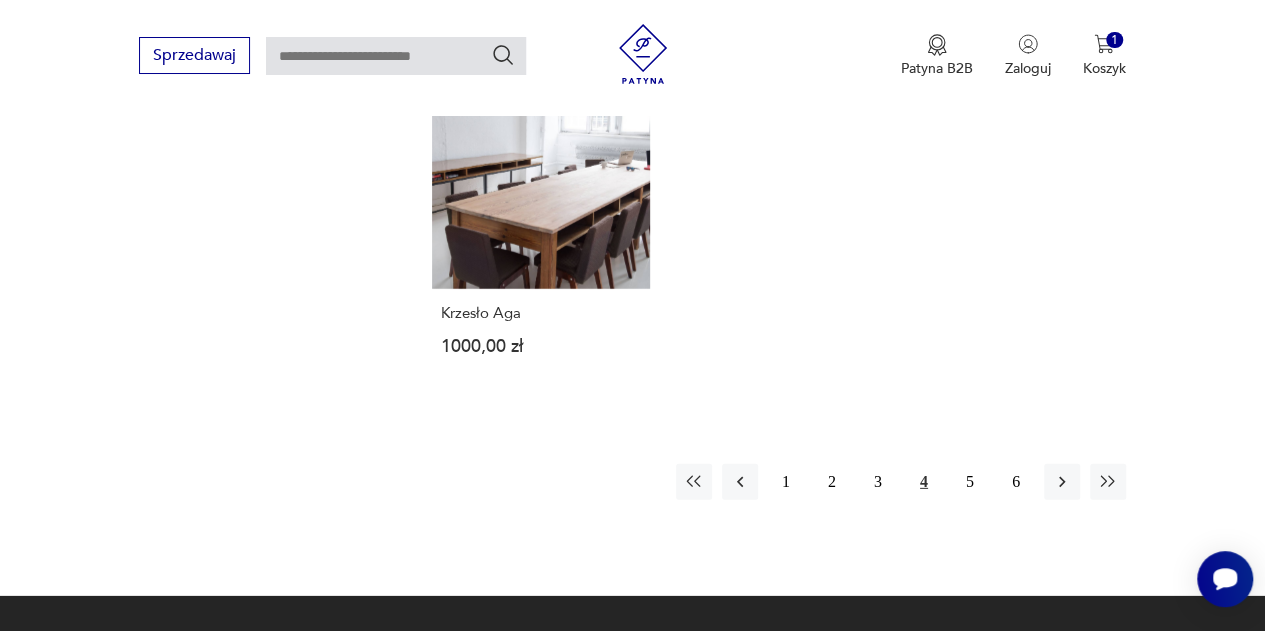 scroll, scrollTop: 2770, scrollLeft: 0, axis: vertical 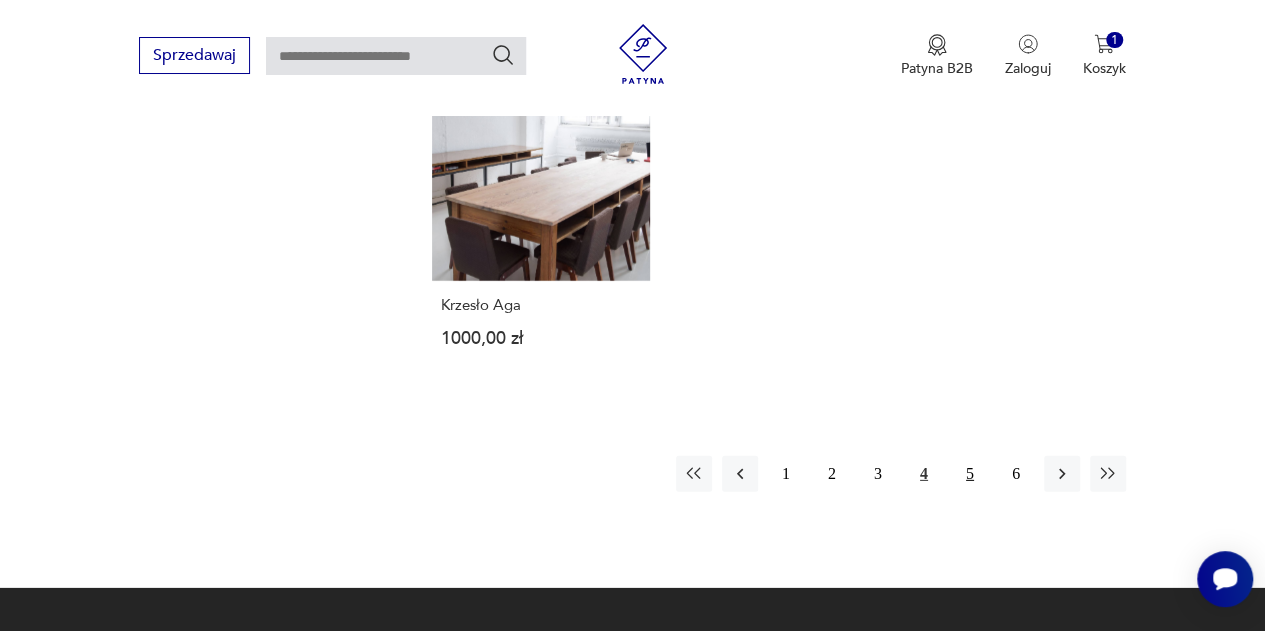 click on "5" at bounding box center (970, 474) 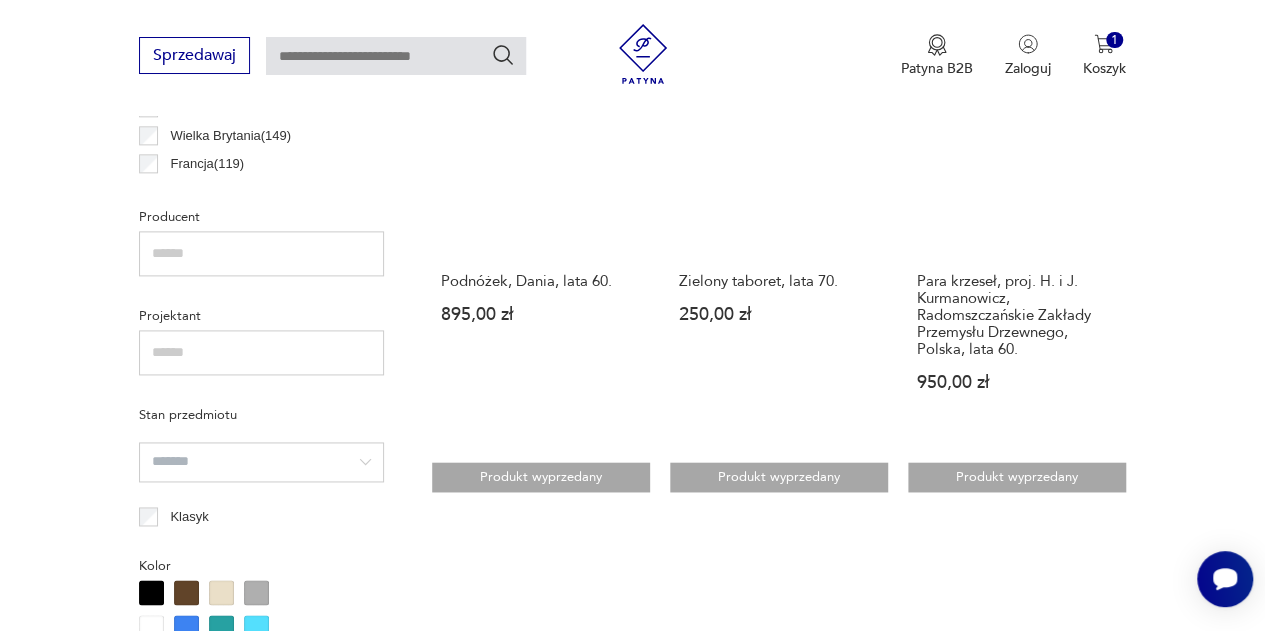 scroll, scrollTop: 1364, scrollLeft: 0, axis: vertical 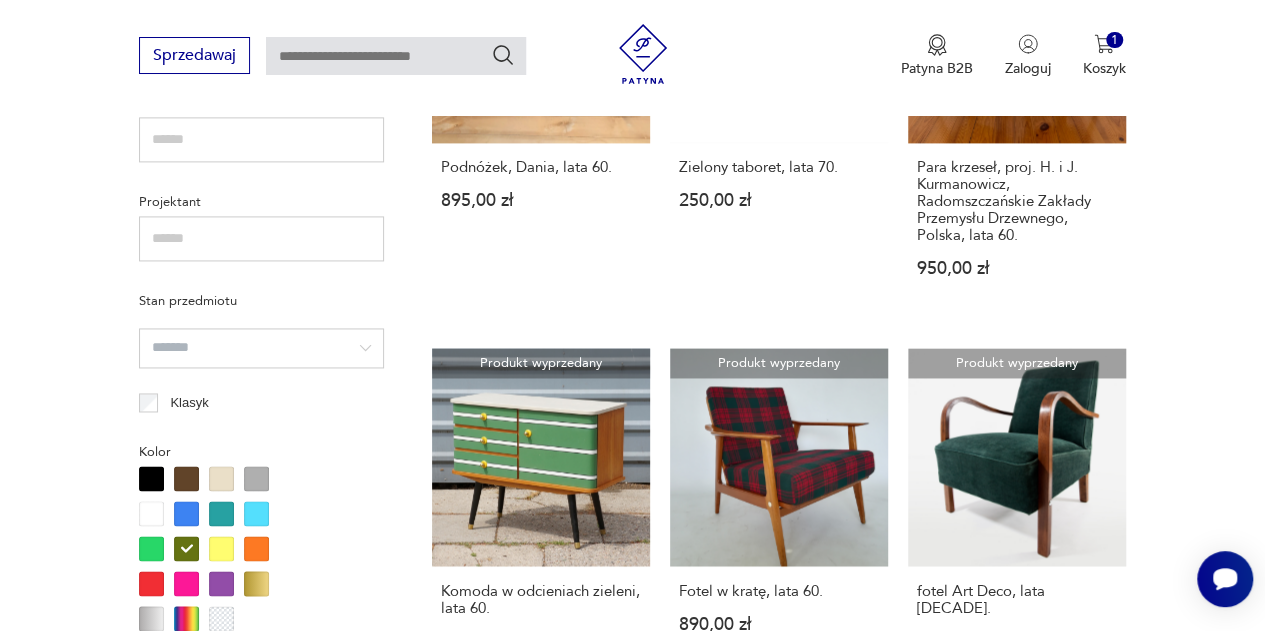 click at bounding box center (186, 478) 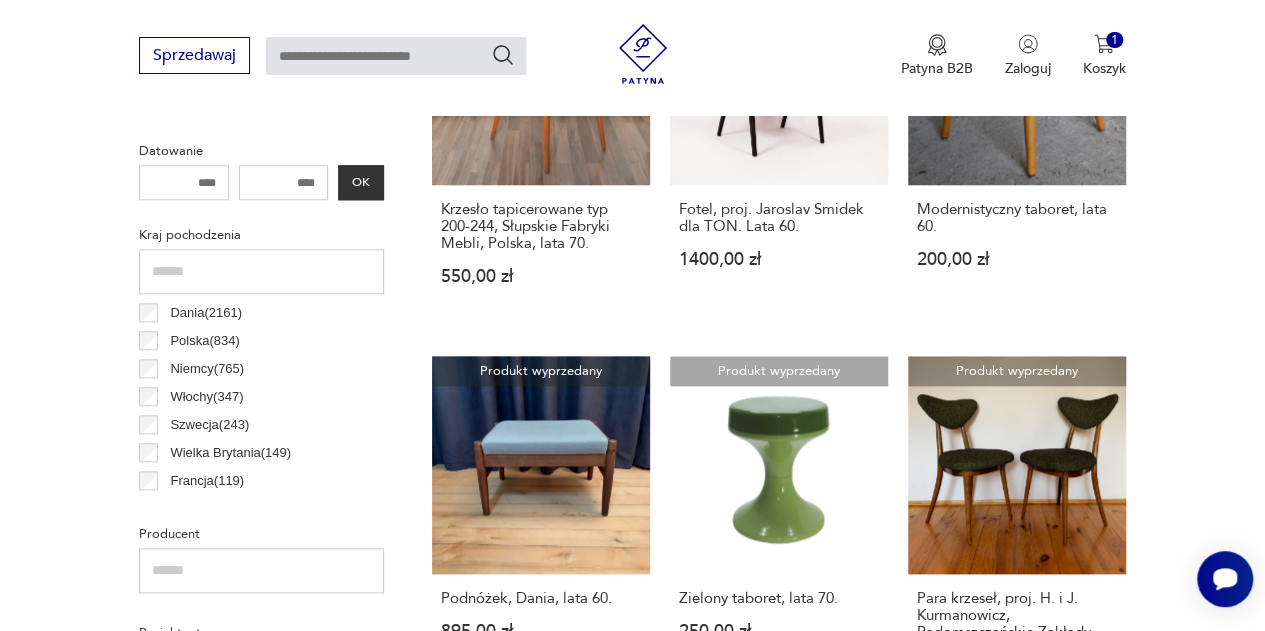 click on "Filtruj produkty Cena MIN MAX OK Promocja Datowanie OK Kraj pochodzenia Dania  ( 2161 ) Polska  ( 834 ) Niemcy  ( 765 ) Włochy  ( 347 ) Szwecja  ( 243 ) Wielka Brytania  ( 149 ) Francja  ( 119 ) Czechy  ( 113 ) Producent Projektant Stan przedmiotu Klasyk Kolor Tag art deco Bauhaus Bavaria black friday Cepelia ceramika Chodzież Ćmielów Wyczyść filtry" at bounding box center [261, 640] 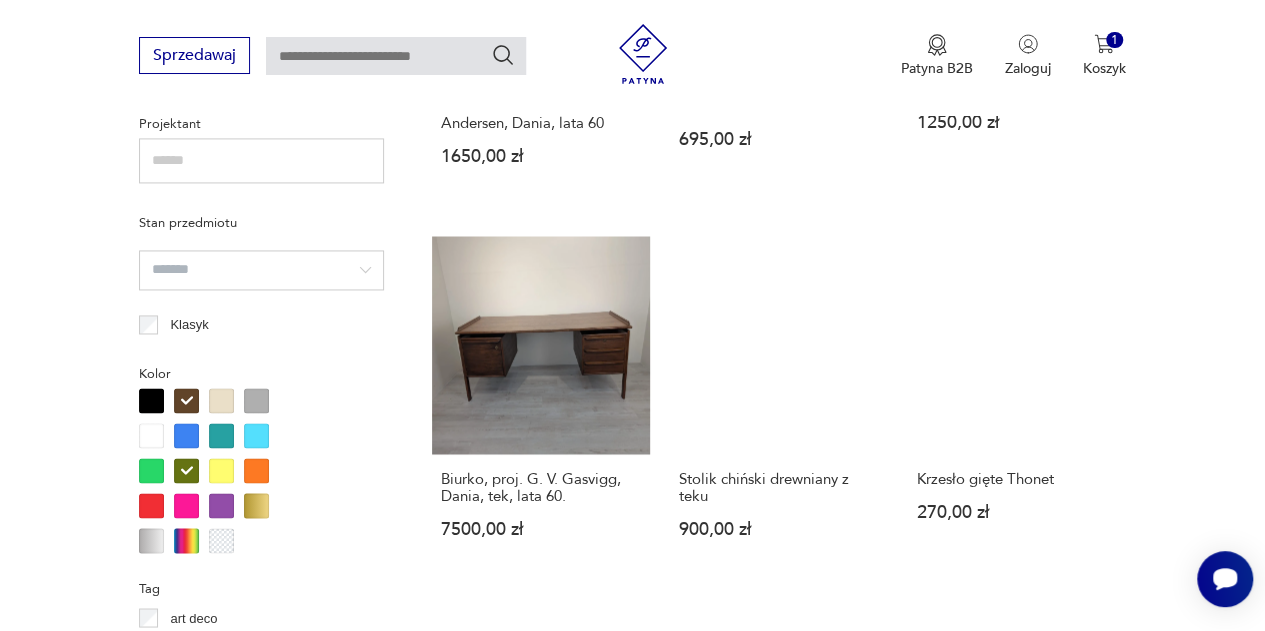 scroll, scrollTop: 1444, scrollLeft: 0, axis: vertical 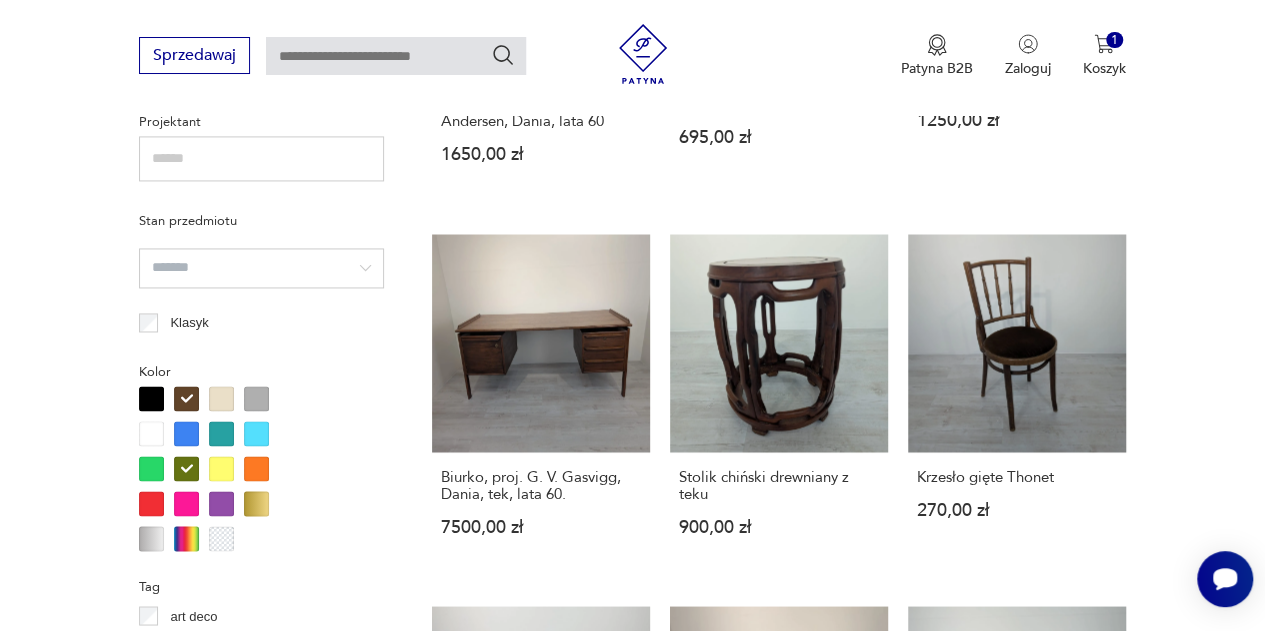 click at bounding box center [186, 468] 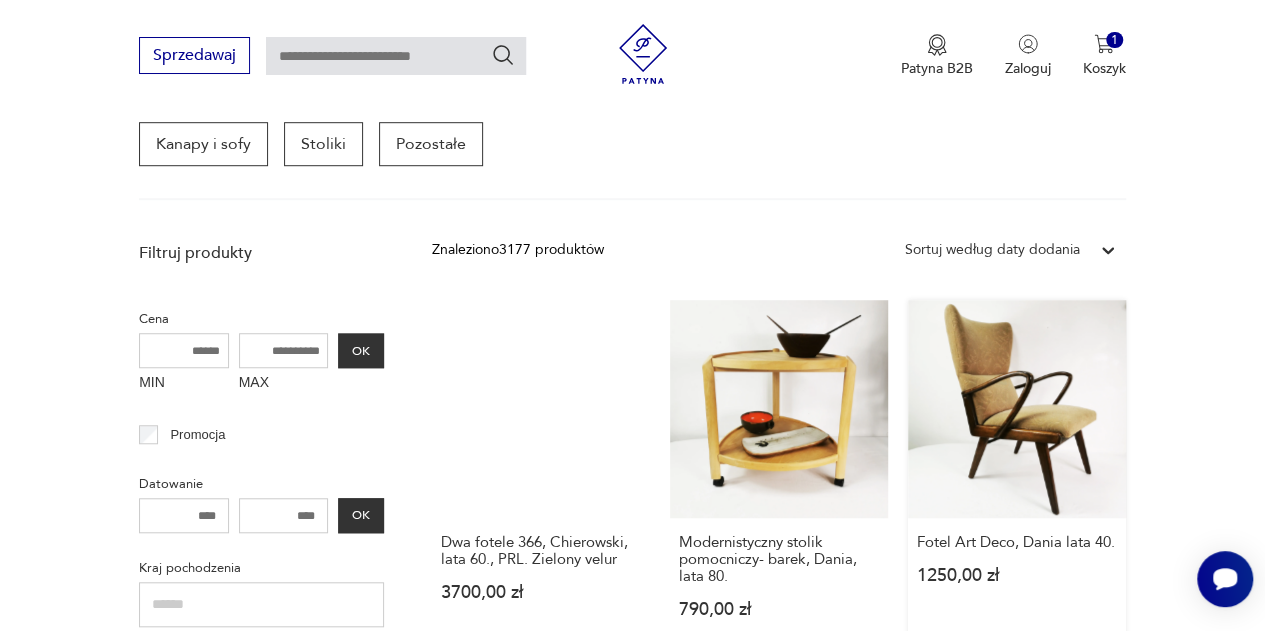 scroll, scrollTop: 0, scrollLeft: 0, axis: both 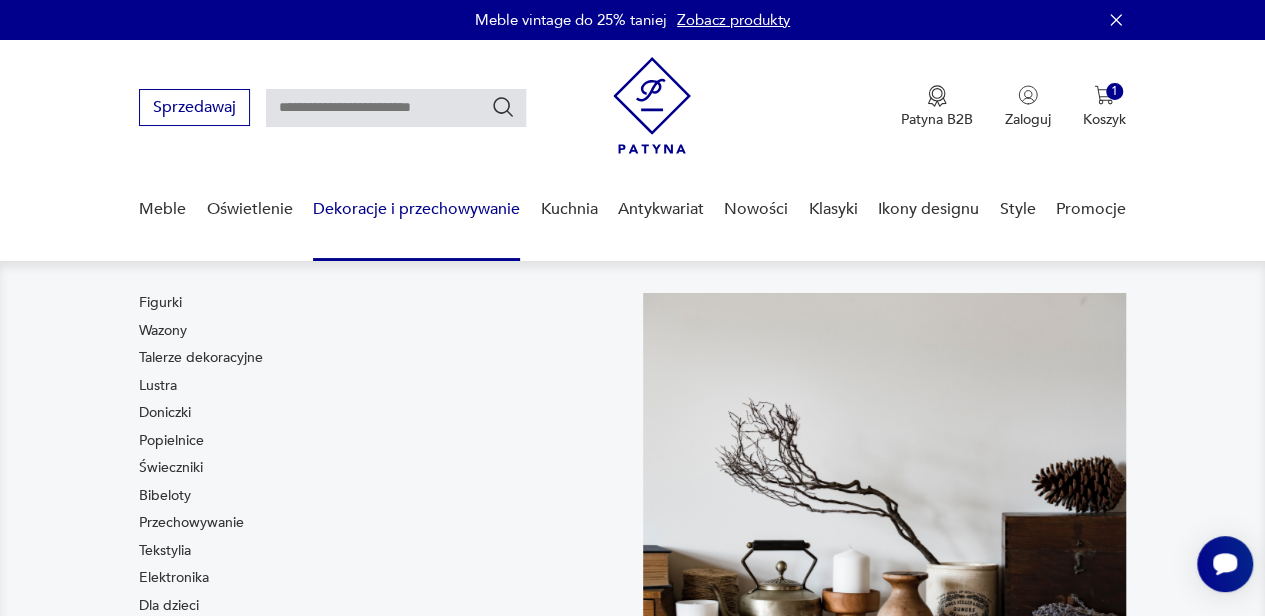 click on "Dekoracje i przechowywanie" at bounding box center (416, 209) 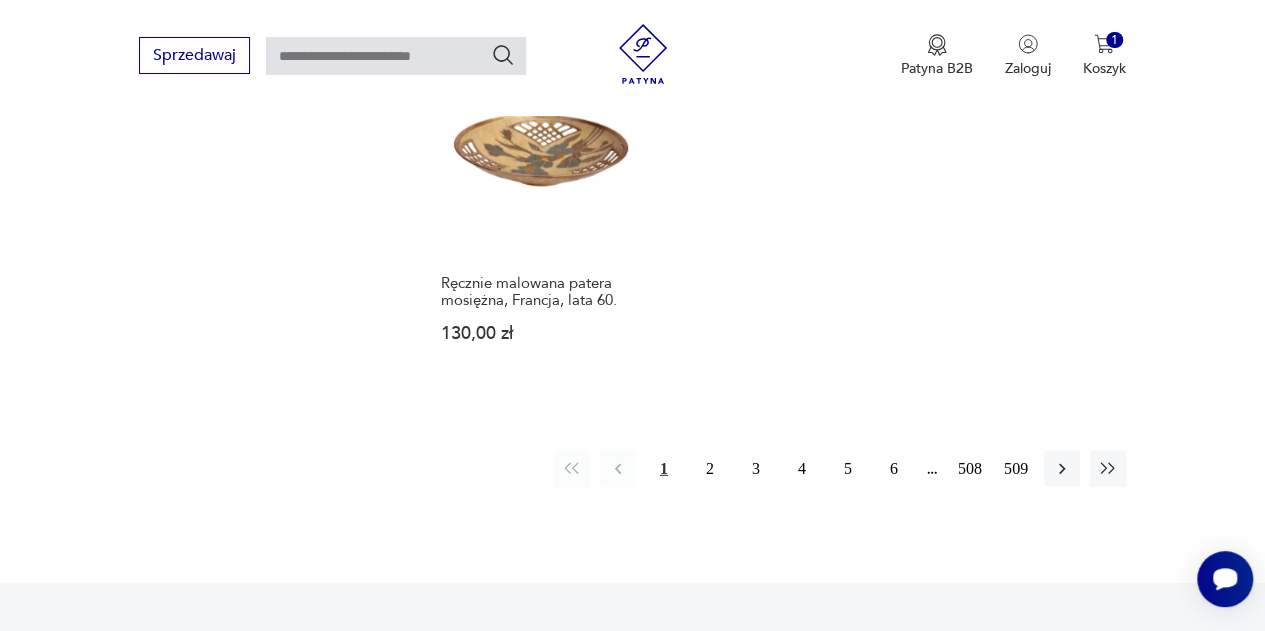 scroll, scrollTop: 2762, scrollLeft: 0, axis: vertical 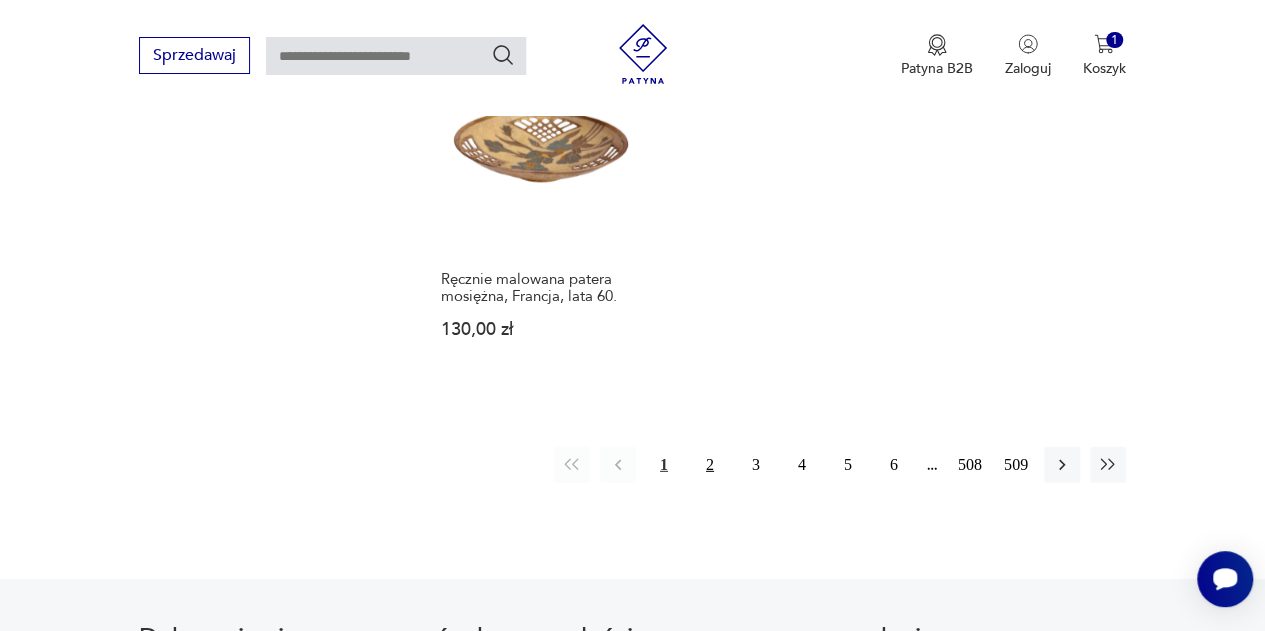 click on "2" at bounding box center (710, 465) 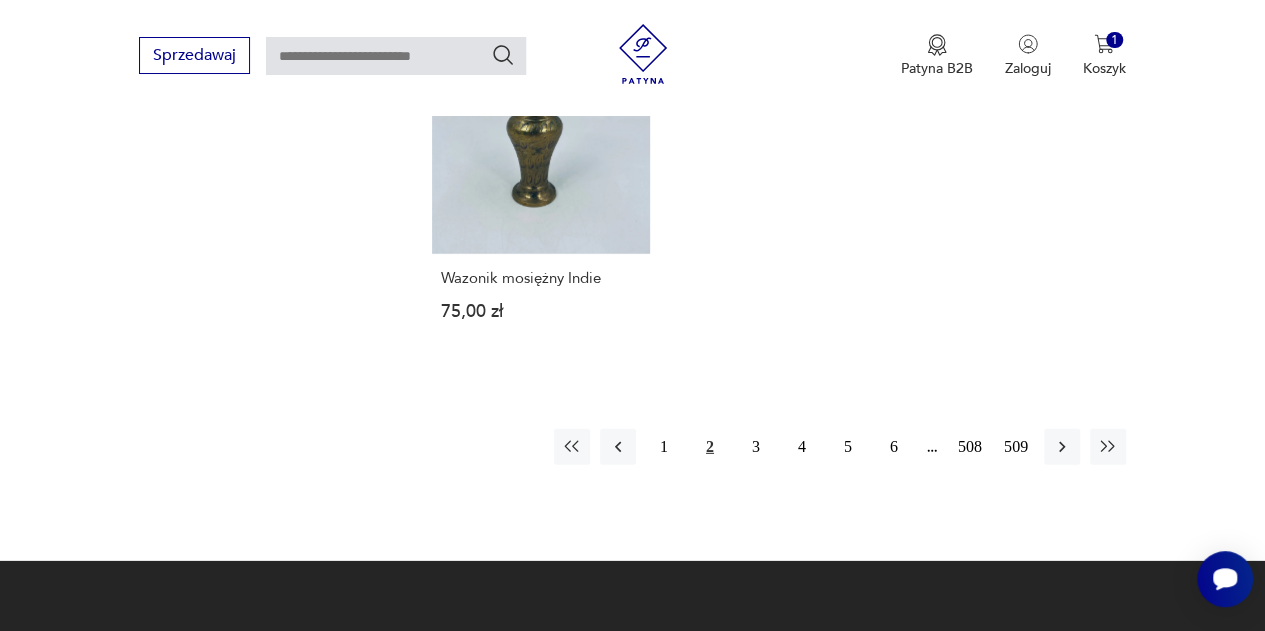 scroll, scrollTop: 2780, scrollLeft: 0, axis: vertical 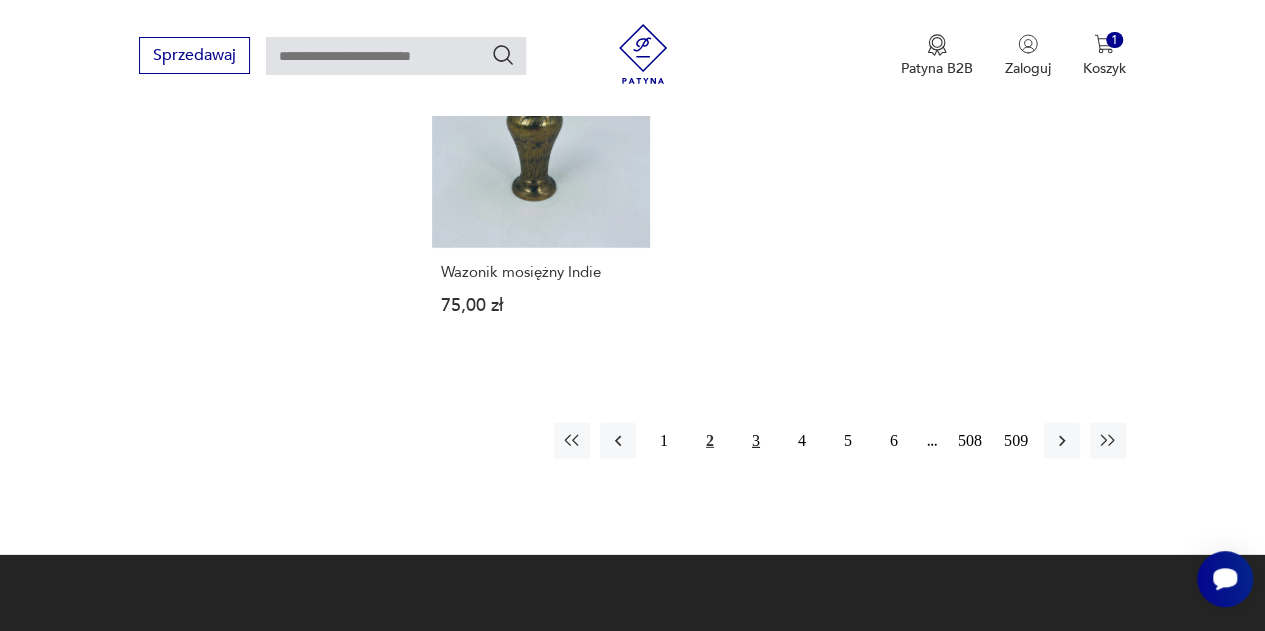 click on "3" at bounding box center (756, 441) 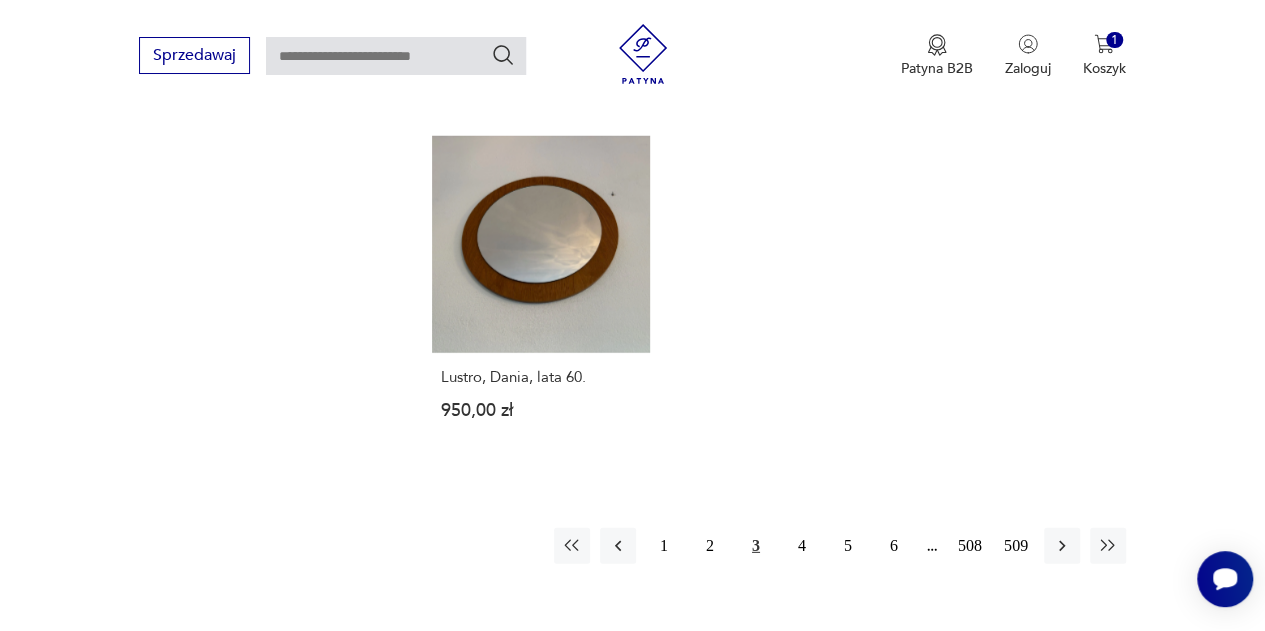 scroll, scrollTop: 2694, scrollLeft: 0, axis: vertical 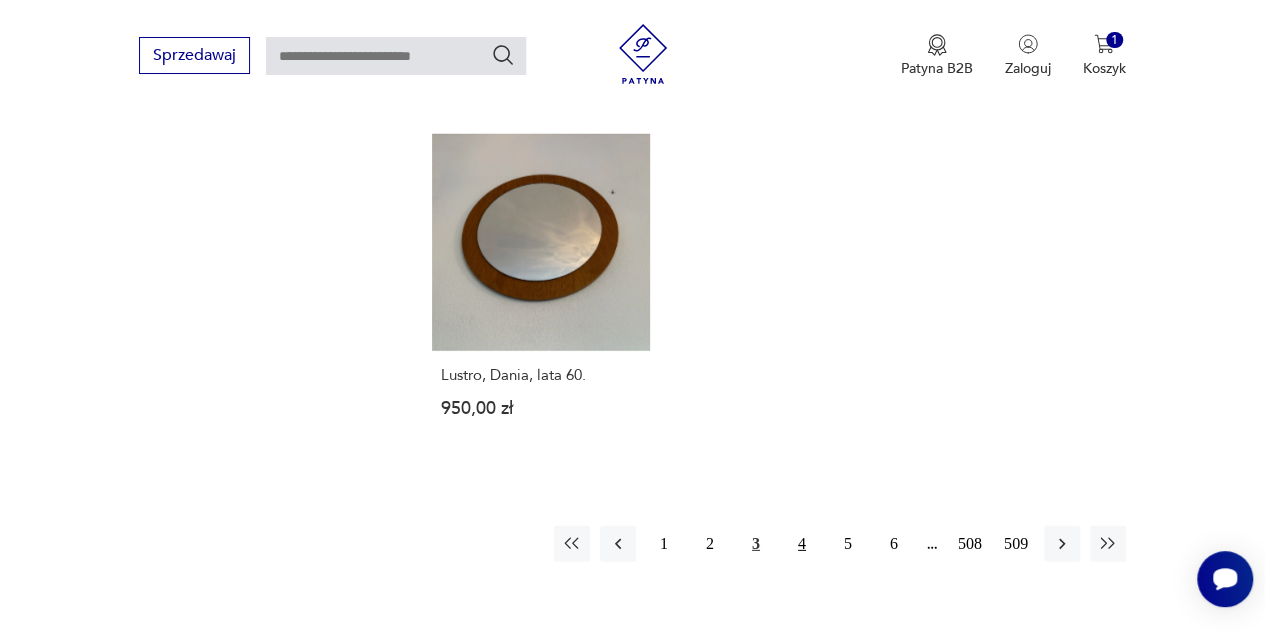 click on "4" at bounding box center (802, 544) 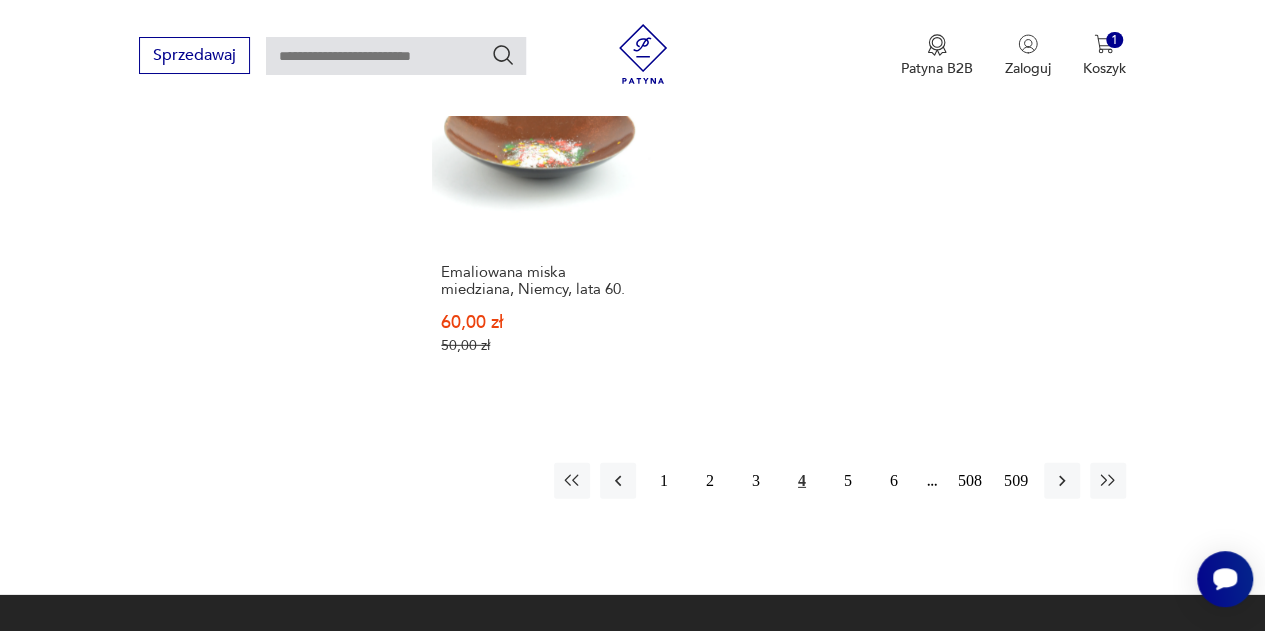 scroll, scrollTop: 2788, scrollLeft: 0, axis: vertical 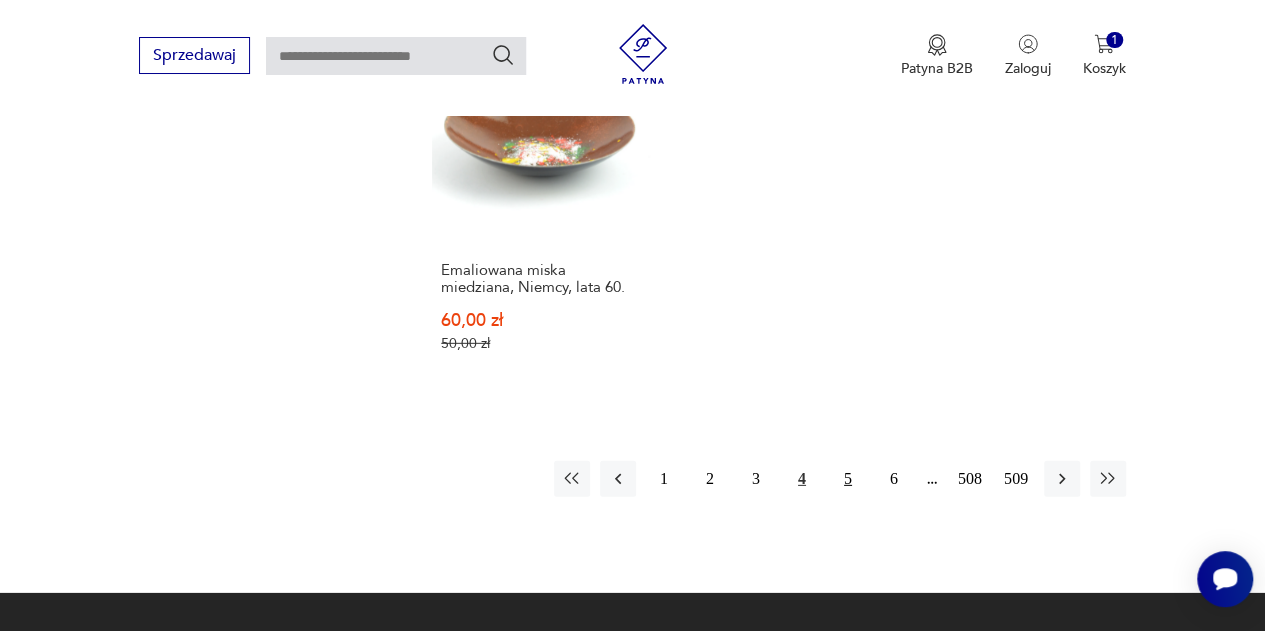 click on "5" at bounding box center [848, 479] 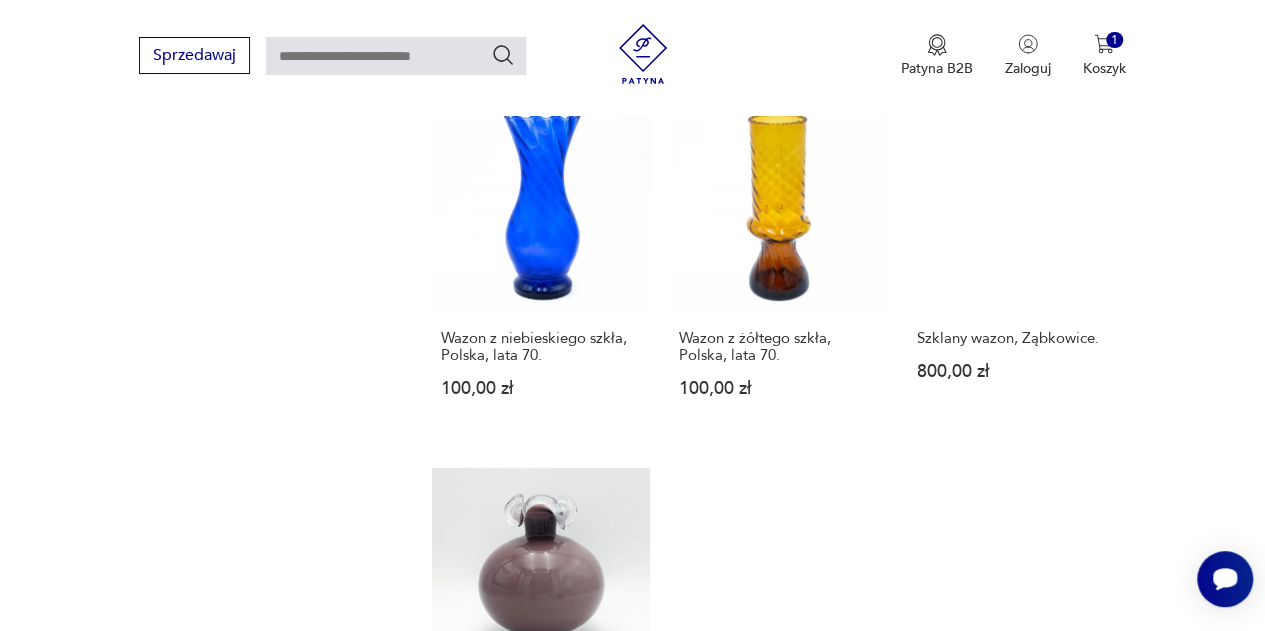 scroll, scrollTop: 2388, scrollLeft: 0, axis: vertical 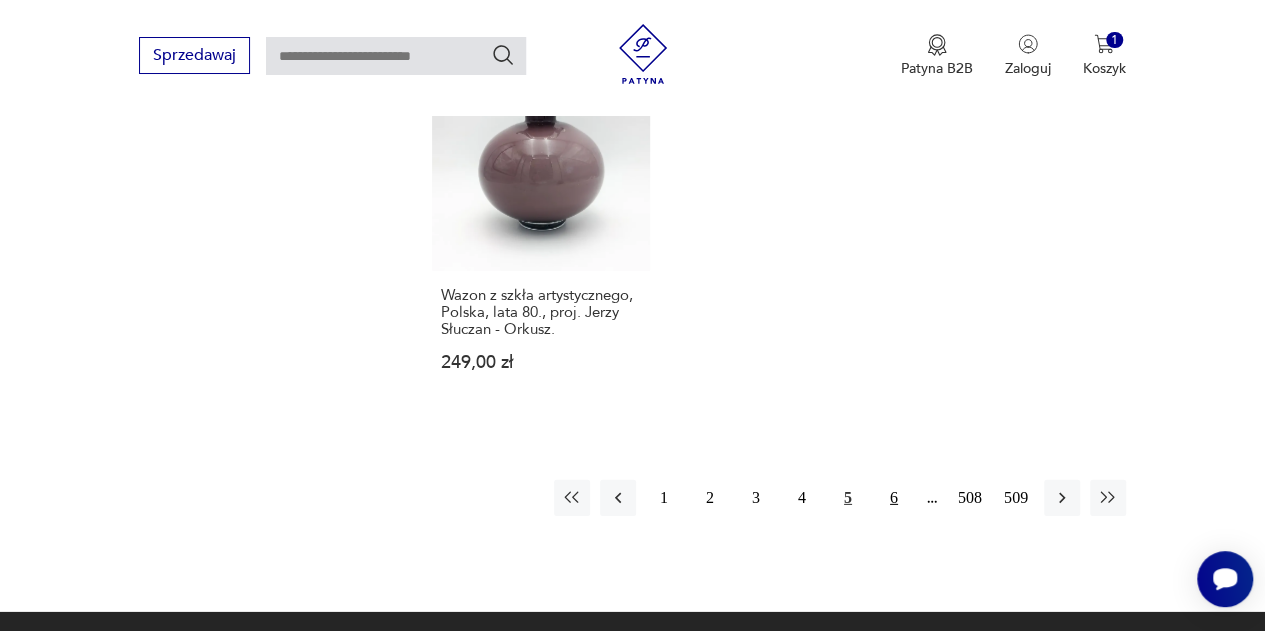 click on "6" at bounding box center (894, 498) 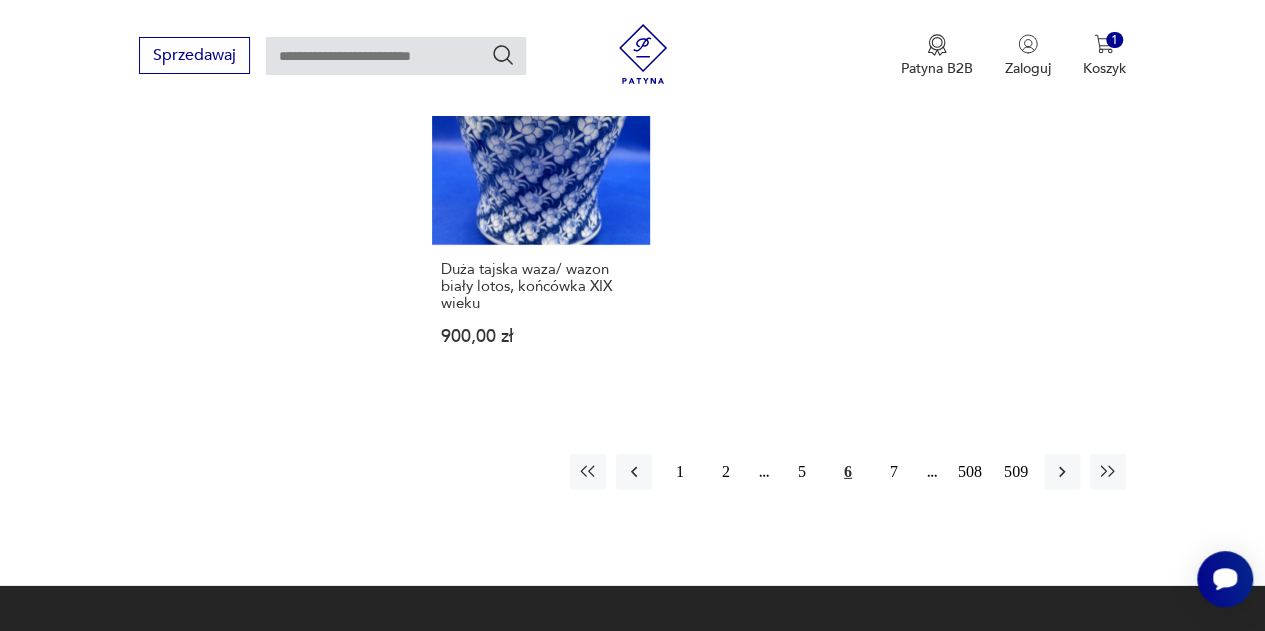 scroll, scrollTop: 2768, scrollLeft: 0, axis: vertical 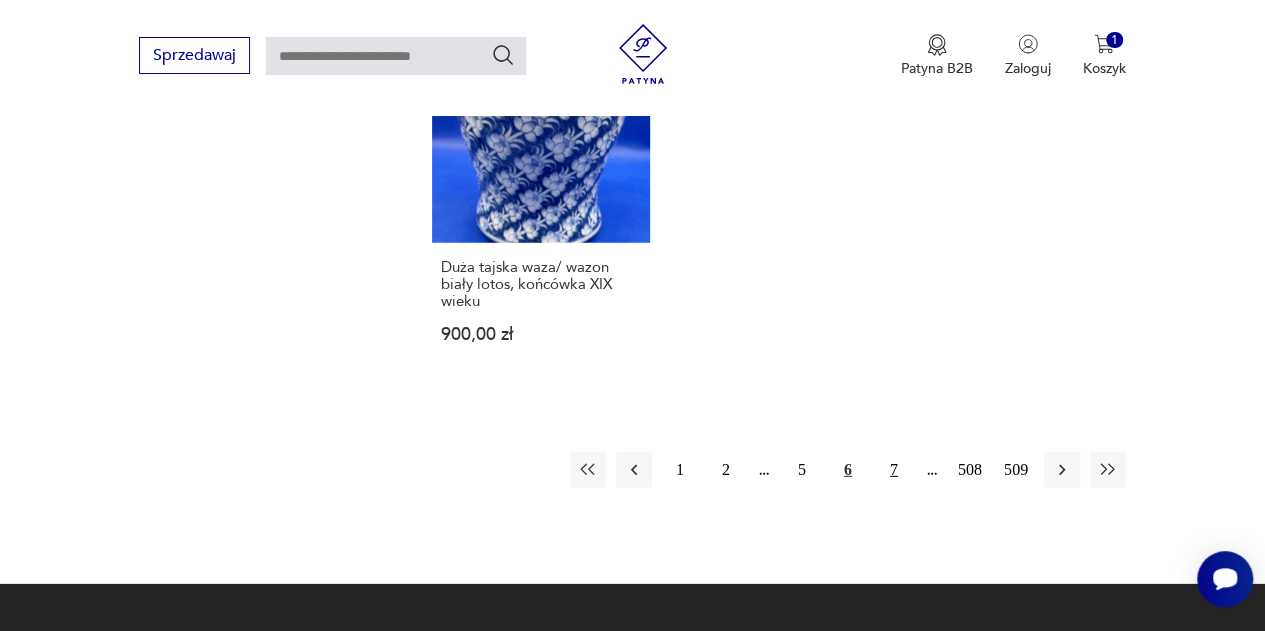 click on "7" at bounding box center [894, 470] 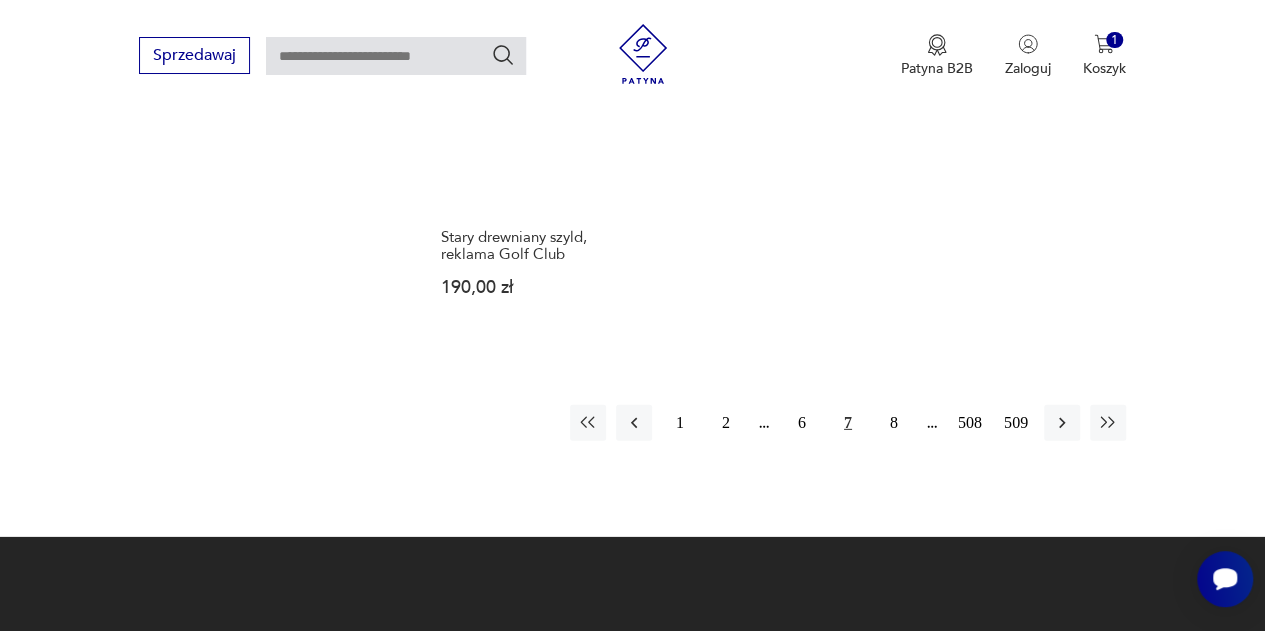 scroll, scrollTop: 2884, scrollLeft: 0, axis: vertical 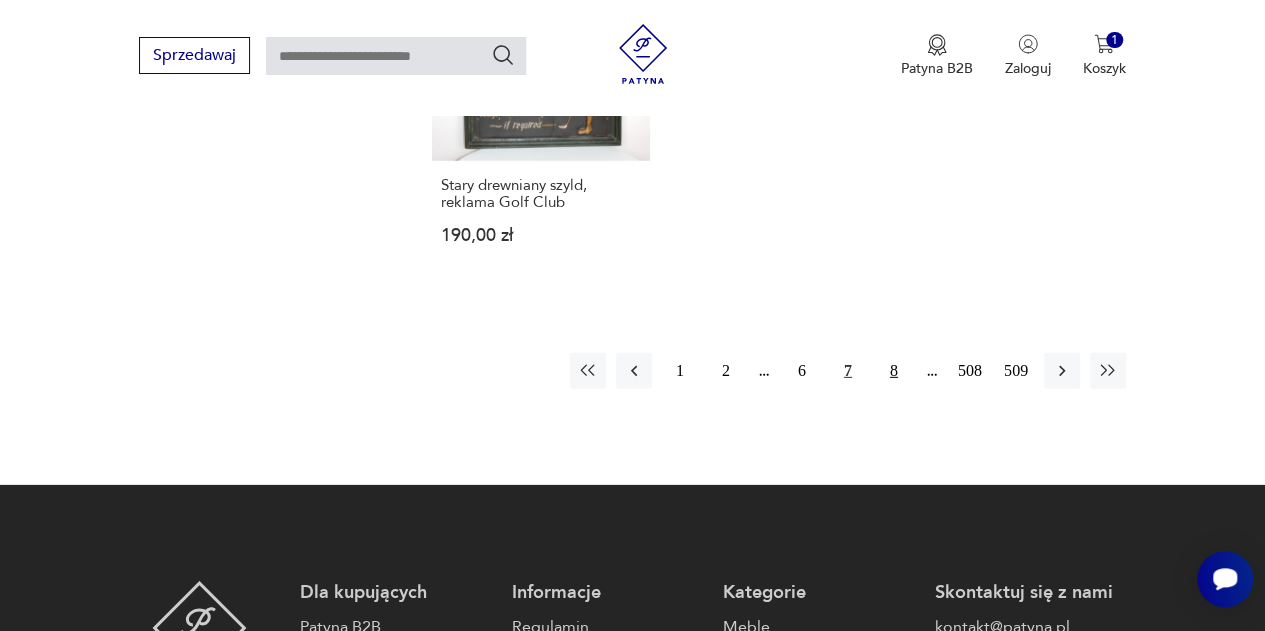 click on "8" at bounding box center [894, 371] 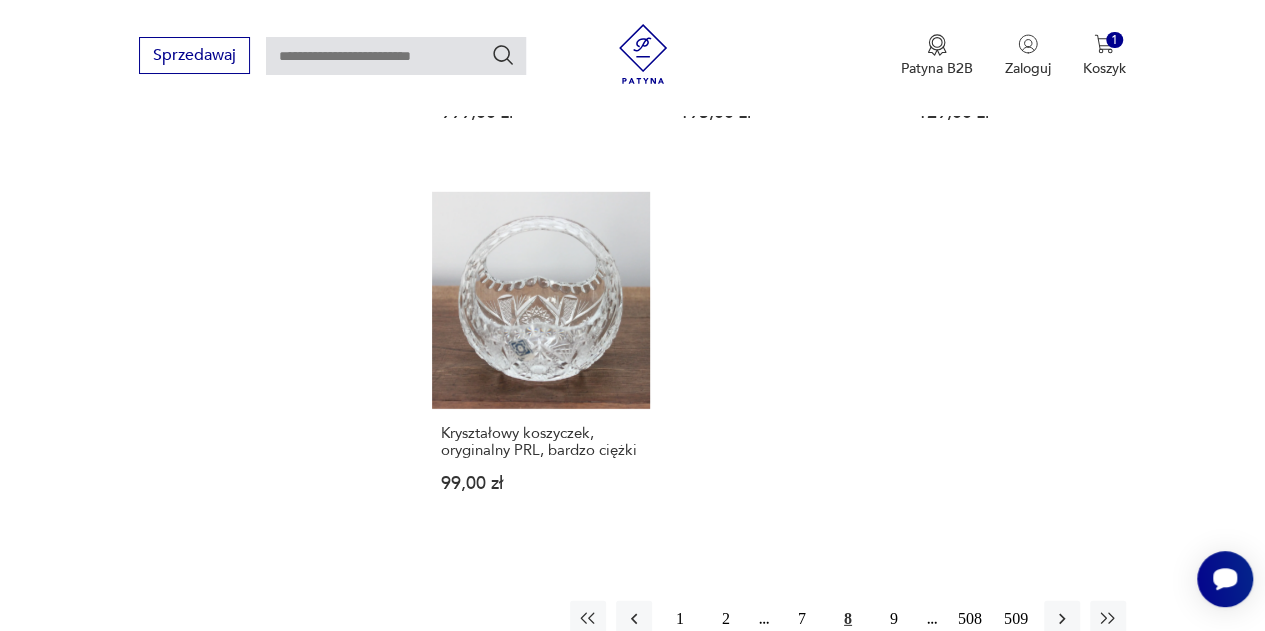 scroll, scrollTop: 2846, scrollLeft: 0, axis: vertical 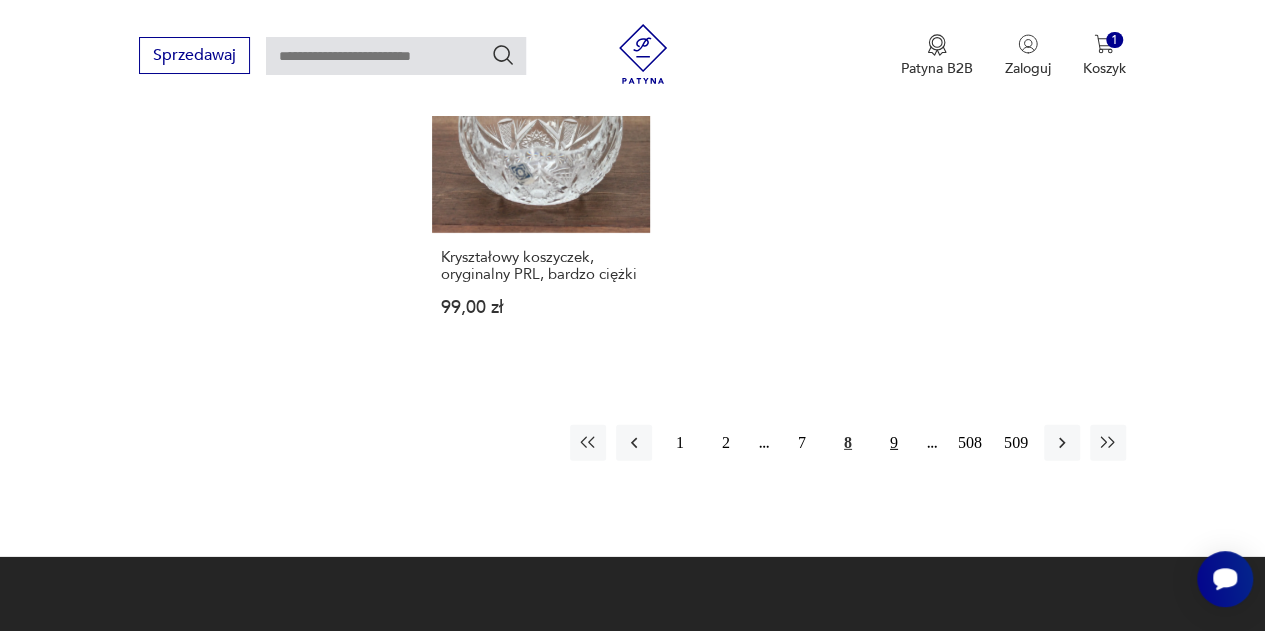 click on "9" at bounding box center (894, 443) 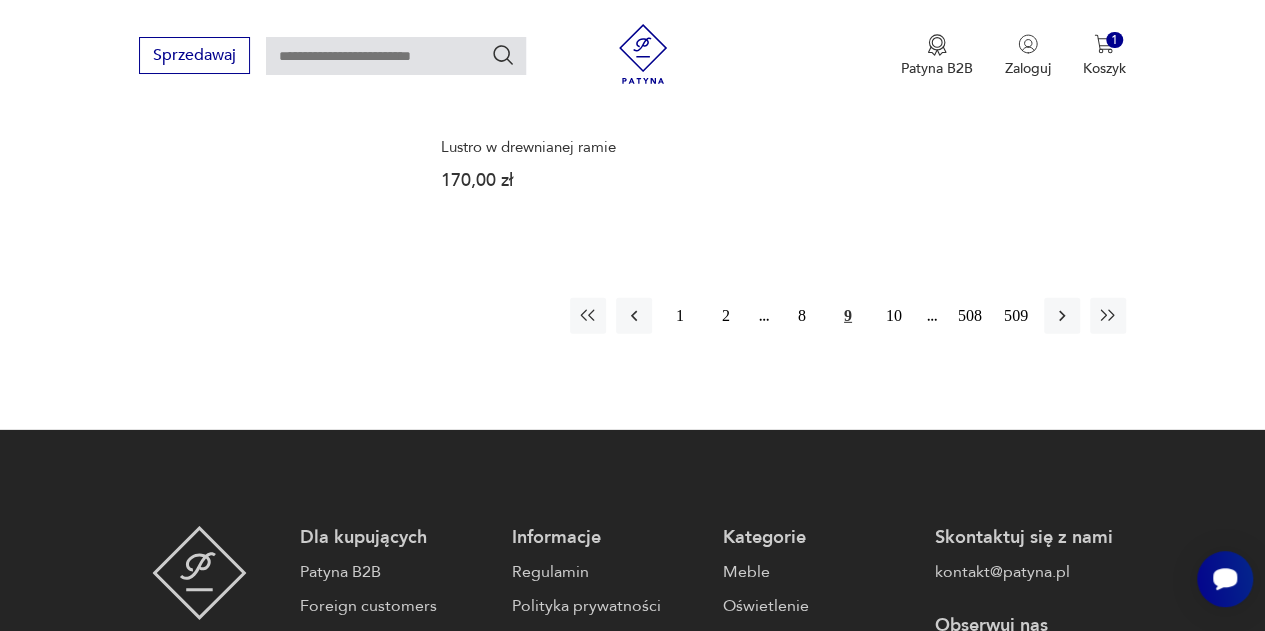 scroll, scrollTop: 2870, scrollLeft: 0, axis: vertical 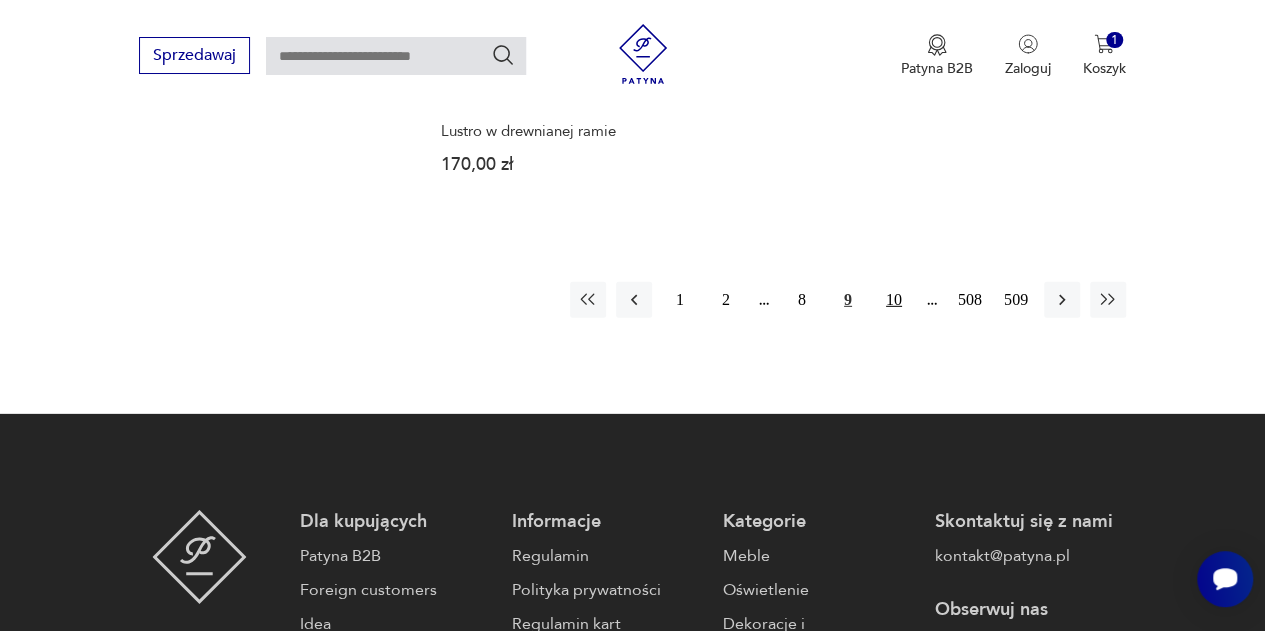 click on "10" at bounding box center [894, 300] 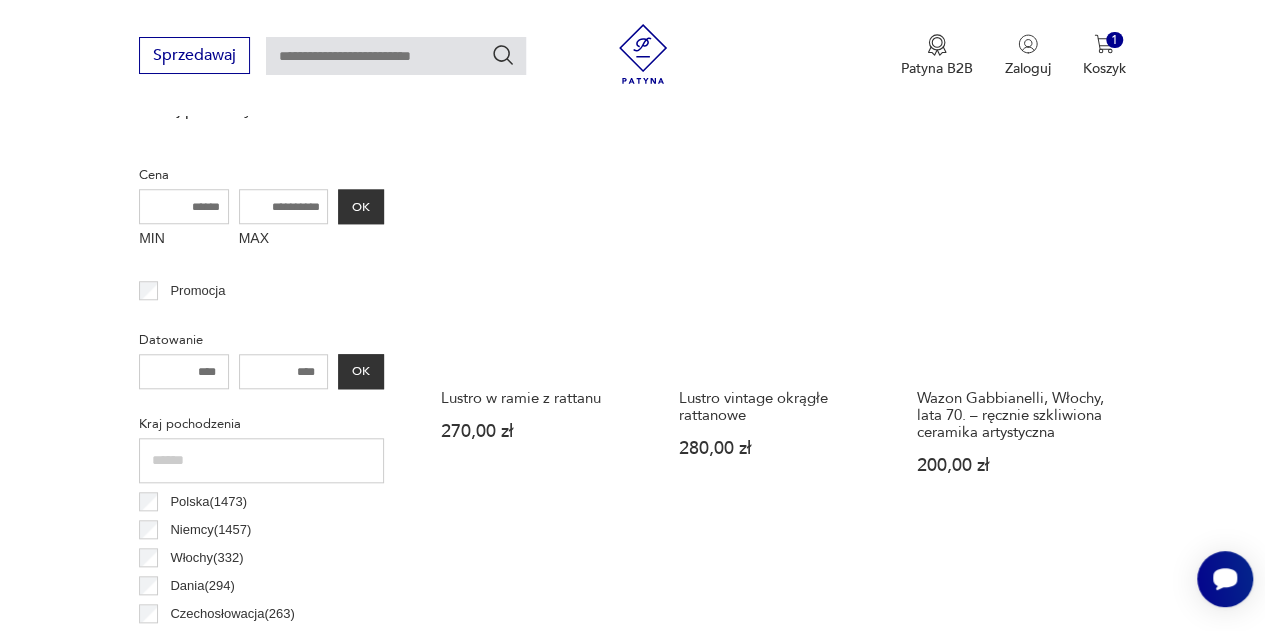 scroll, scrollTop: 846, scrollLeft: 0, axis: vertical 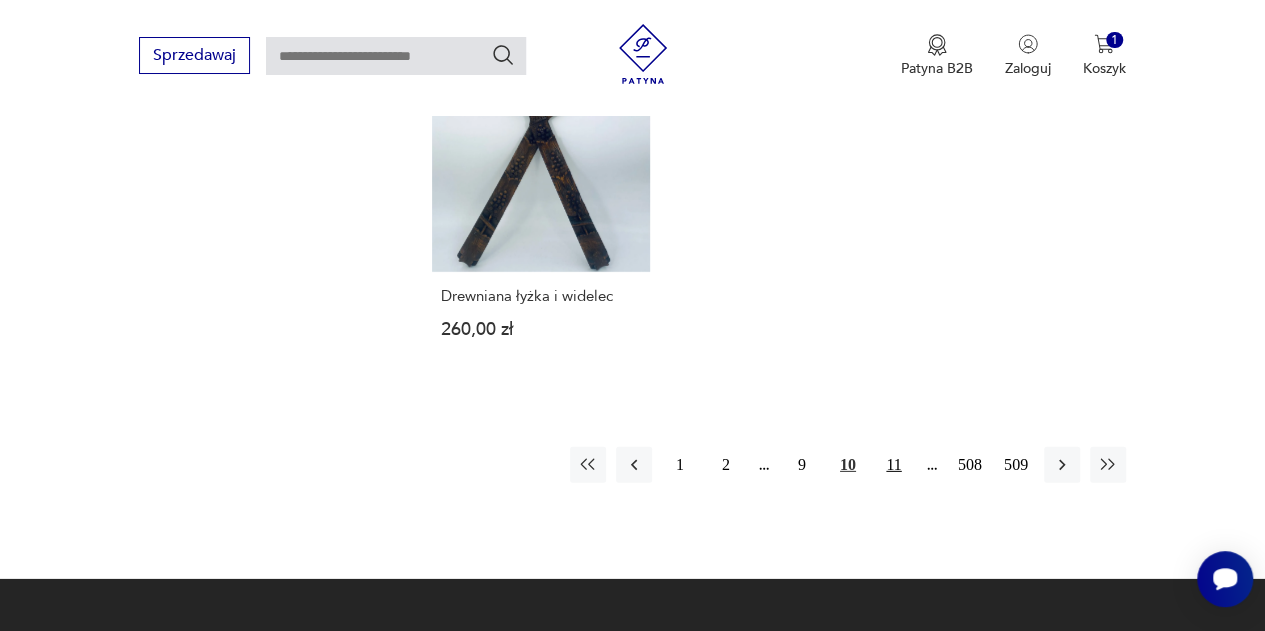 click on "11" at bounding box center (894, 465) 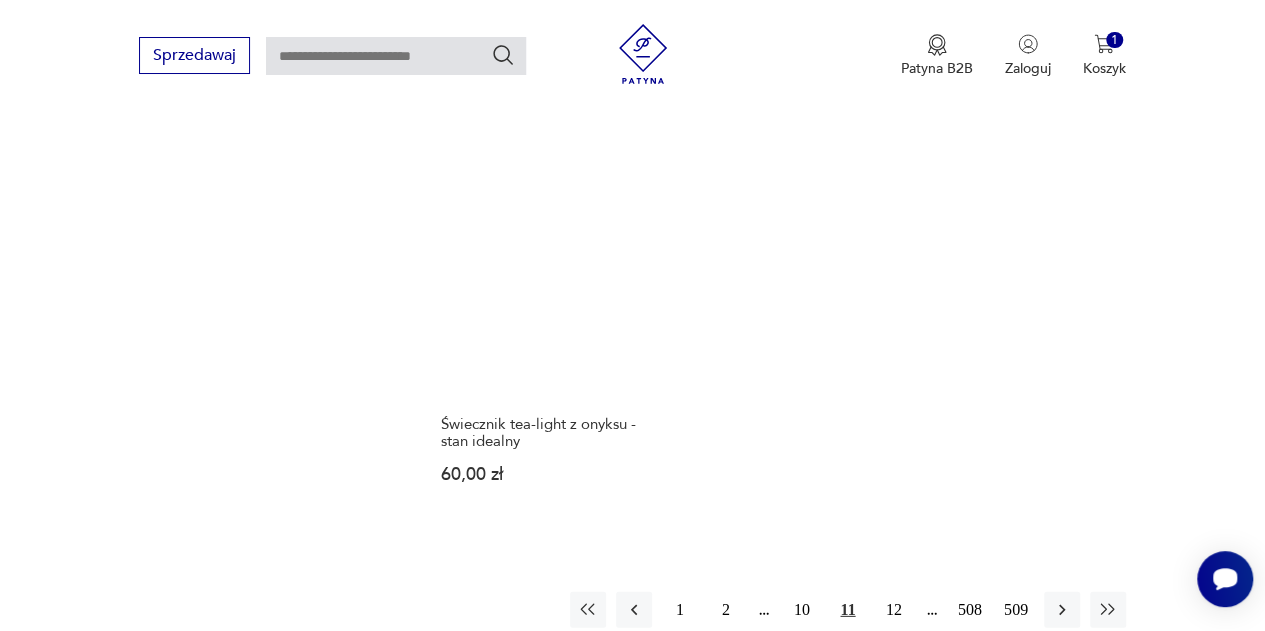 scroll, scrollTop: 2738, scrollLeft: 0, axis: vertical 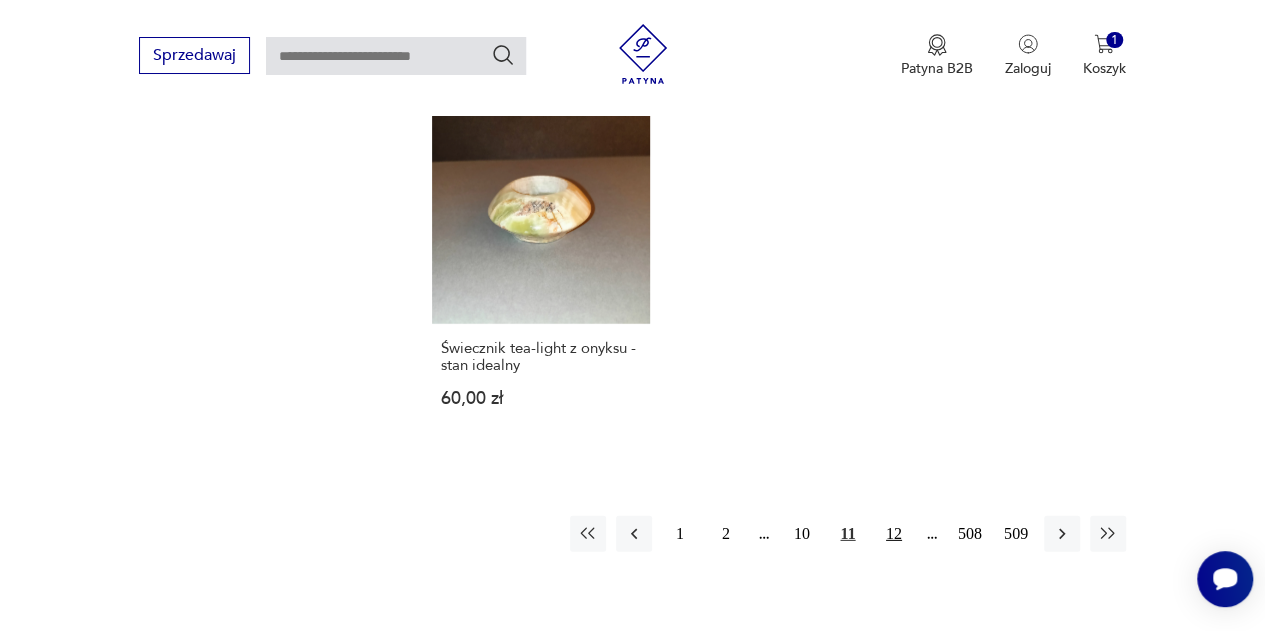 click on "12" at bounding box center [894, 534] 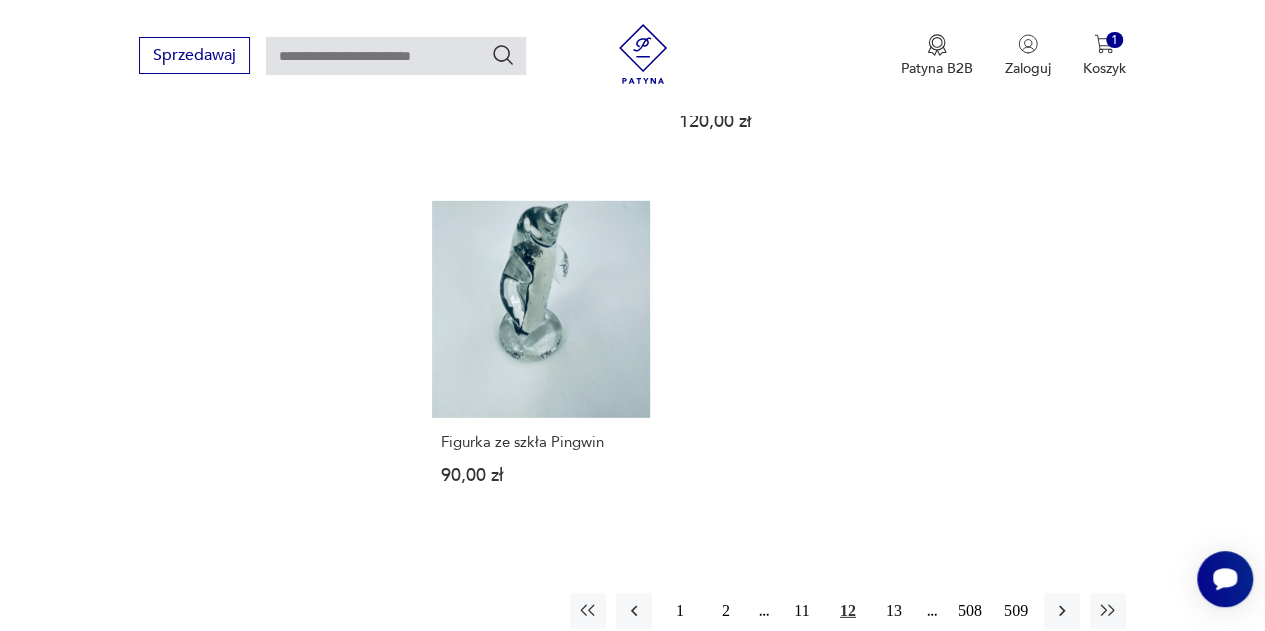 scroll, scrollTop: 2656, scrollLeft: 0, axis: vertical 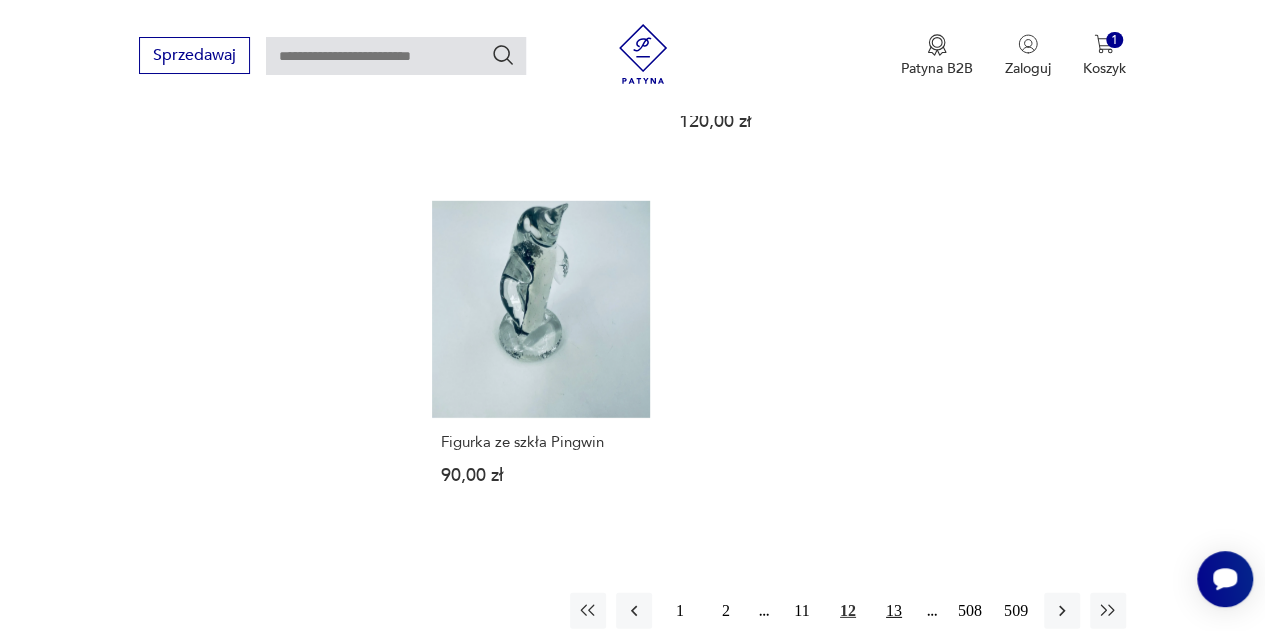 click on "13" at bounding box center (894, 611) 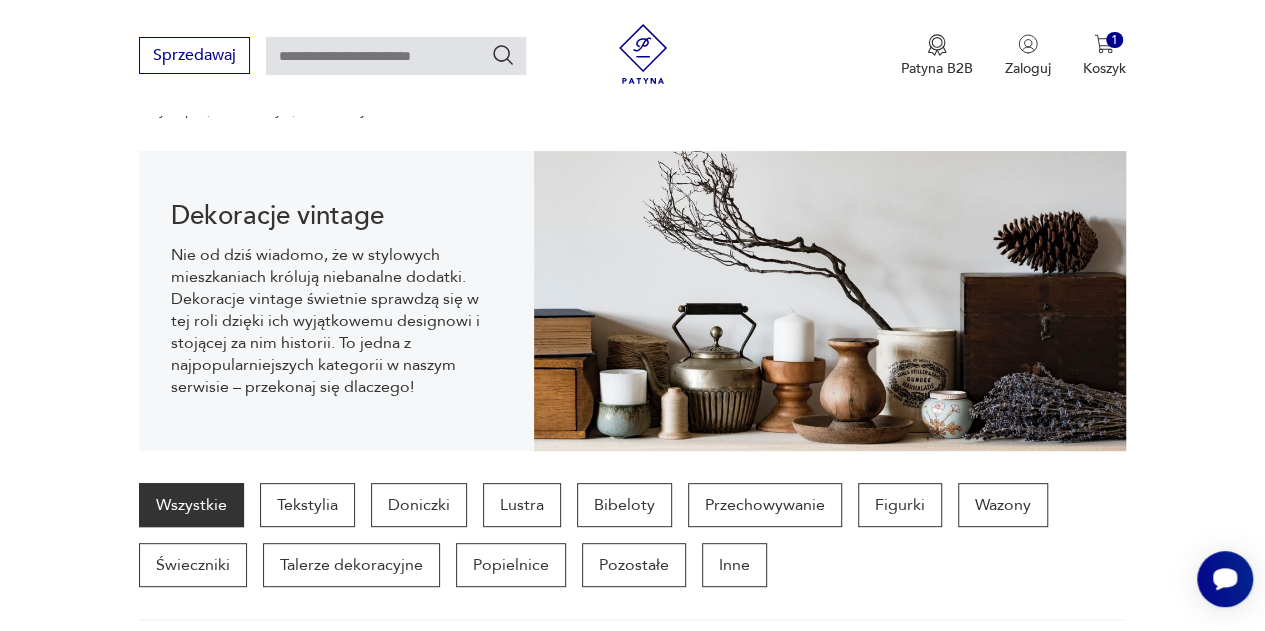 scroll, scrollTop: 180, scrollLeft: 0, axis: vertical 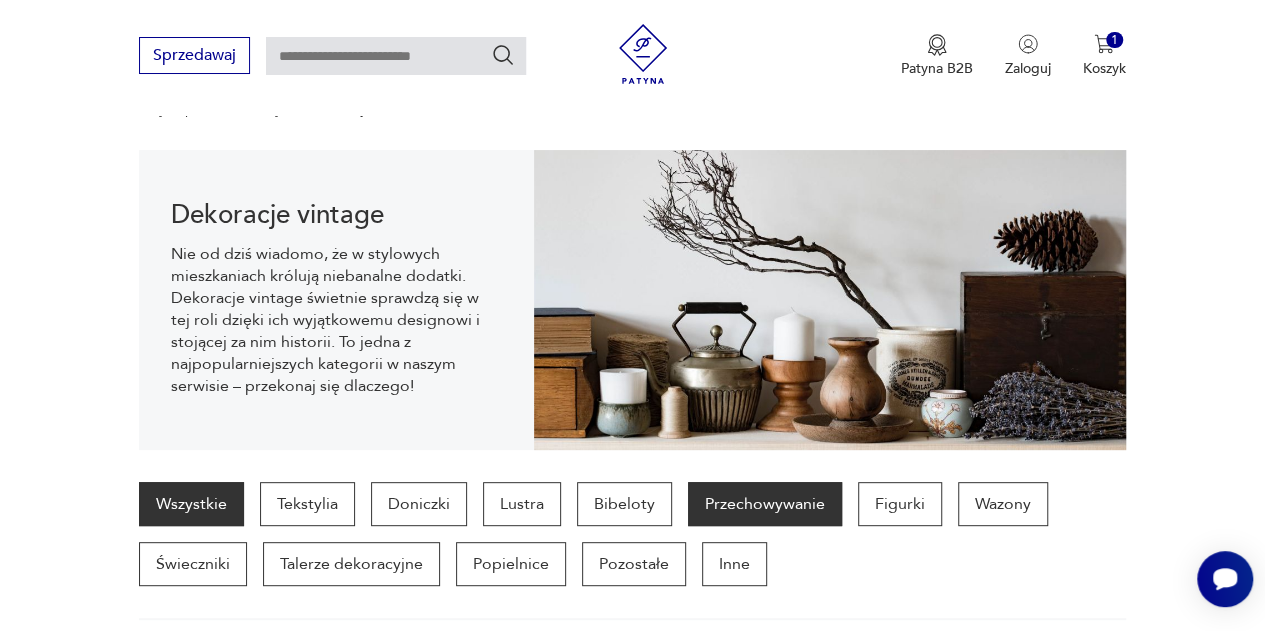 click on "Przechowywanie" at bounding box center [765, 504] 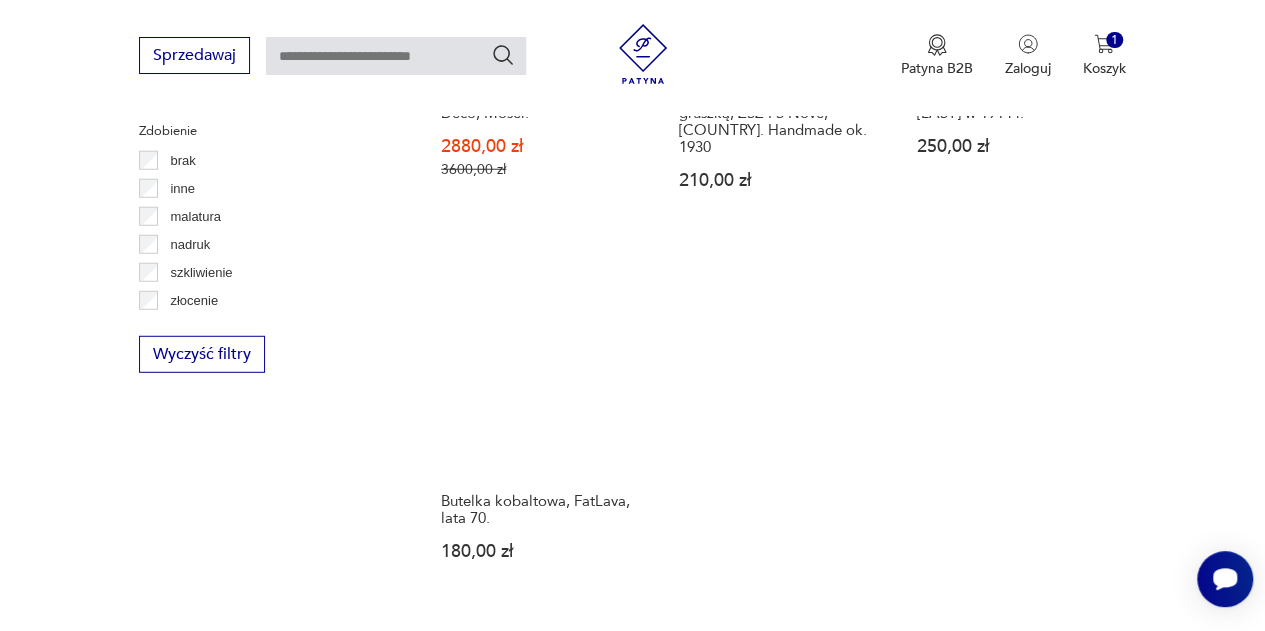 scroll, scrollTop: 2768, scrollLeft: 0, axis: vertical 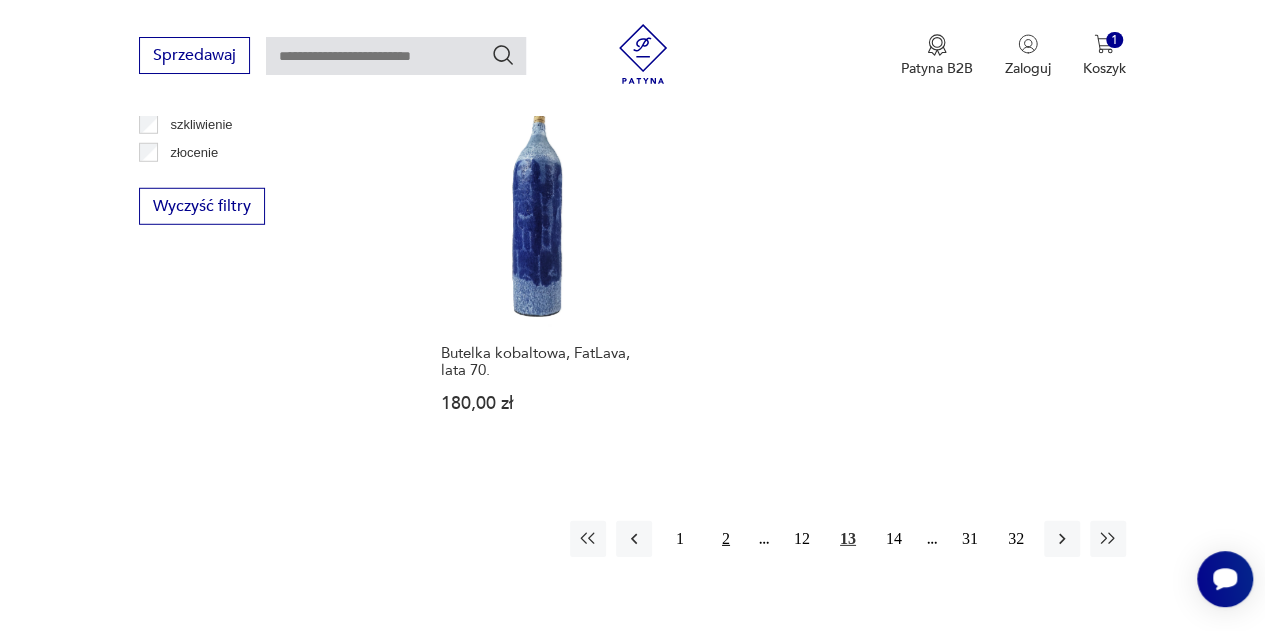 click on "2" at bounding box center (726, 539) 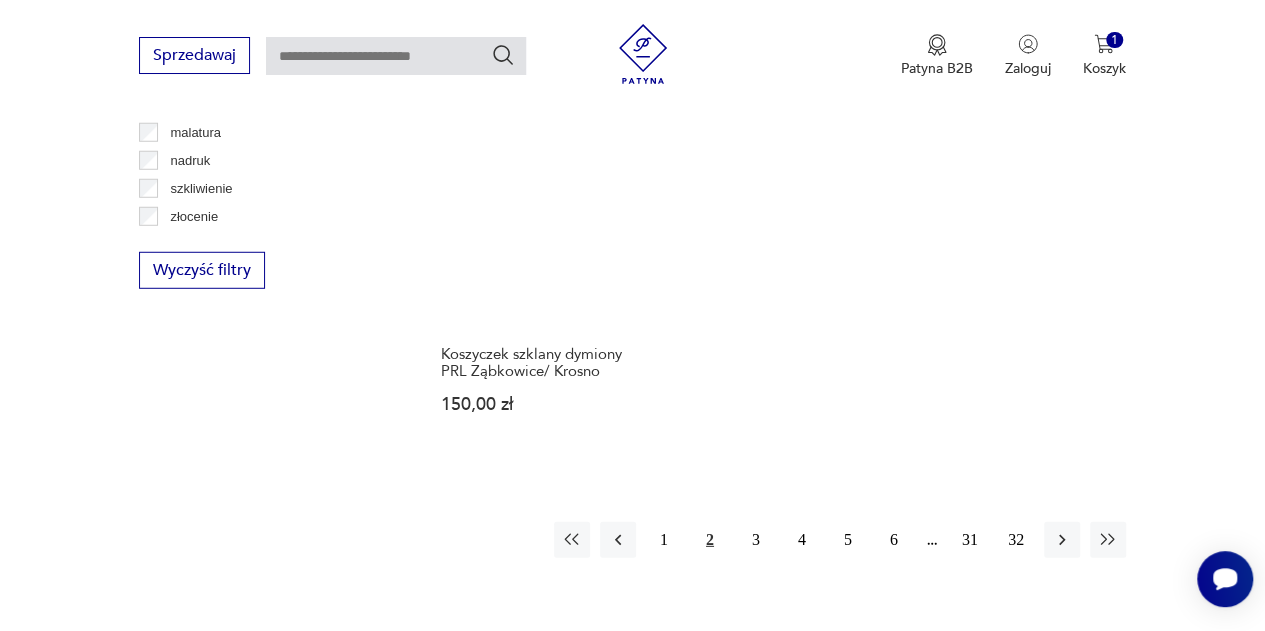 scroll, scrollTop: 2704, scrollLeft: 0, axis: vertical 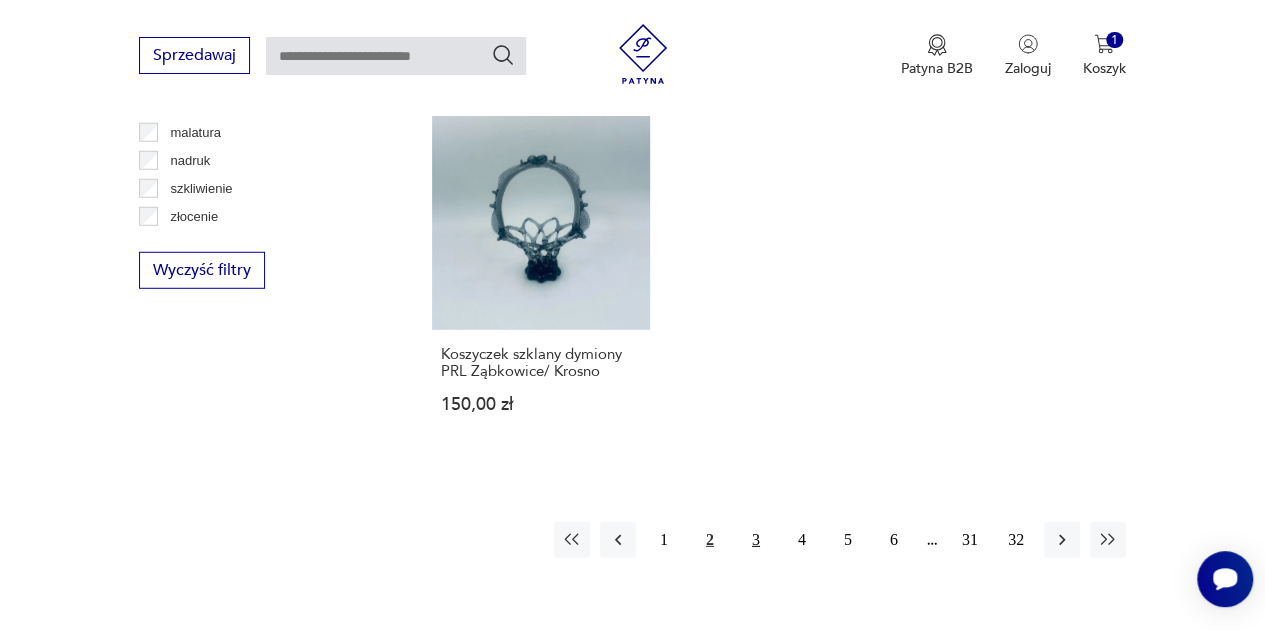 click on "3" at bounding box center (756, 540) 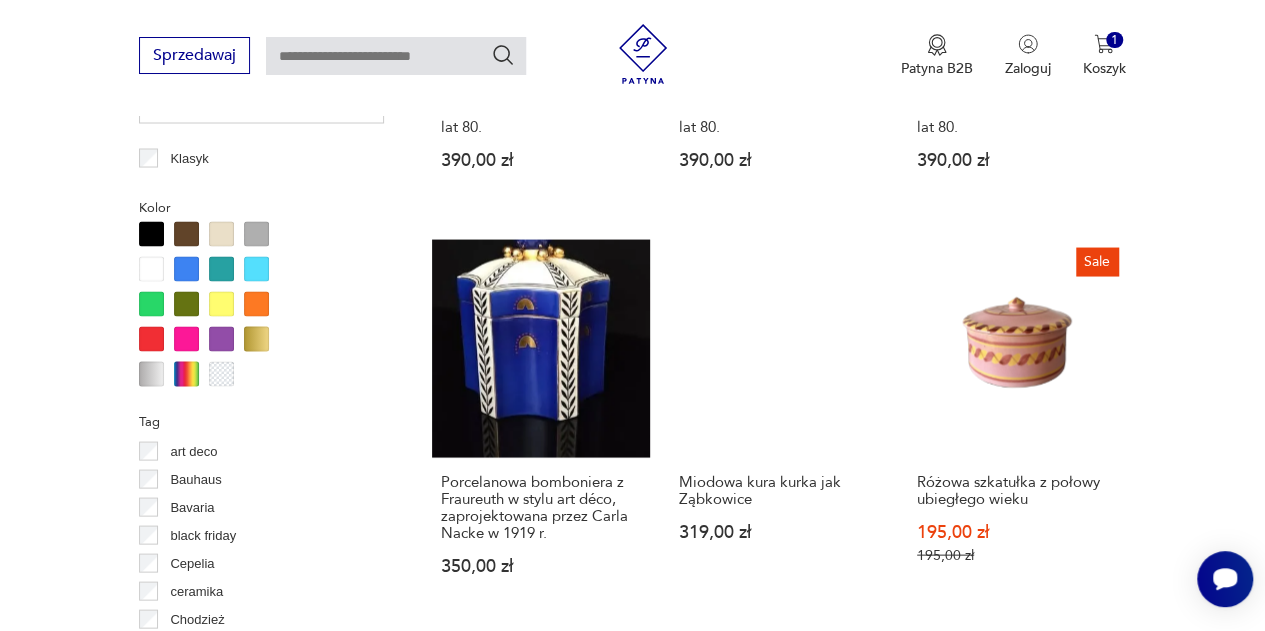 scroll, scrollTop: 1830, scrollLeft: 0, axis: vertical 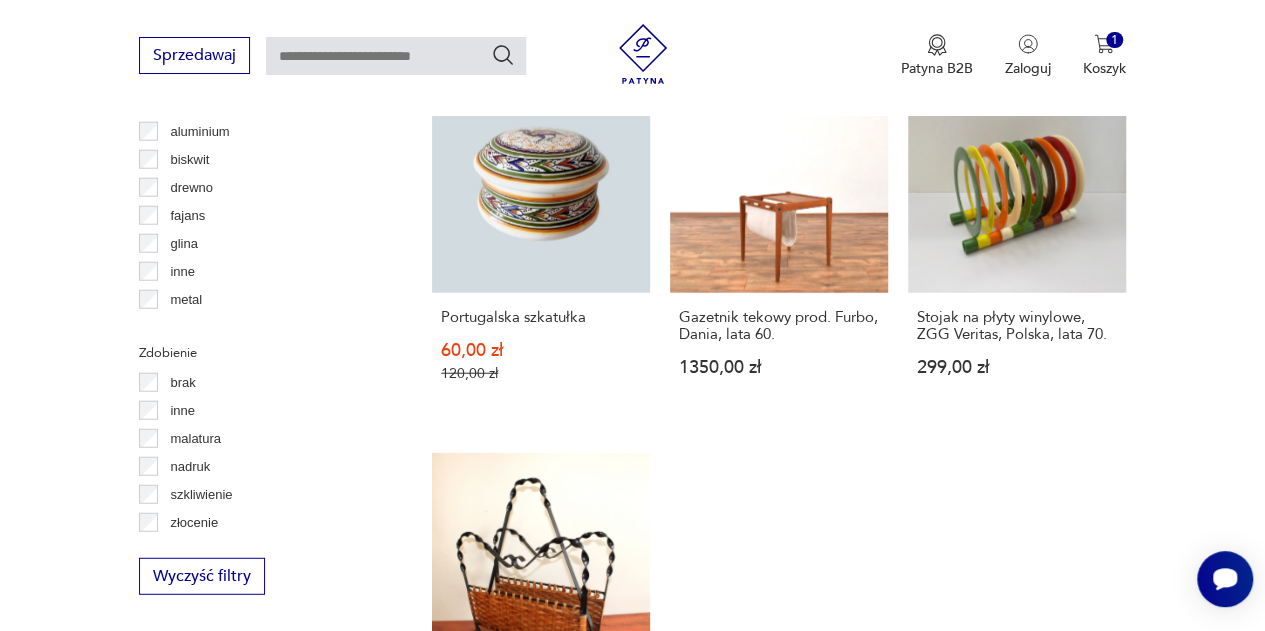 drag, startPoint x: 994, startPoint y: 267, endPoint x: 1022, endPoint y: 556, distance: 290.35324 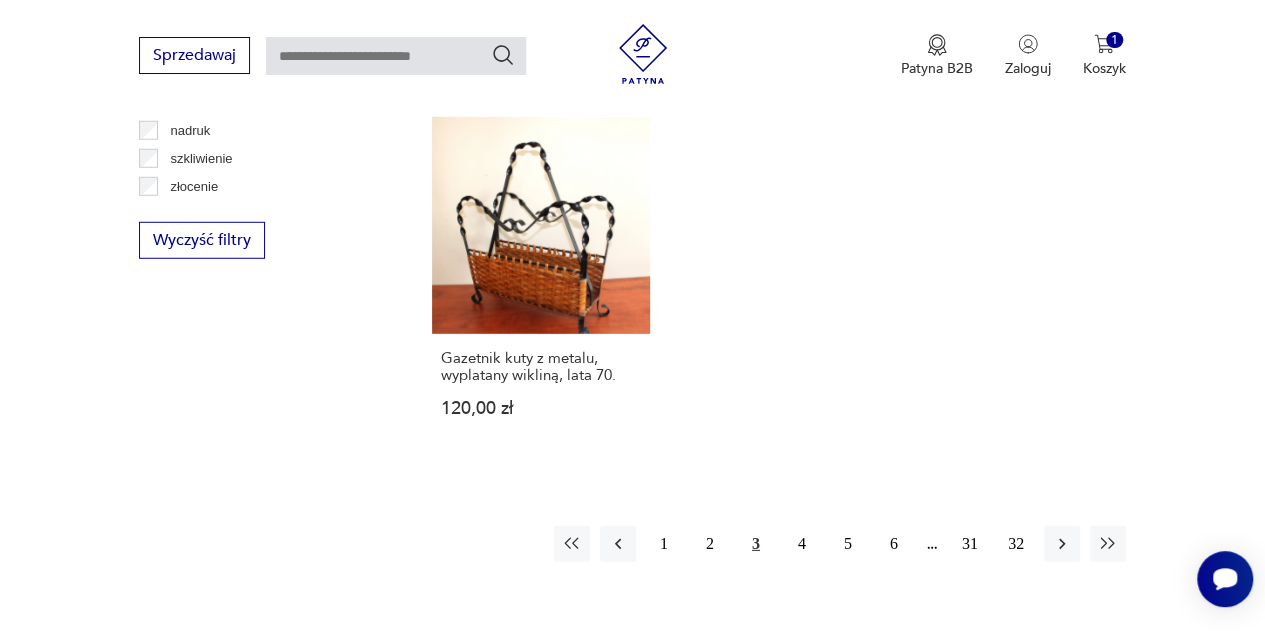 scroll, scrollTop: 2742, scrollLeft: 0, axis: vertical 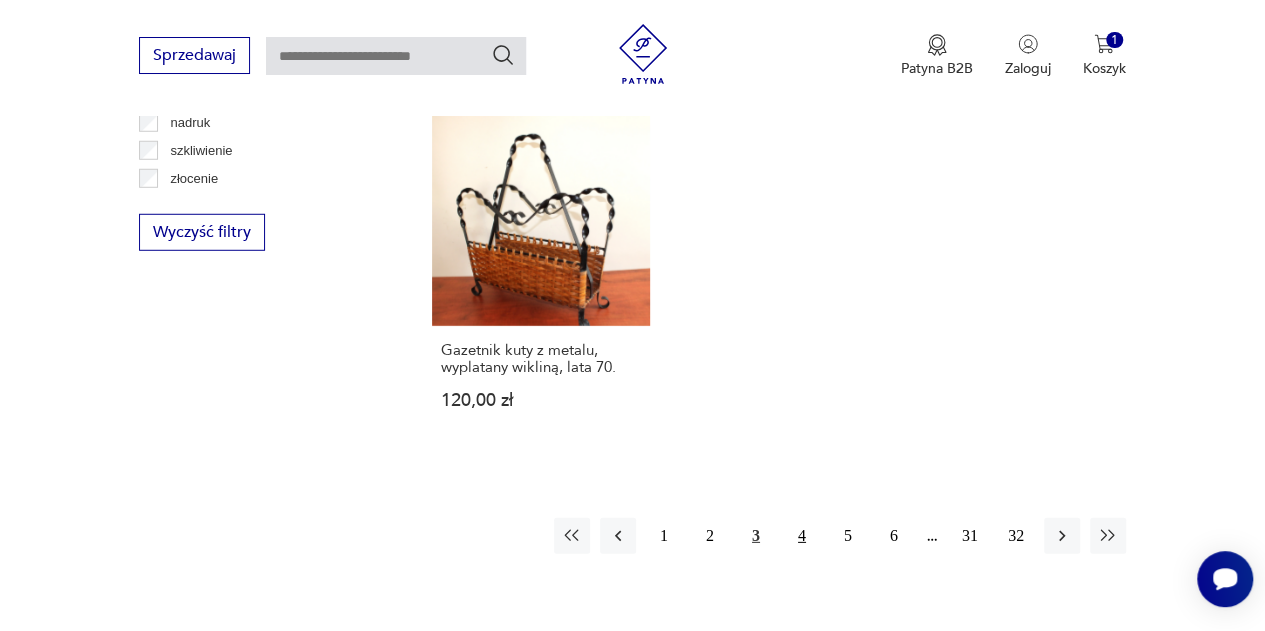 click on "4" at bounding box center [802, 536] 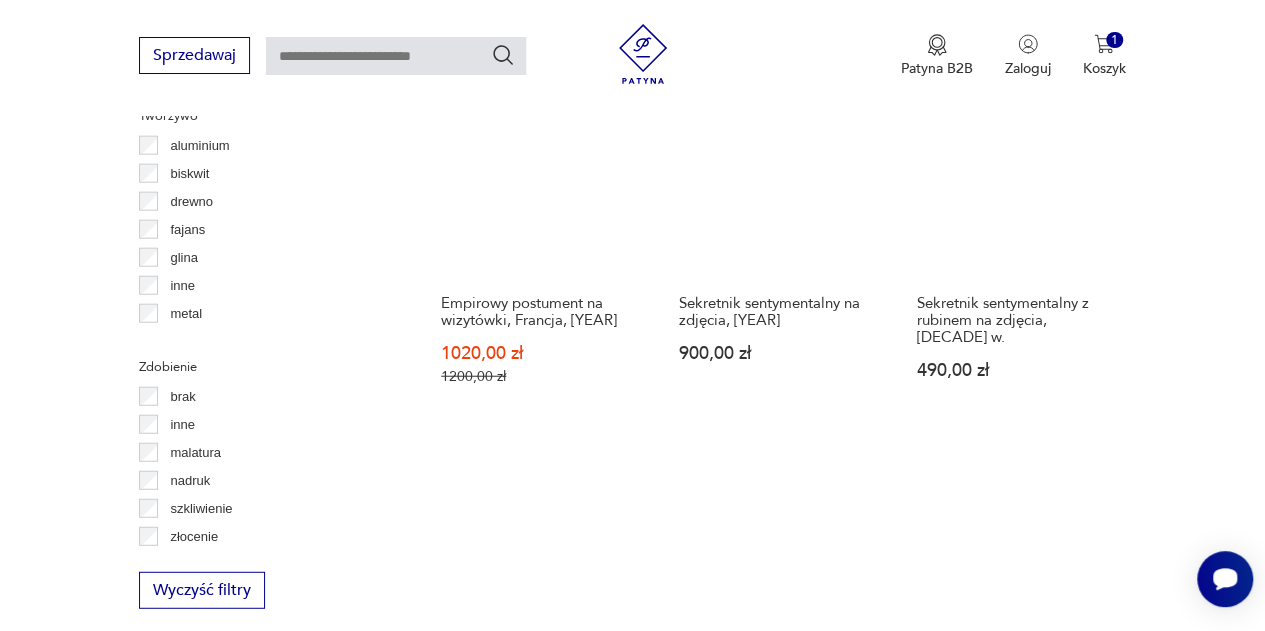 scroll, scrollTop: 2386, scrollLeft: 0, axis: vertical 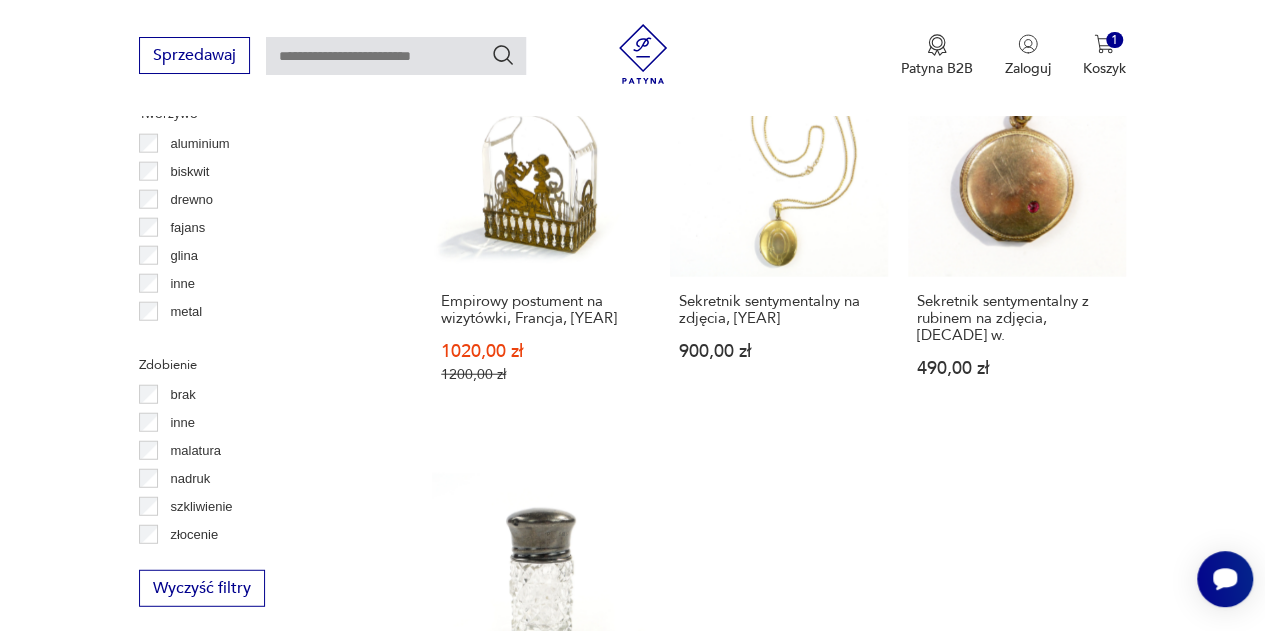 click on "Zestaw wieszaków z lat 70. 370,00 zł Bombonierka złocona Schoenau Huttensteinach, Gebr. Schoenau Swaine &Co 120,00 zł Parasolnik postmodernistyczny SPIRALA, lata 70./80. 550,00 zł Herbatnica ❤ Elegancki pojemnik na herbatę ❤ 276,00 zł Mały niciak przenośny, styl duński, vintage 180,00 zł Gazetnik z pleksi, lata 70./80. 270,00 zł Skarbonka, Krowa, Niemcy, lata 90. 211,65 zł Parasolnik, Niemcy, lata 70. 199,00 zł Puzderko okrągłe z pokrywką, zdobieniami i napisem Kraków. 130,00 zł Kryształowa szkatułka pojemnik, PRL, papierośnica 89,00 zł Kryształowe puzderko, Baccarat, Francja, 1890 - 1910 660,00 zł Sale Bomboniera kryształowa, Moser 850,00 zł 1000,00 zł Sale Empirowy postument na wizytówki, Francja, 1815 1020,00 zł 1200,00 zł Sekretnik sentymentalny na zdjęcia, 1920 900,00 zł Sekretnik sentymentalny z rubinem na zdjęcia, XIX w. 490,00 zł Kryształowy flakon na perfumy, Birmingham 660,00 zł" at bounding box center [779, -347] 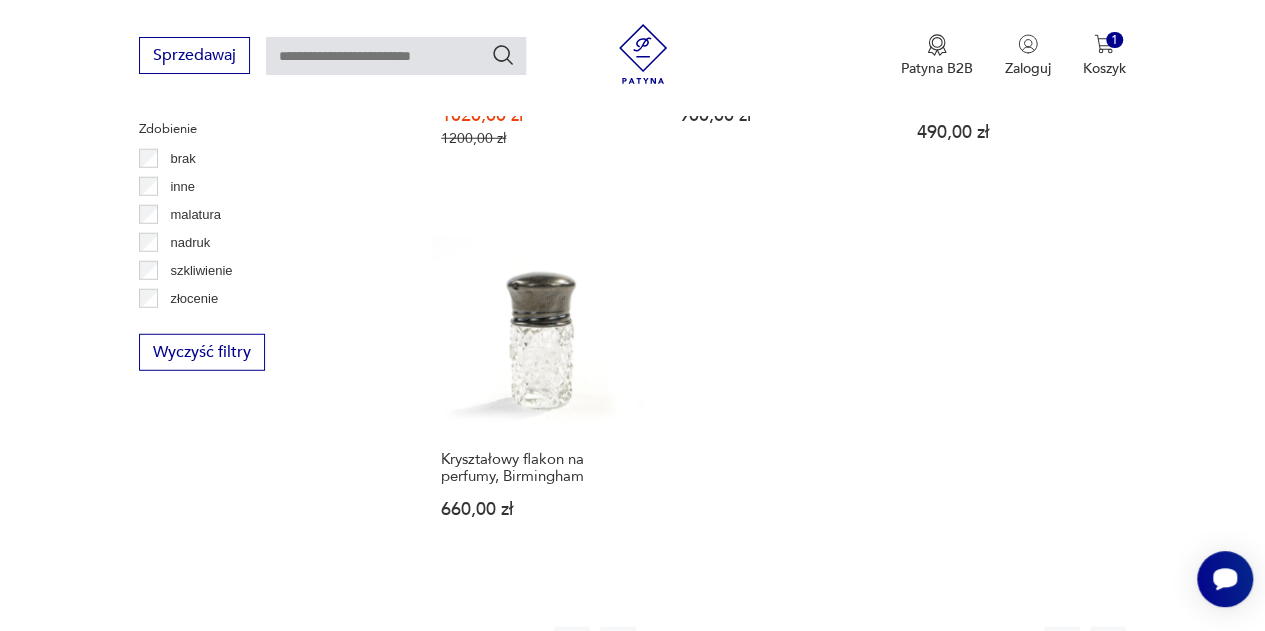 scroll, scrollTop: 2722, scrollLeft: 0, axis: vertical 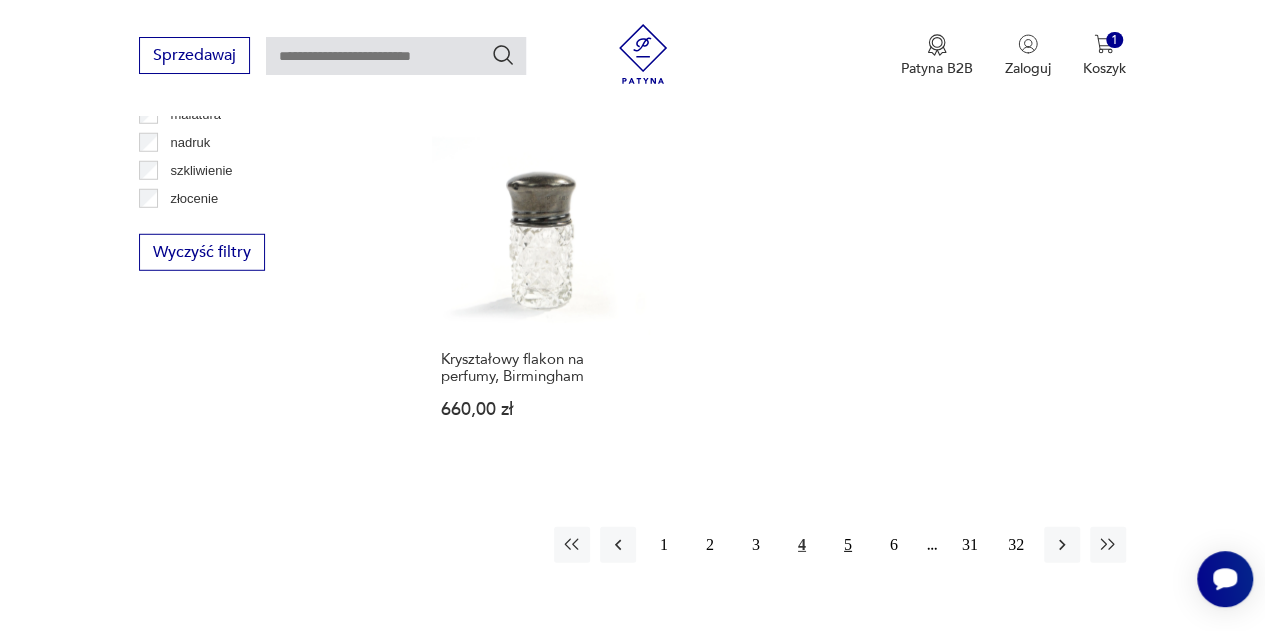 click on "5" at bounding box center (848, 545) 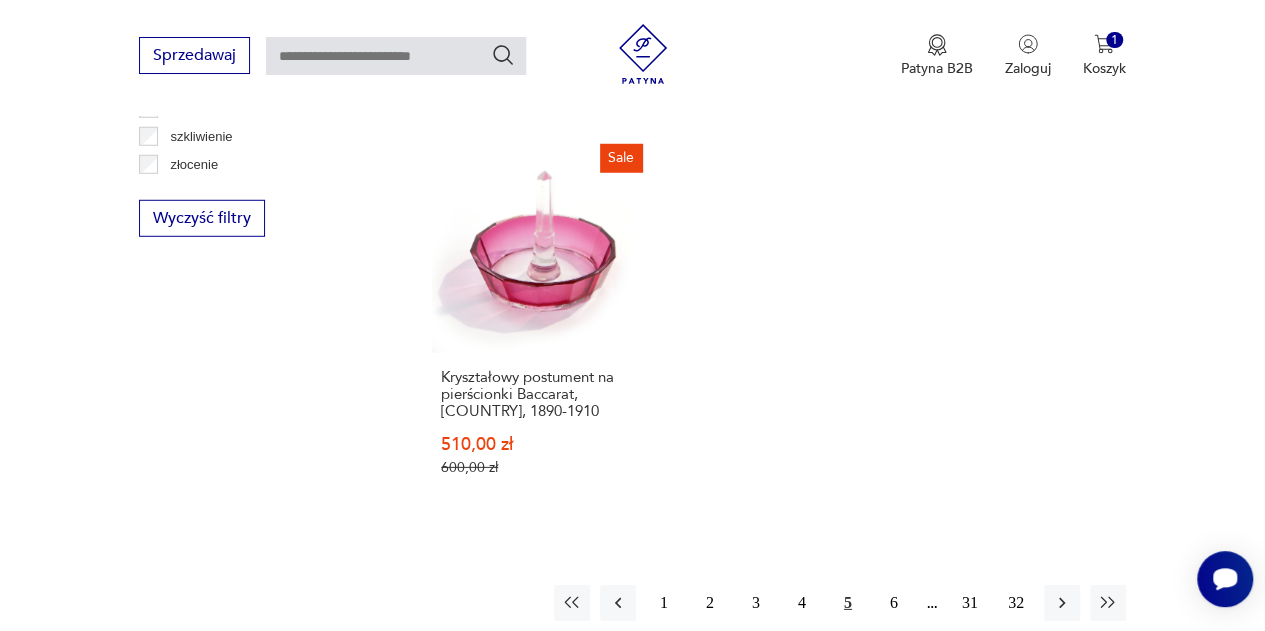 scroll, scrollTop: 2846, scrollLeft: 0, axis: vertical 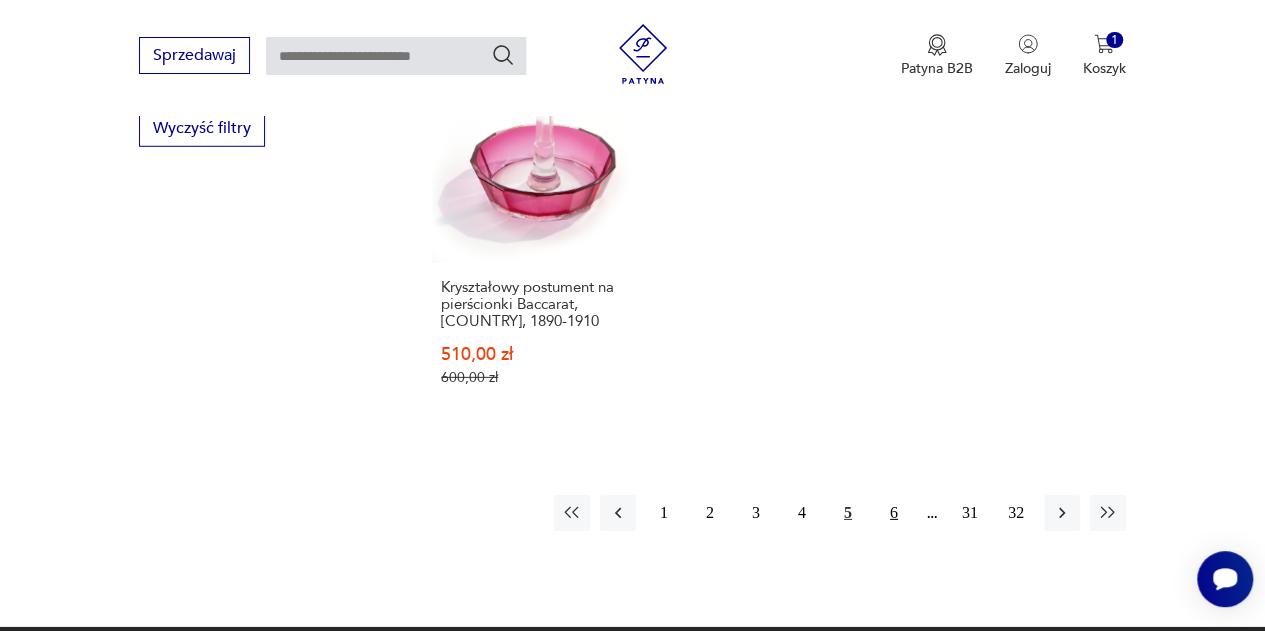 click on "6" at bounding box center [894, 513] 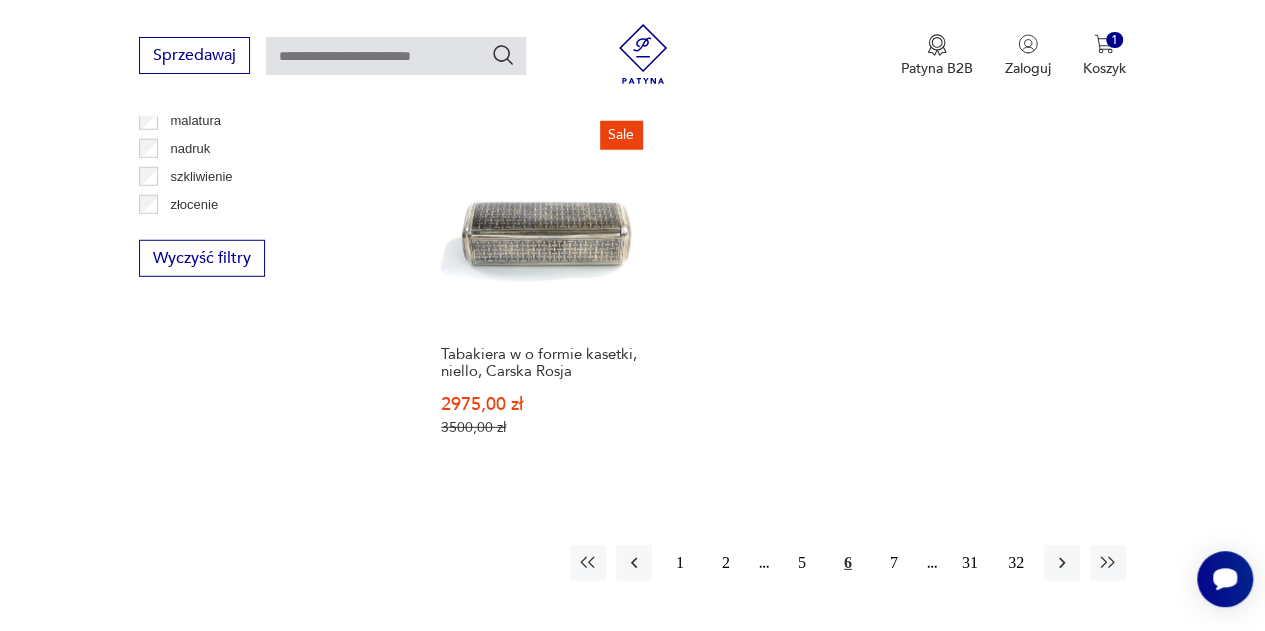 scroll, scrollTop: 2718, scrollLeft: 0, axis: vertical 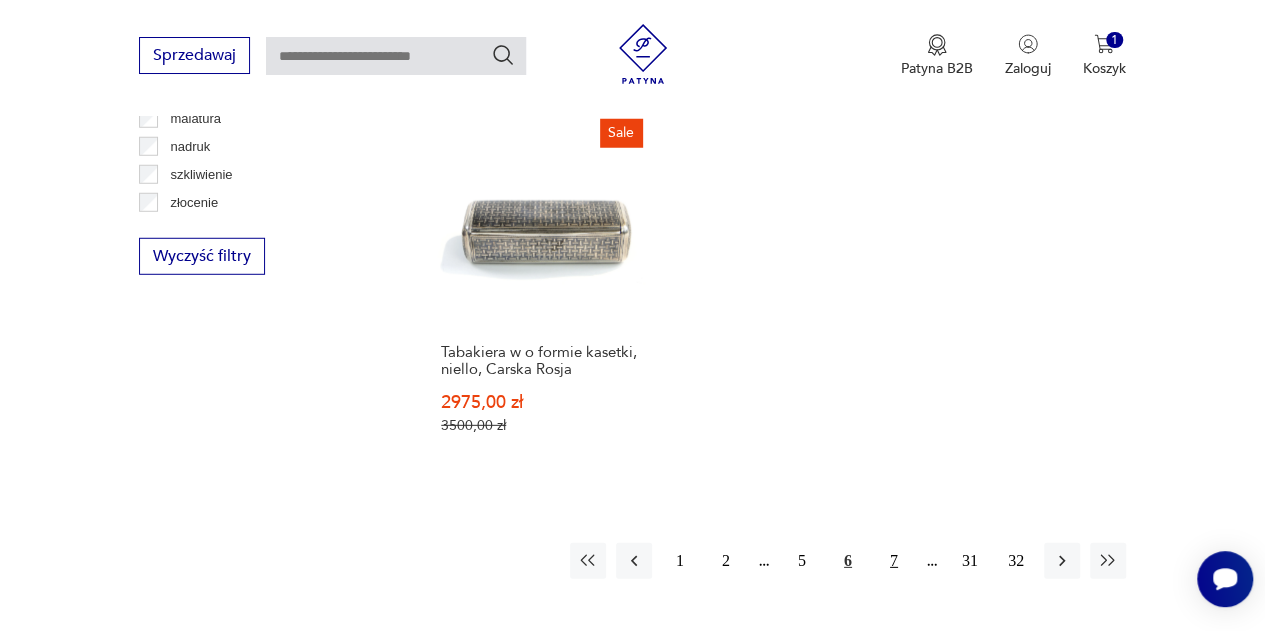 click on "7" at bounding box center (894, 561) 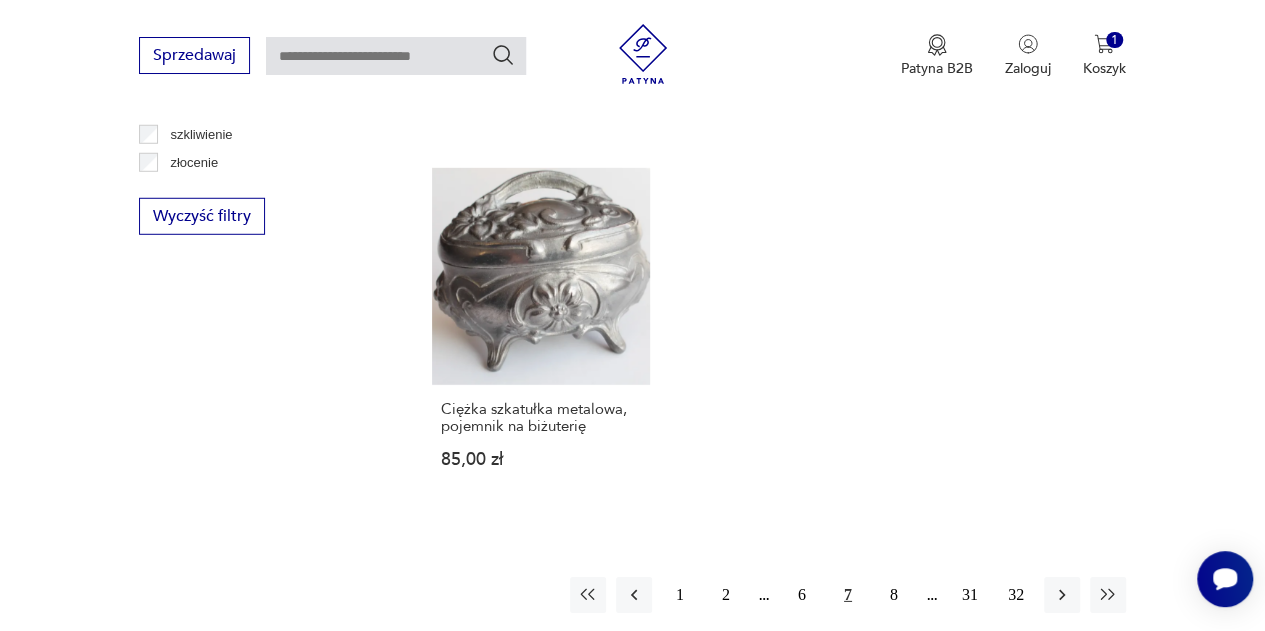 scroll, scrollTop: 2776, scrollLeft: 0, axis: vertical 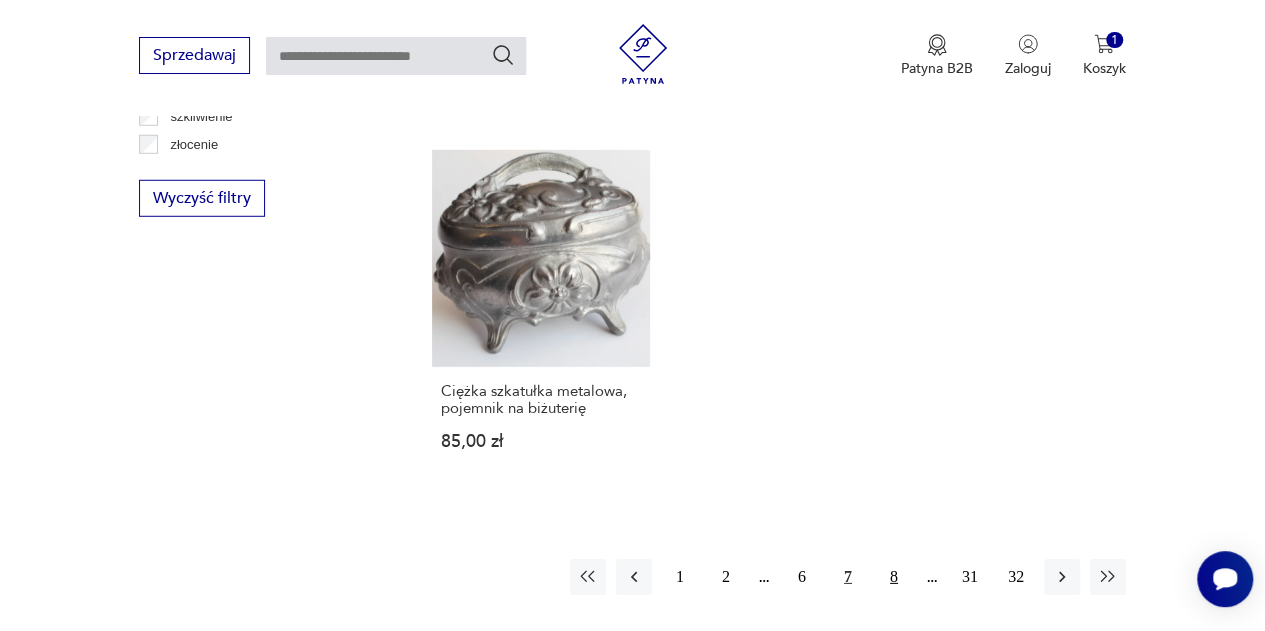 click on "8" at bounding box center [894, 577] 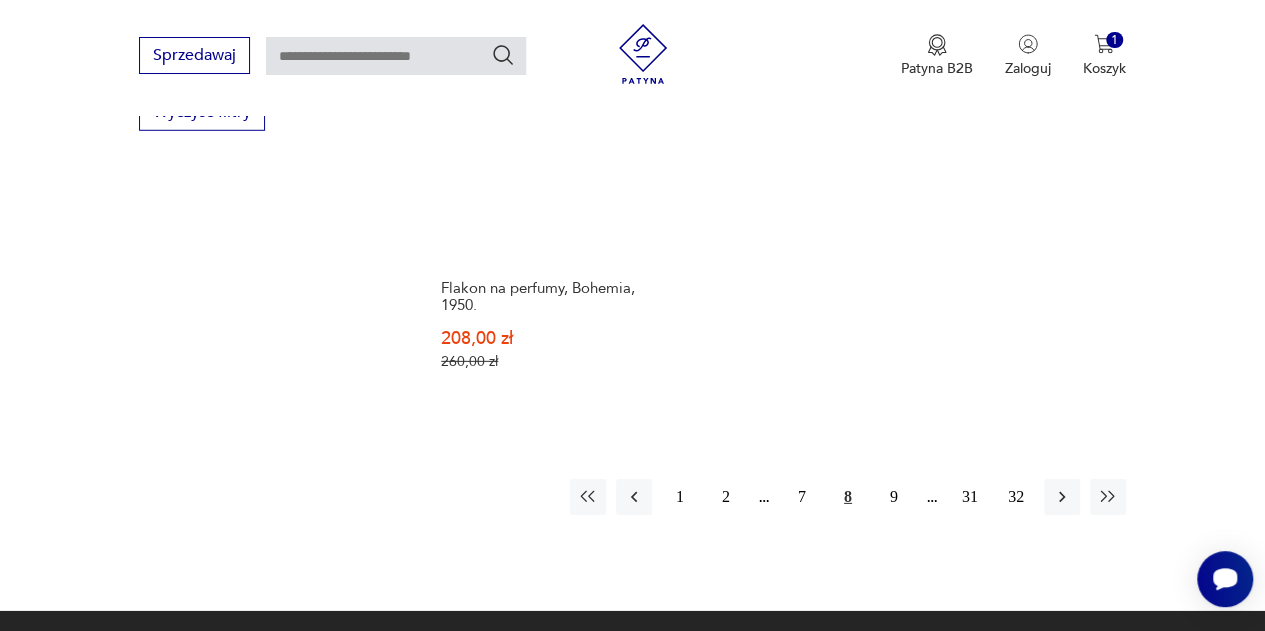 scroll, scrollTop: 2864, scrollLeft: 0, axis: vertical 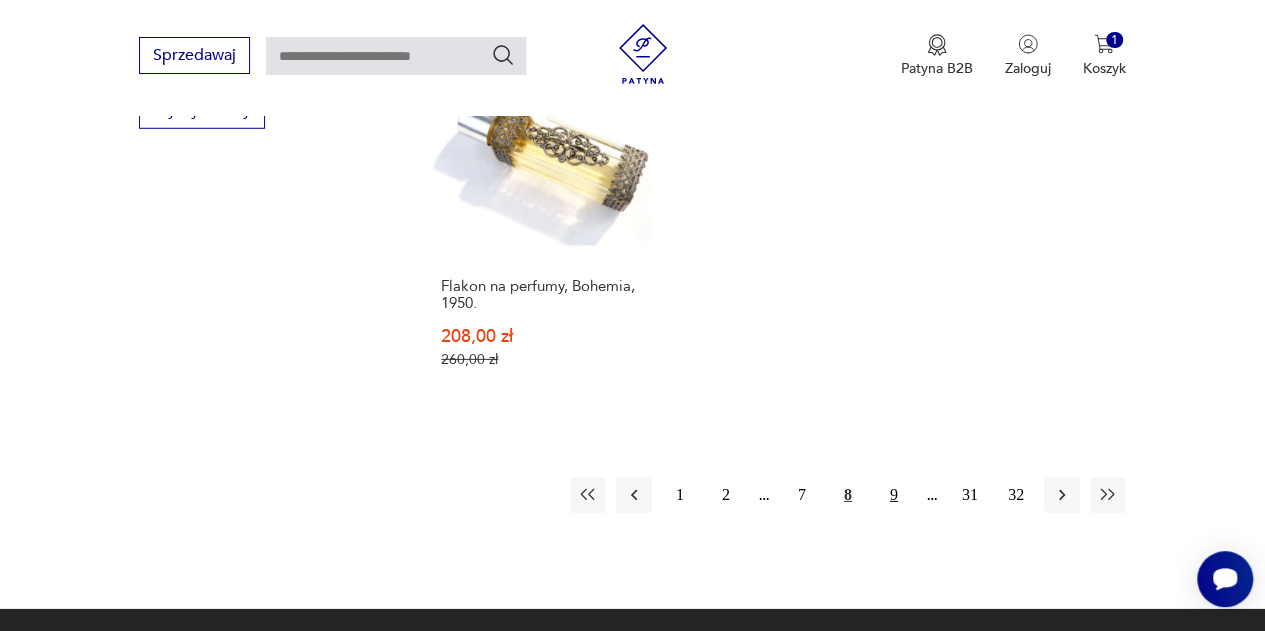 click on "9" at bounding box center [894, 495] 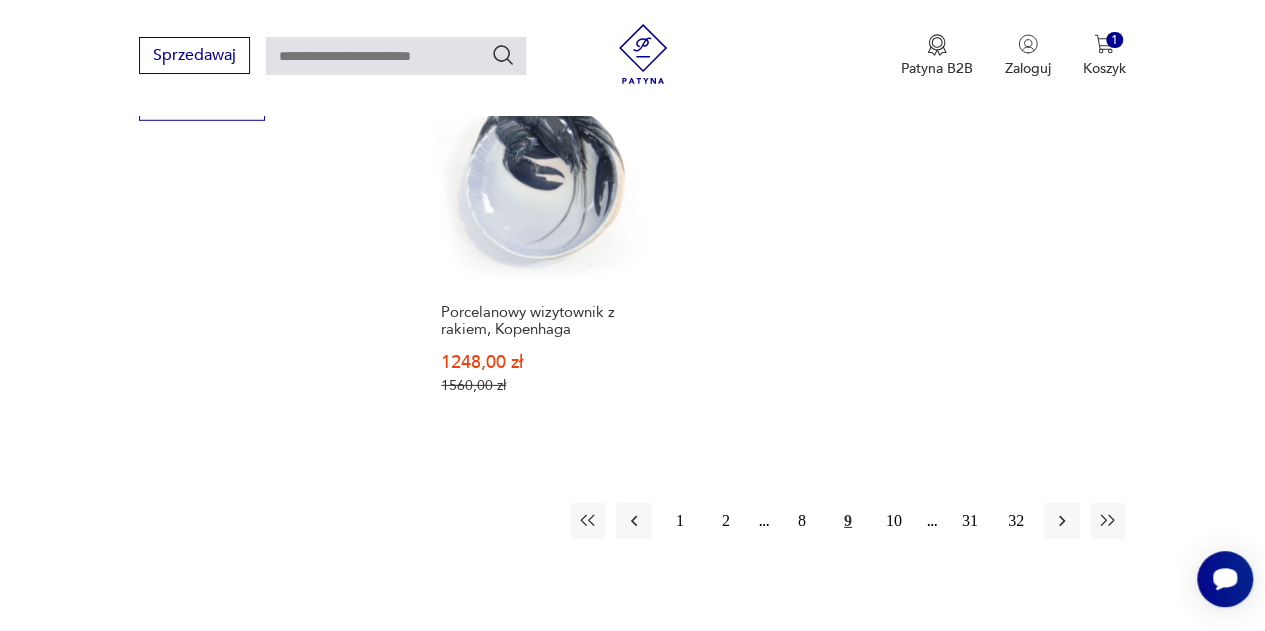 scroll, scrollTop: 2874, scrollLeft: 0, axis: vertical 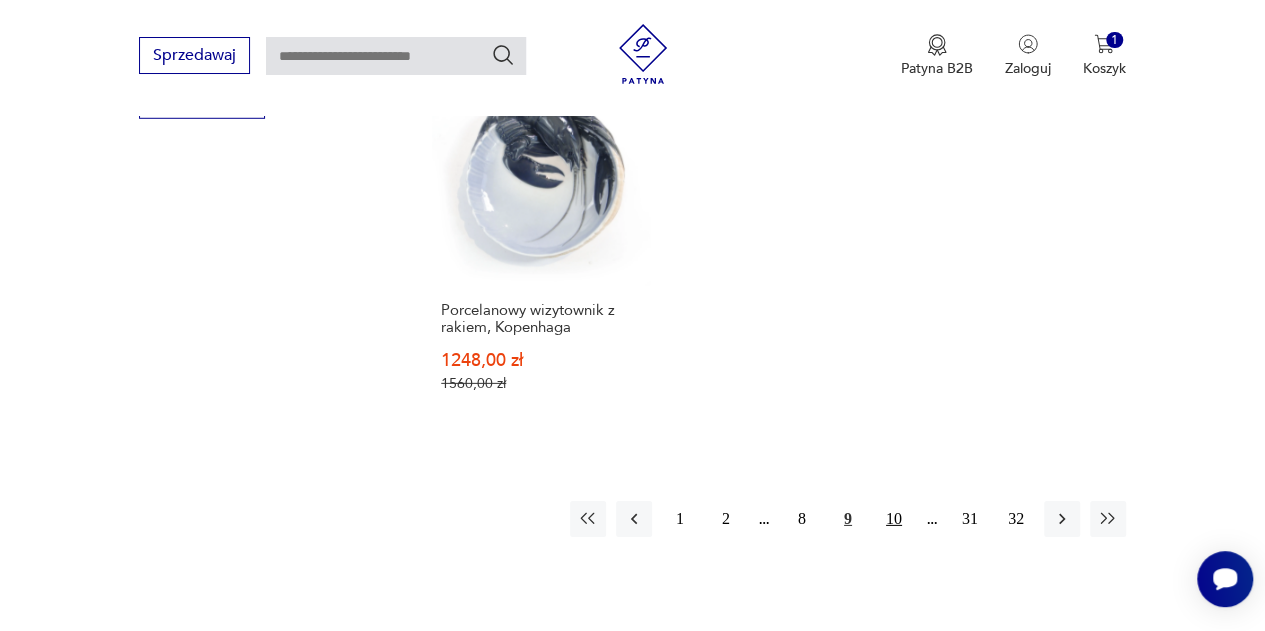 click on "10" at bounding box center (894, 519) 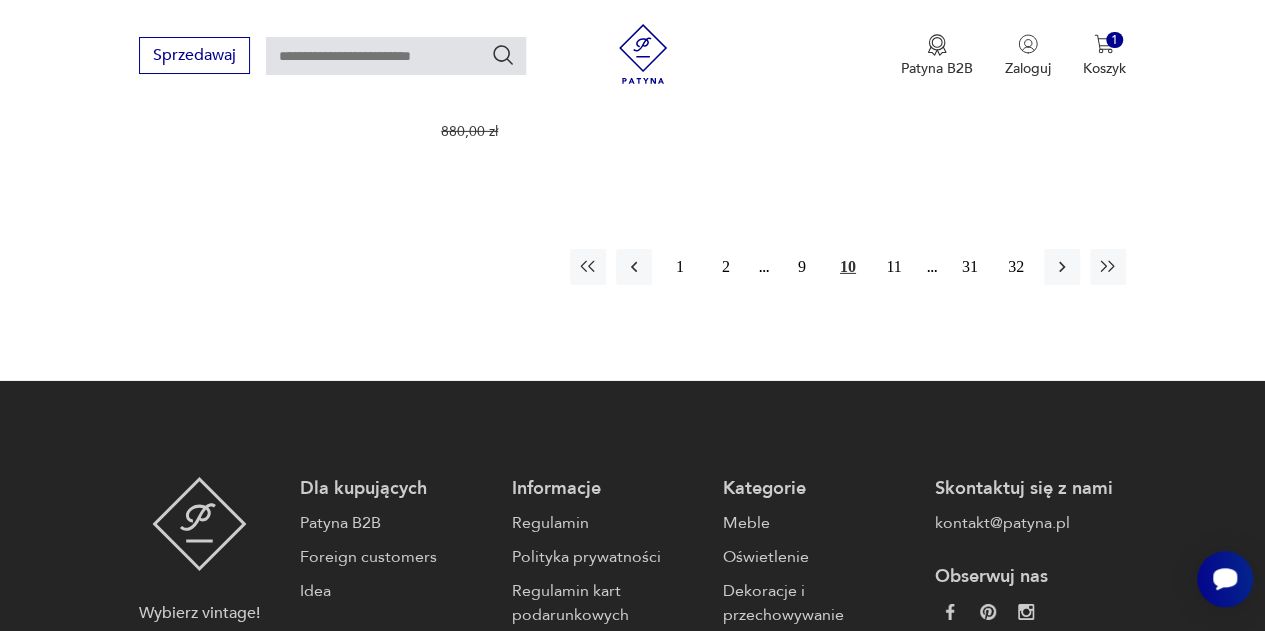 scroll, scrollTop: 3126, scrollLeft: 0, axis: vertical 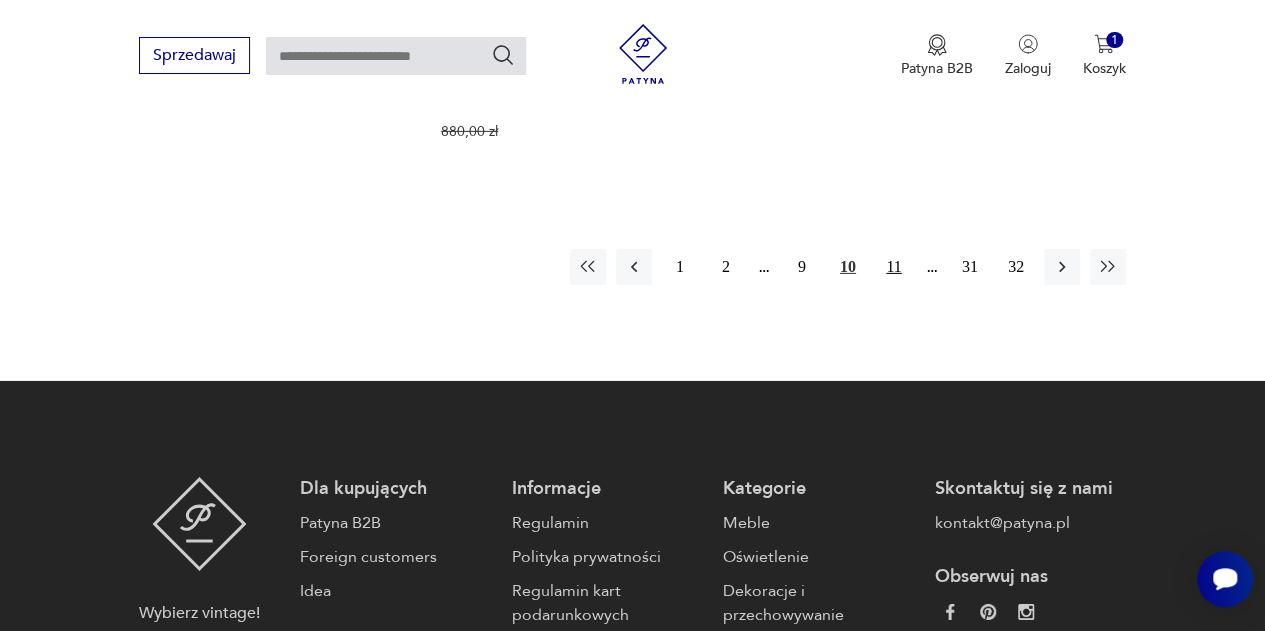 click on "11" at bounding box center [894, 267] 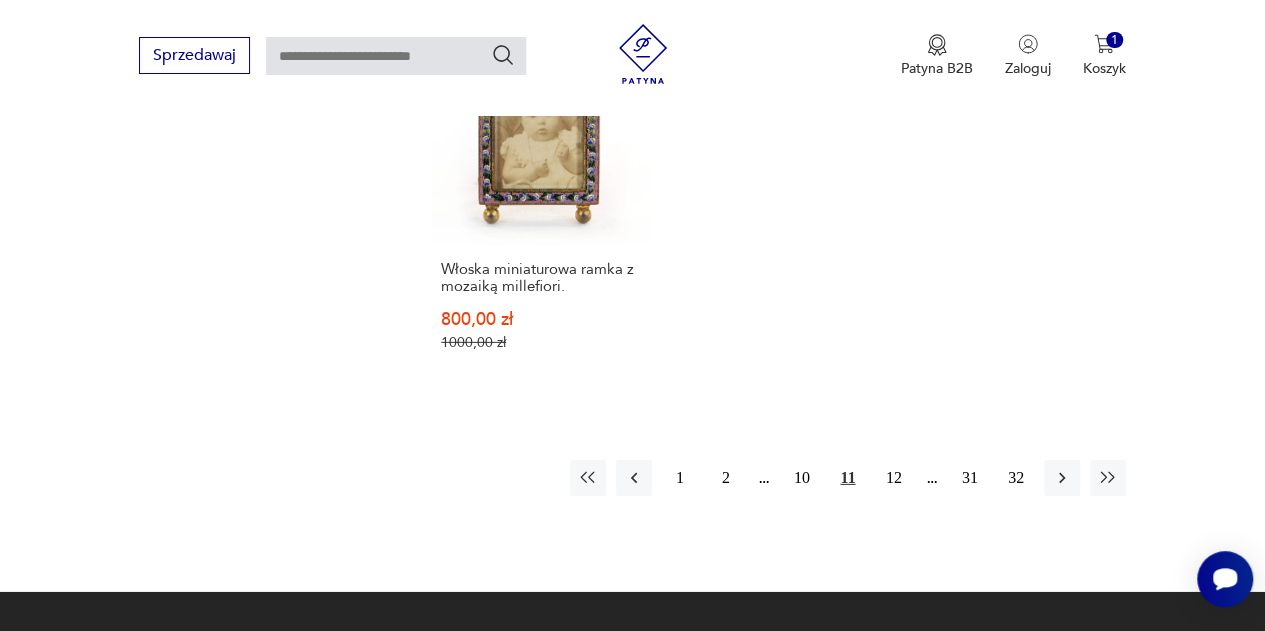 scroll, scrollTop: 2904, scrollLeft: 0, axis: vertical 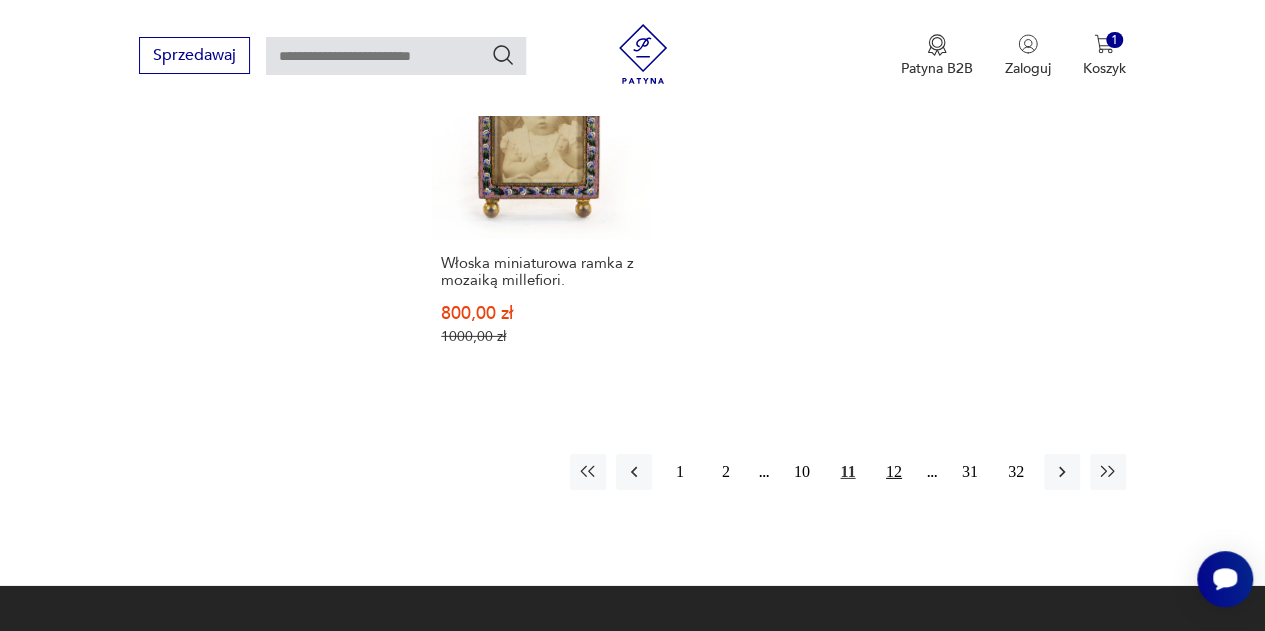 click on "12" at bounding box center (894, 472) 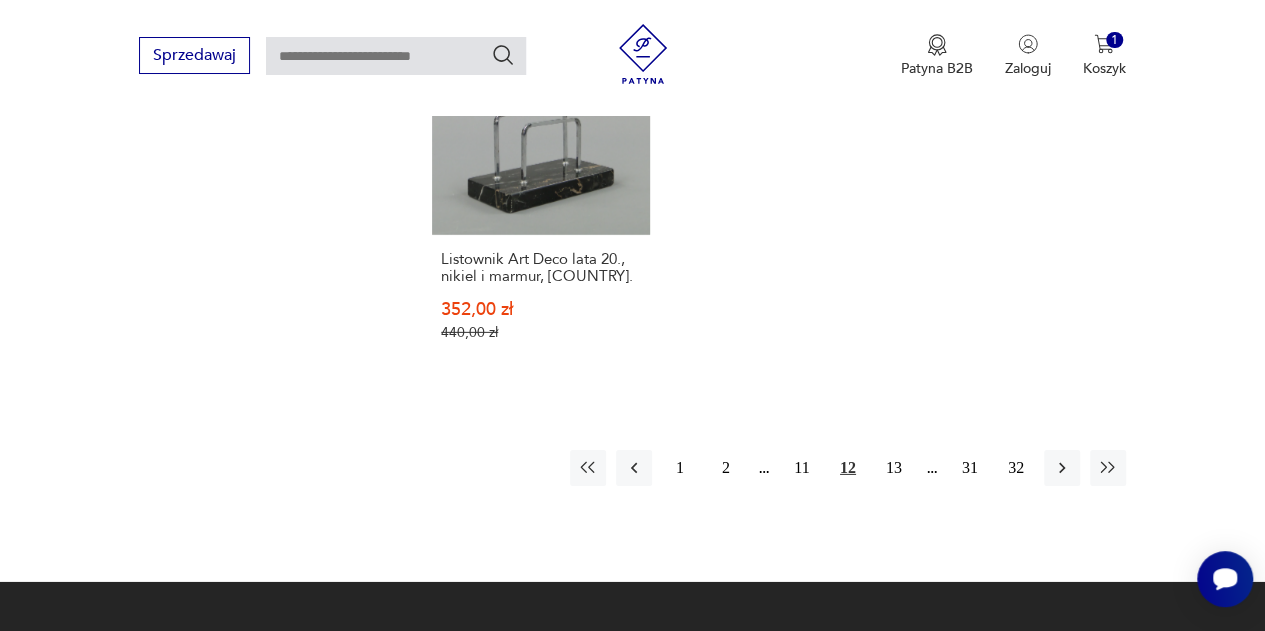 scroll, scrollTop: 2926, scrollLeft: 0, axis: vertical 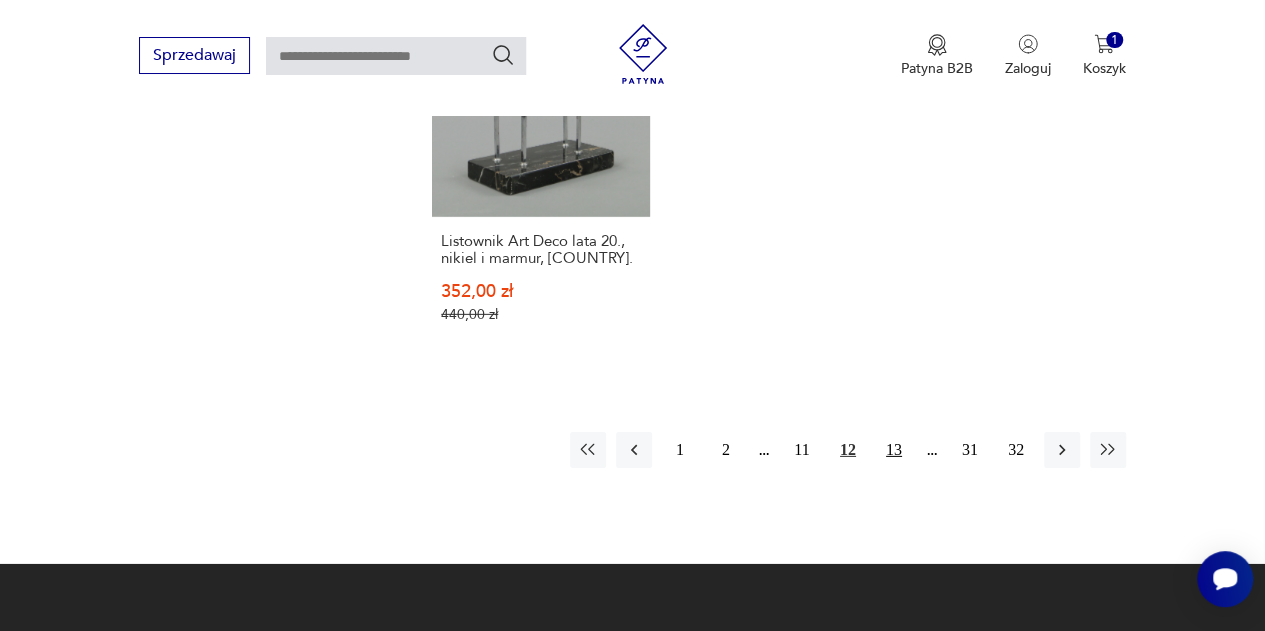 click on "13" at bounding box center (894, 450) 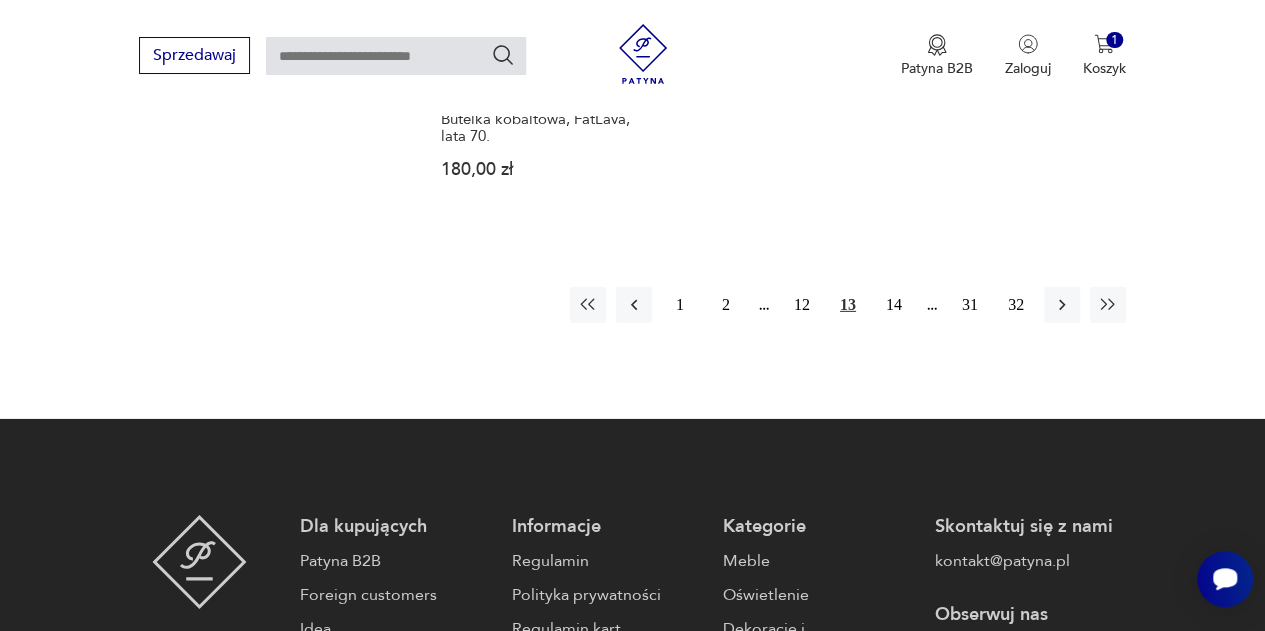 scroll, scrollTop: 3004, scrollLeft: 0, axis: vertical 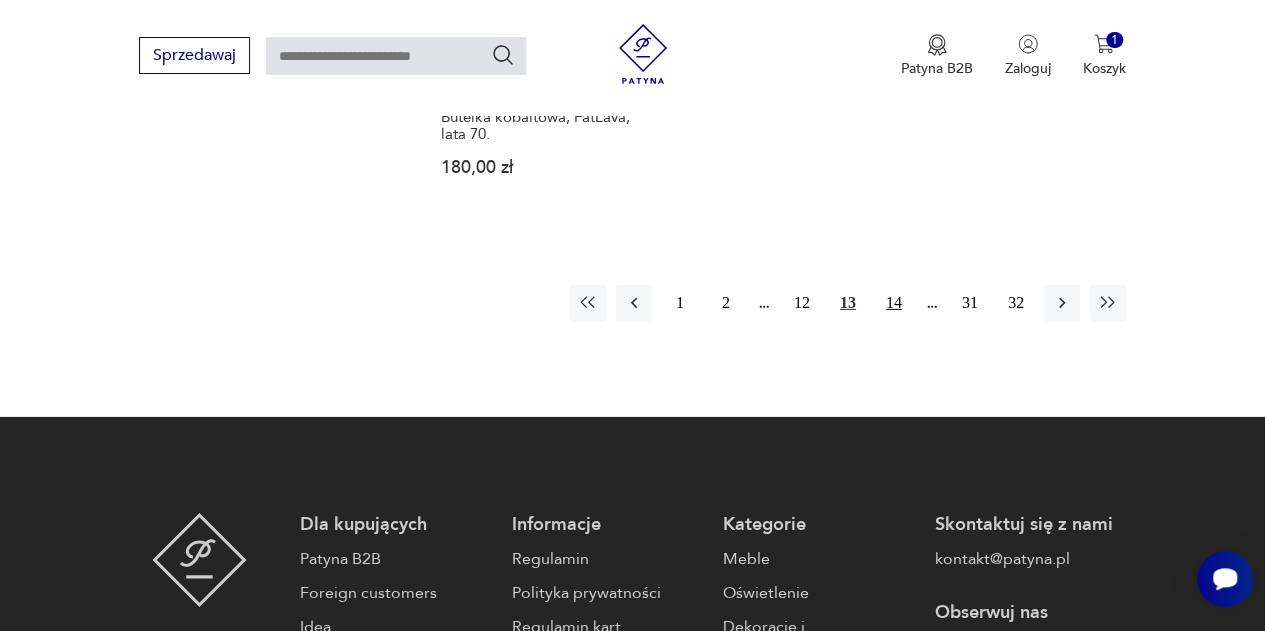 click on "14" at bounding box center (894, 303) 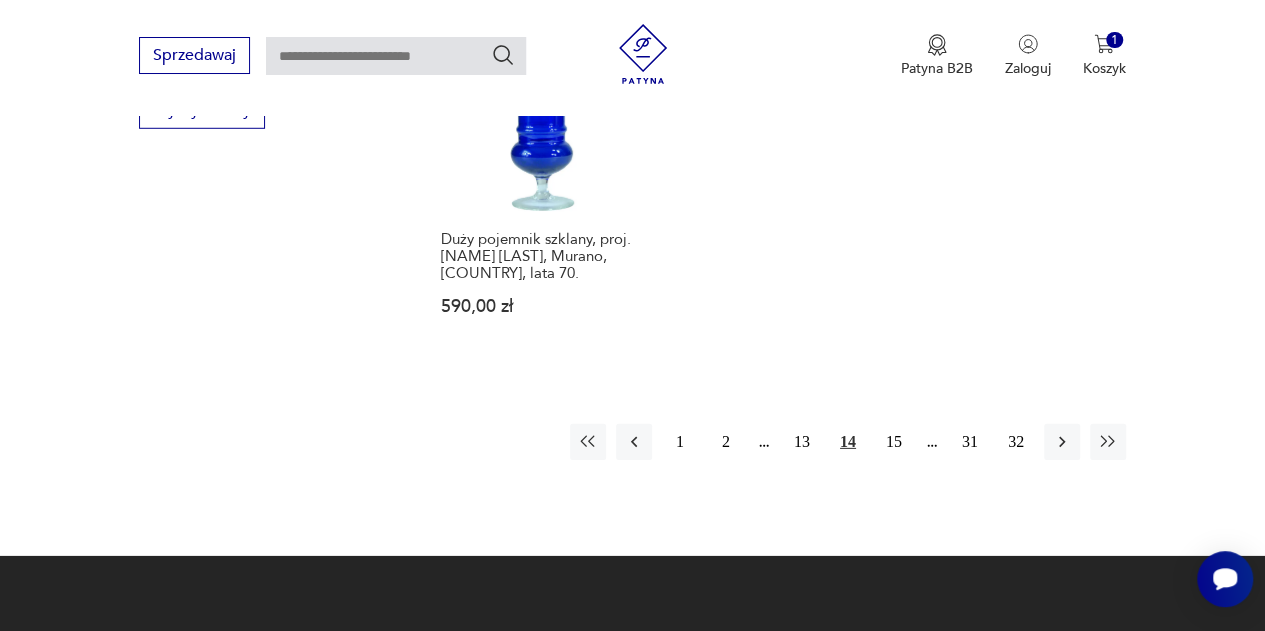 scroll, scrollTop: 2868, scrollLeft: 0, axis: vertical 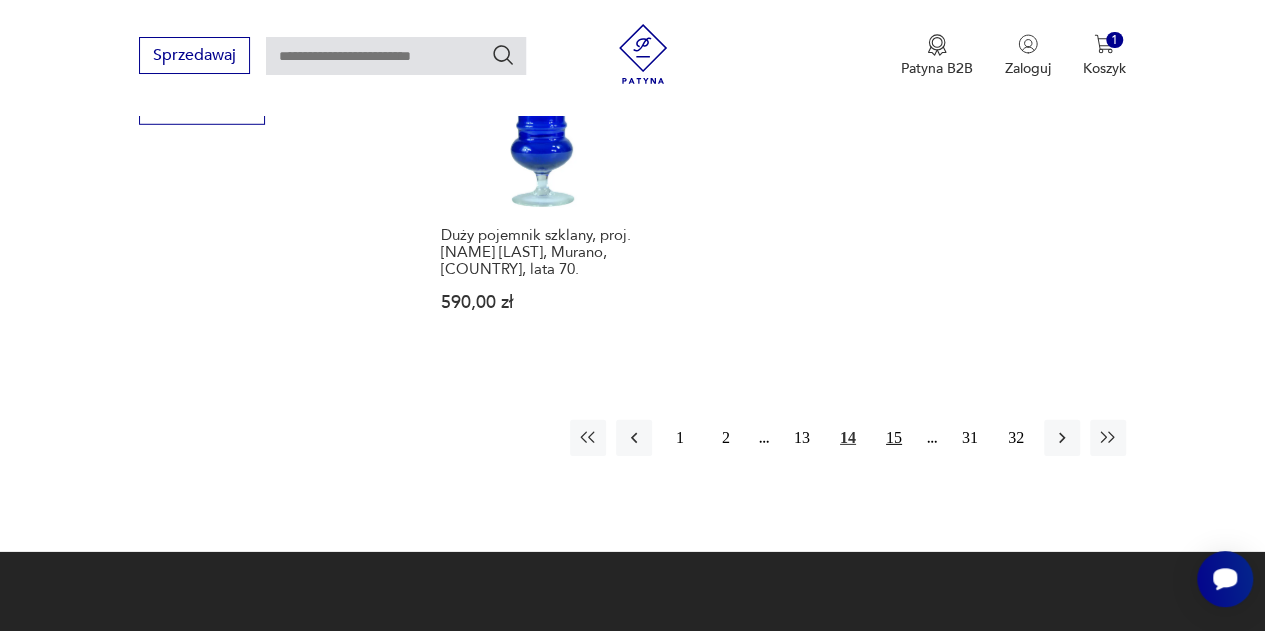 click on "15" at bounding box center [894, 438] 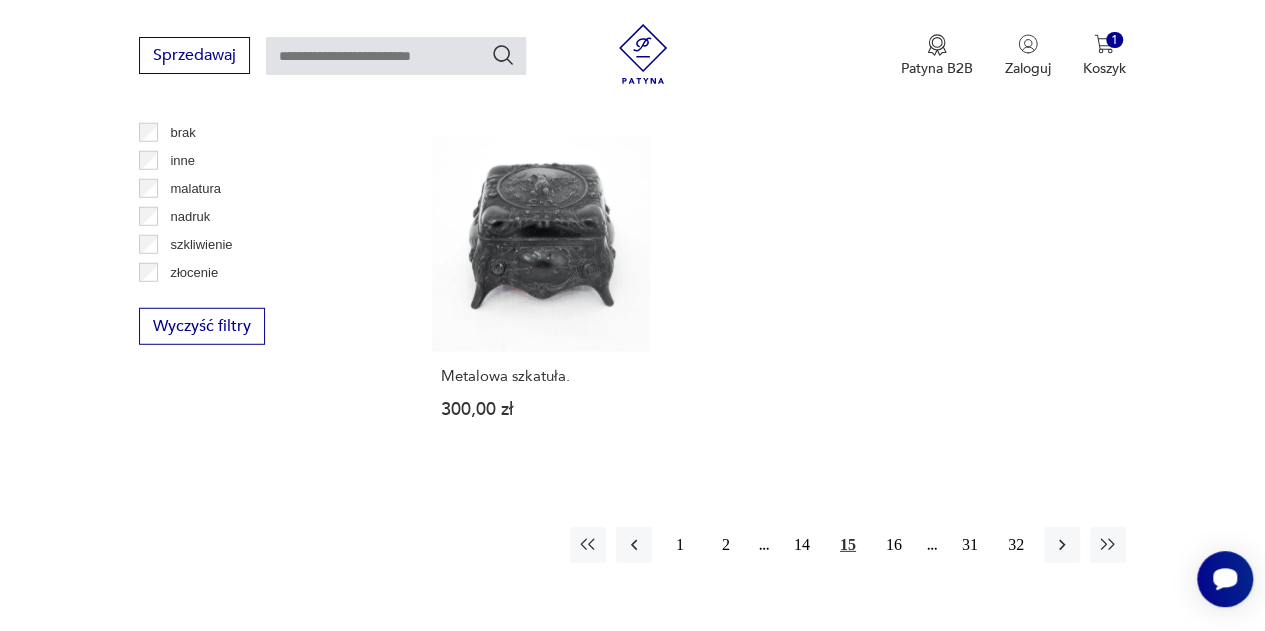scroll, scrollTop: 2656, scrollLeft: 0, axis: vertical 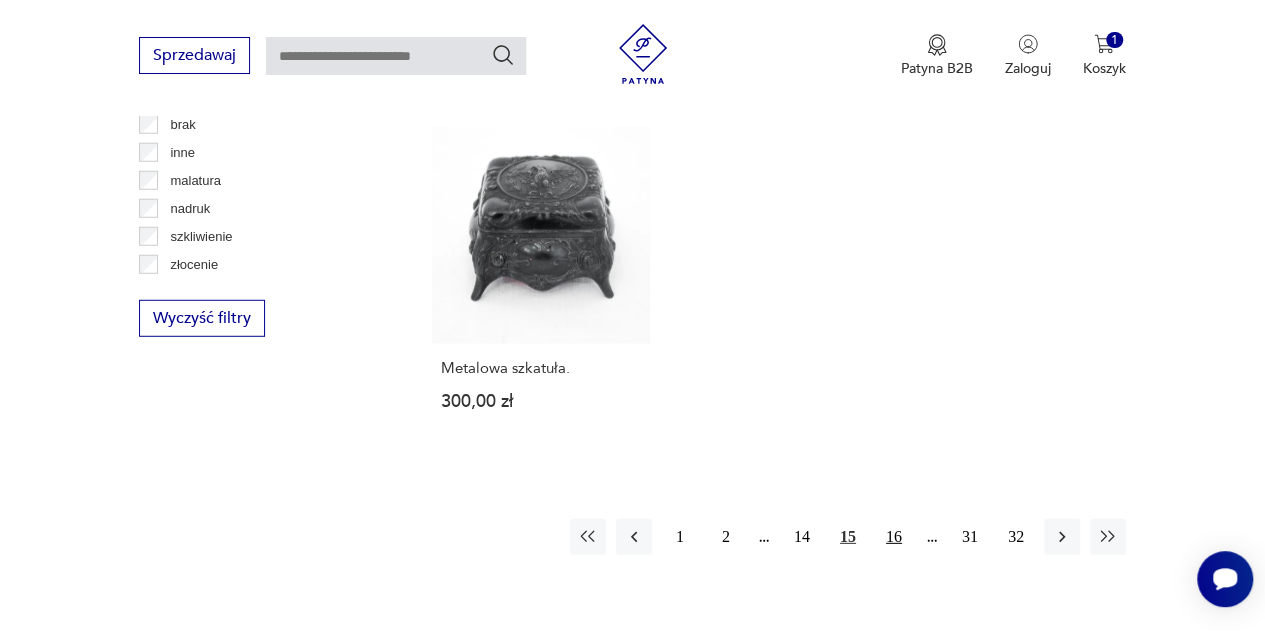 click on "16" at bounding box center (894, 537) 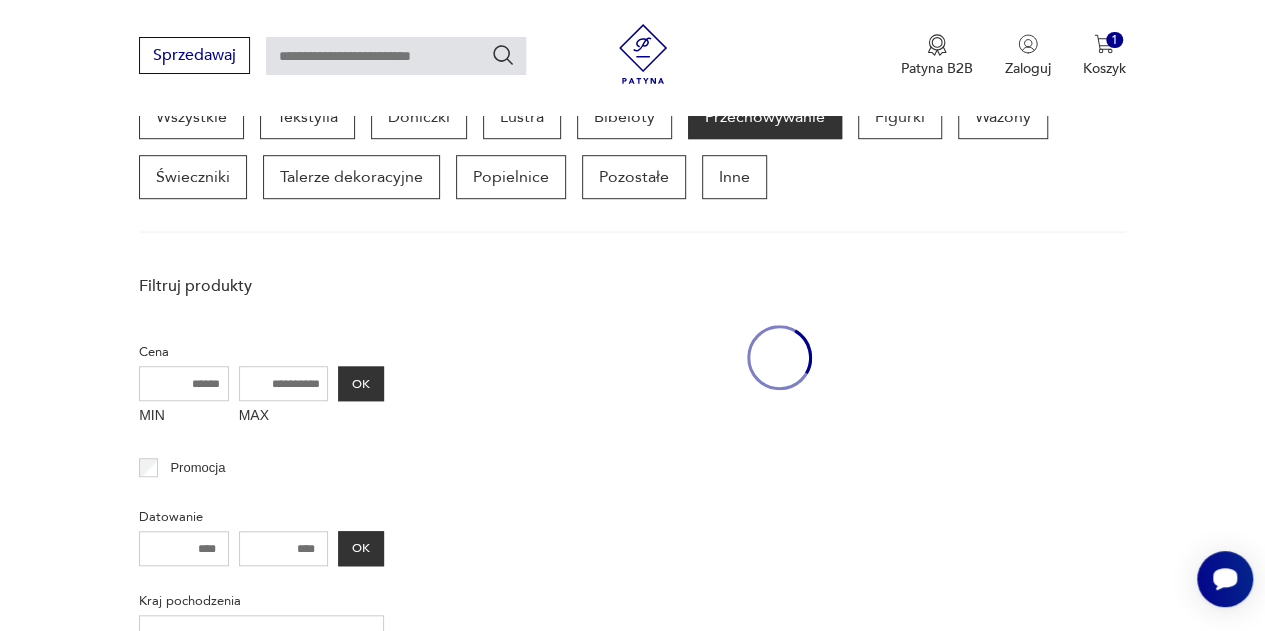 scroll, scrollTop: 530, scrollLeft: 0, axis: vertical 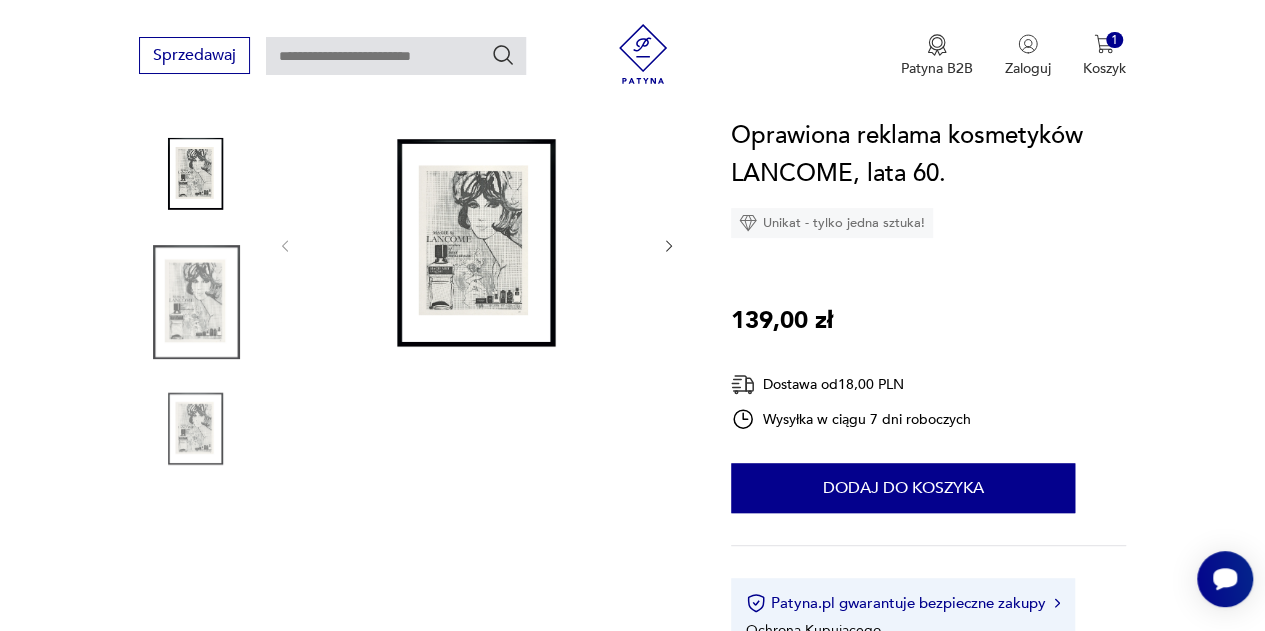 click at bounding box center (196, 174) 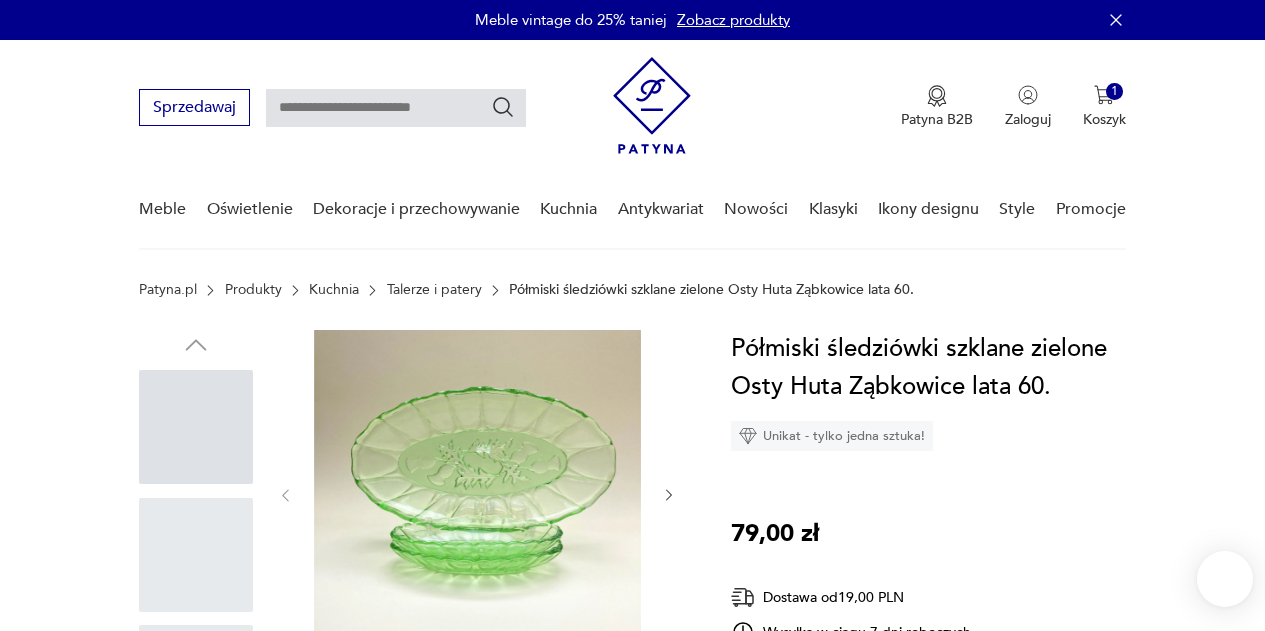 scroll, scrollTop: 0, scrollLeft: 0, axis: both 